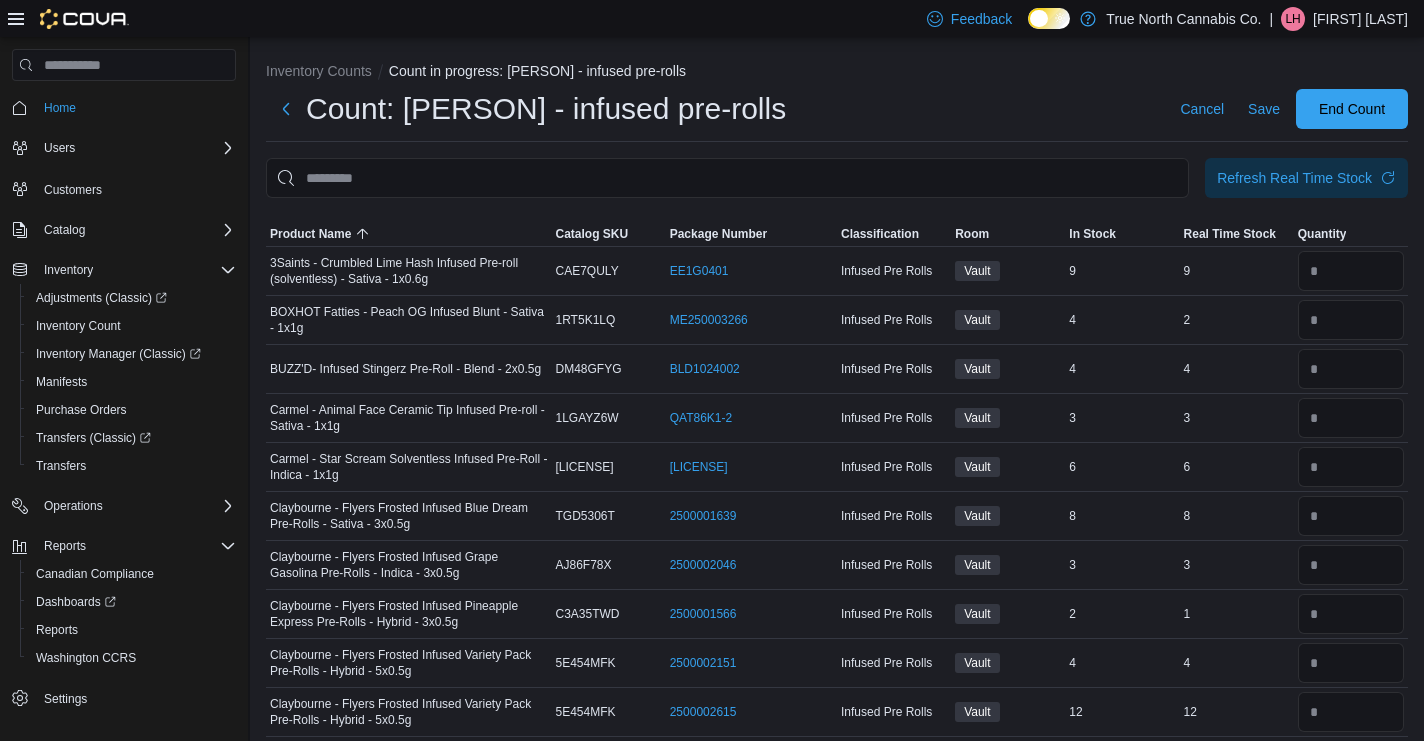 scroll, scrollTop: 0, scrollLeft: 0, axis: both 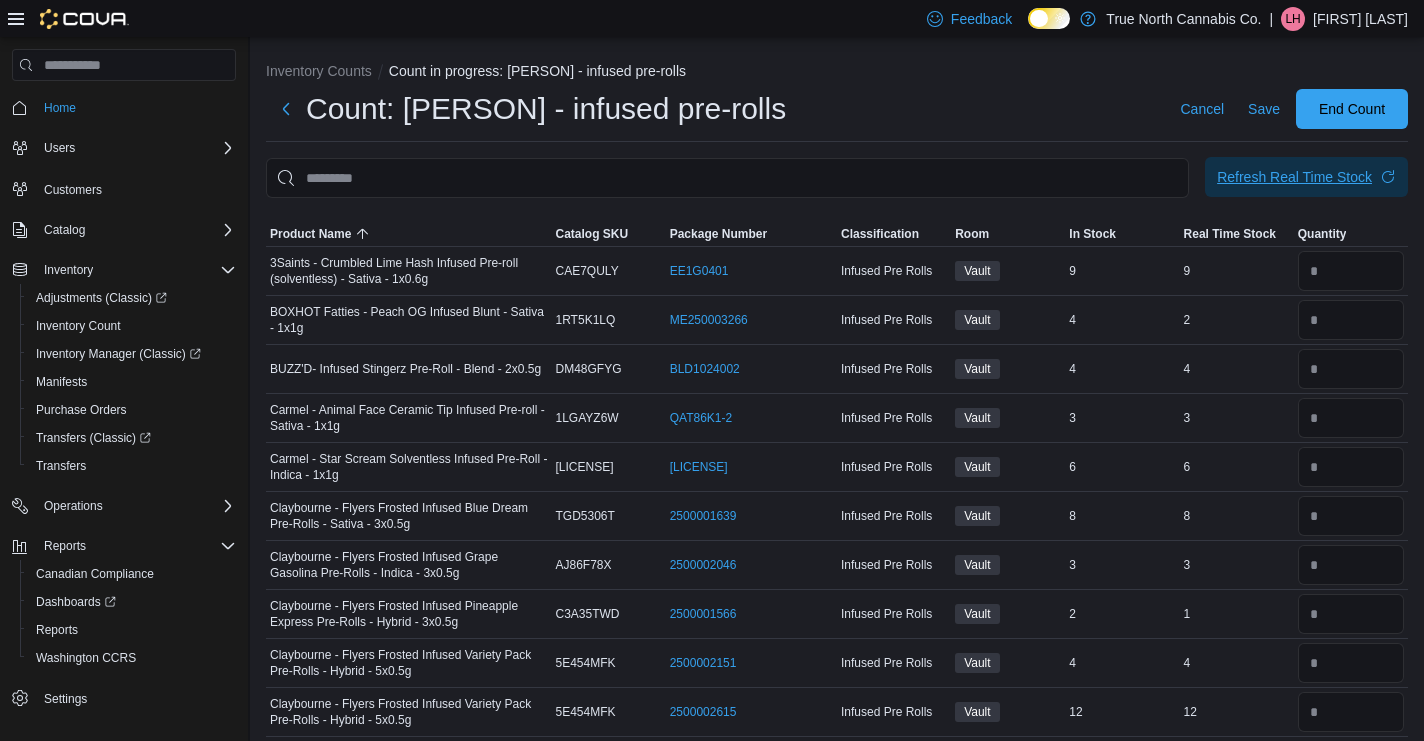 click on "Refresh Real Time Stock" at bounding box center (1294, 177) 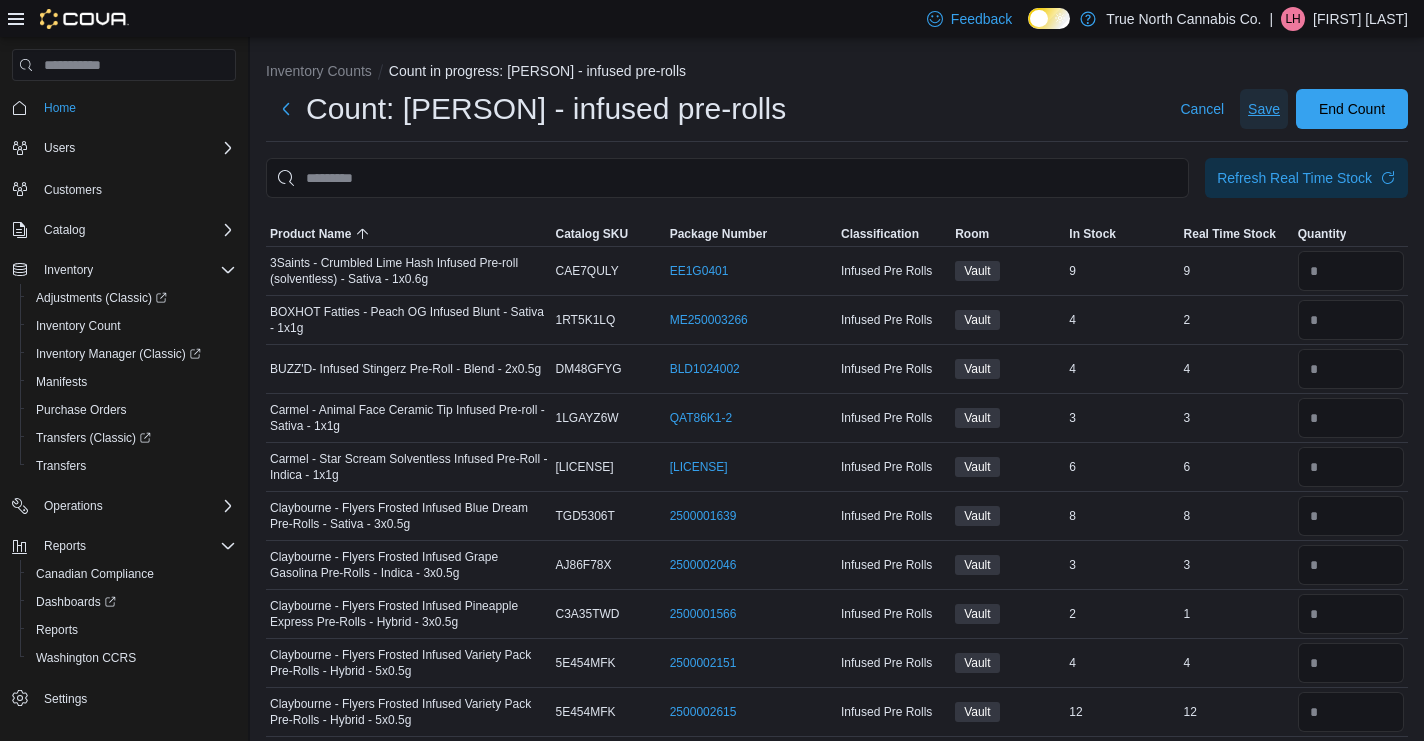 click on "Save" at bounding box center (1264, 109) 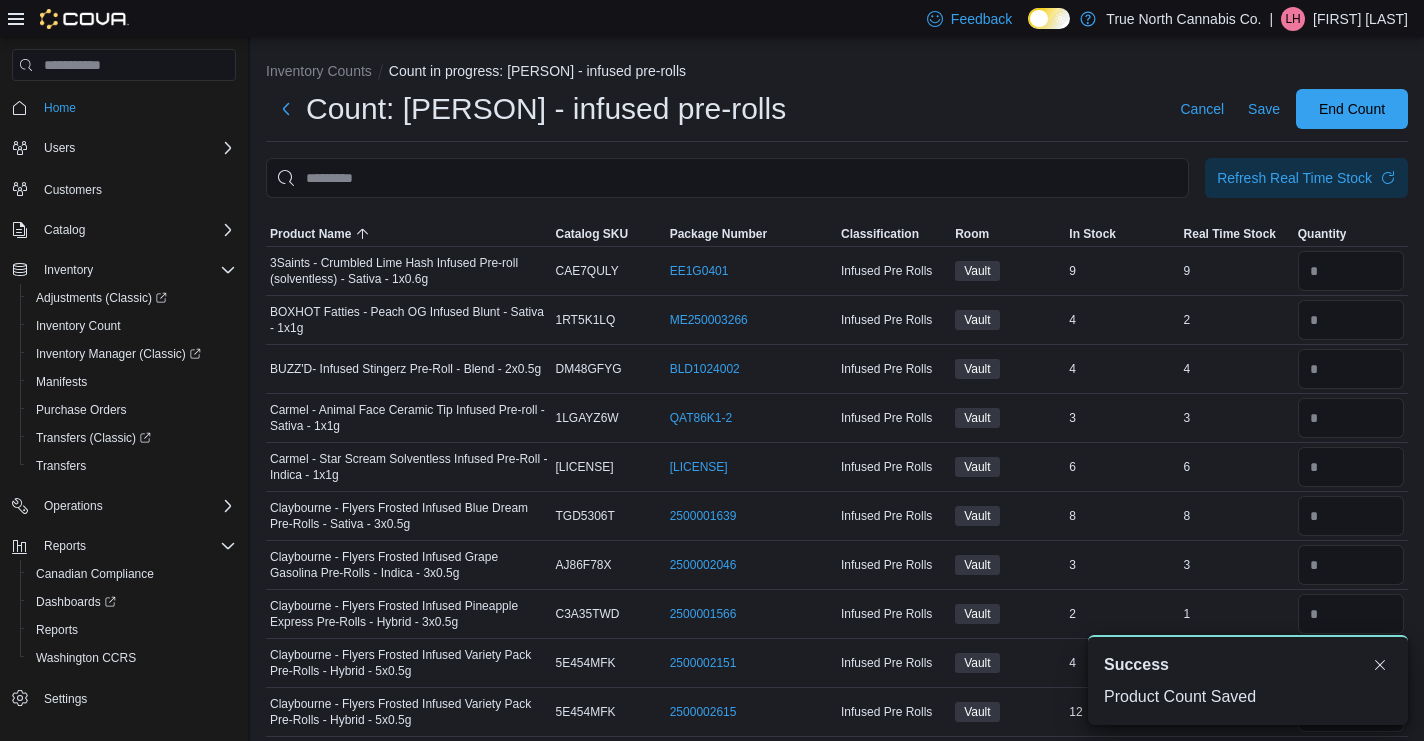 scroll, scrollTop: 0, scrollLeft: 0, axis: both 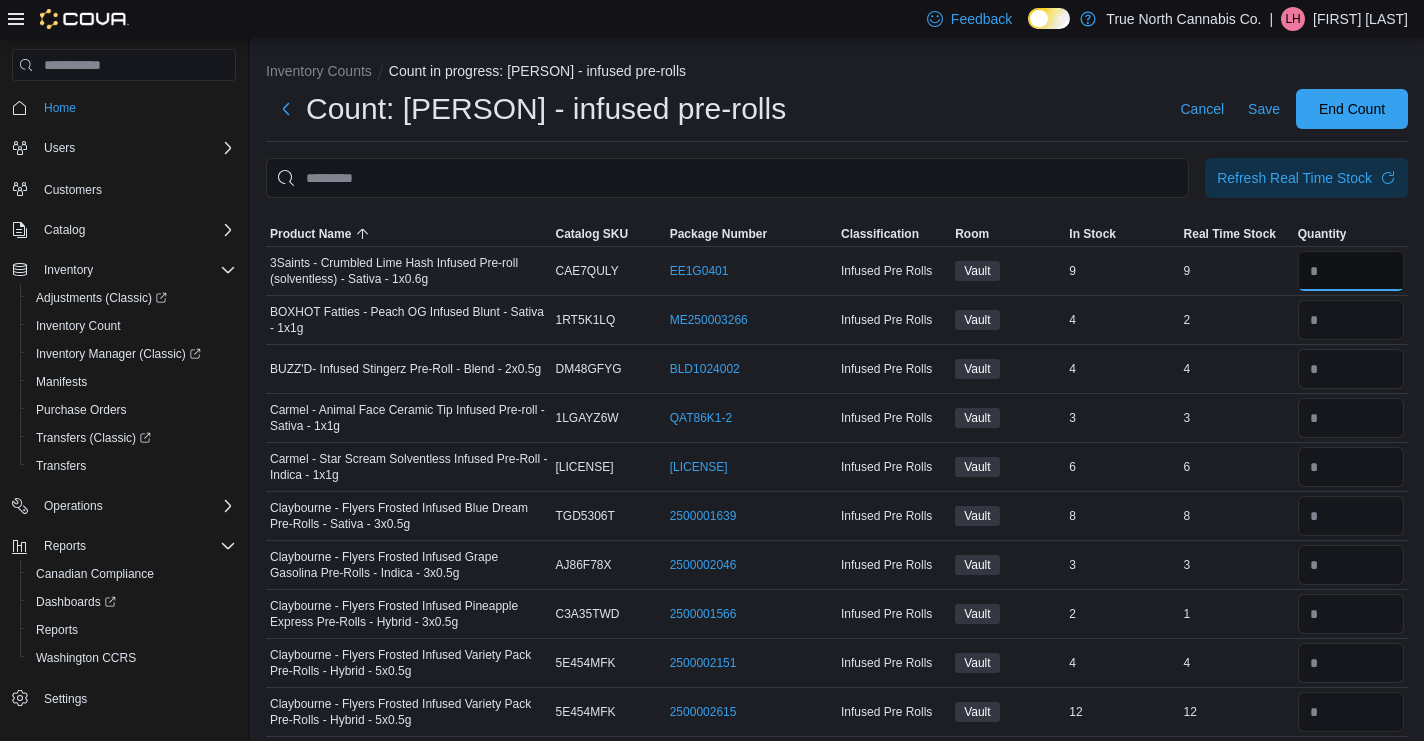 click at bounding box center (1351, 271) 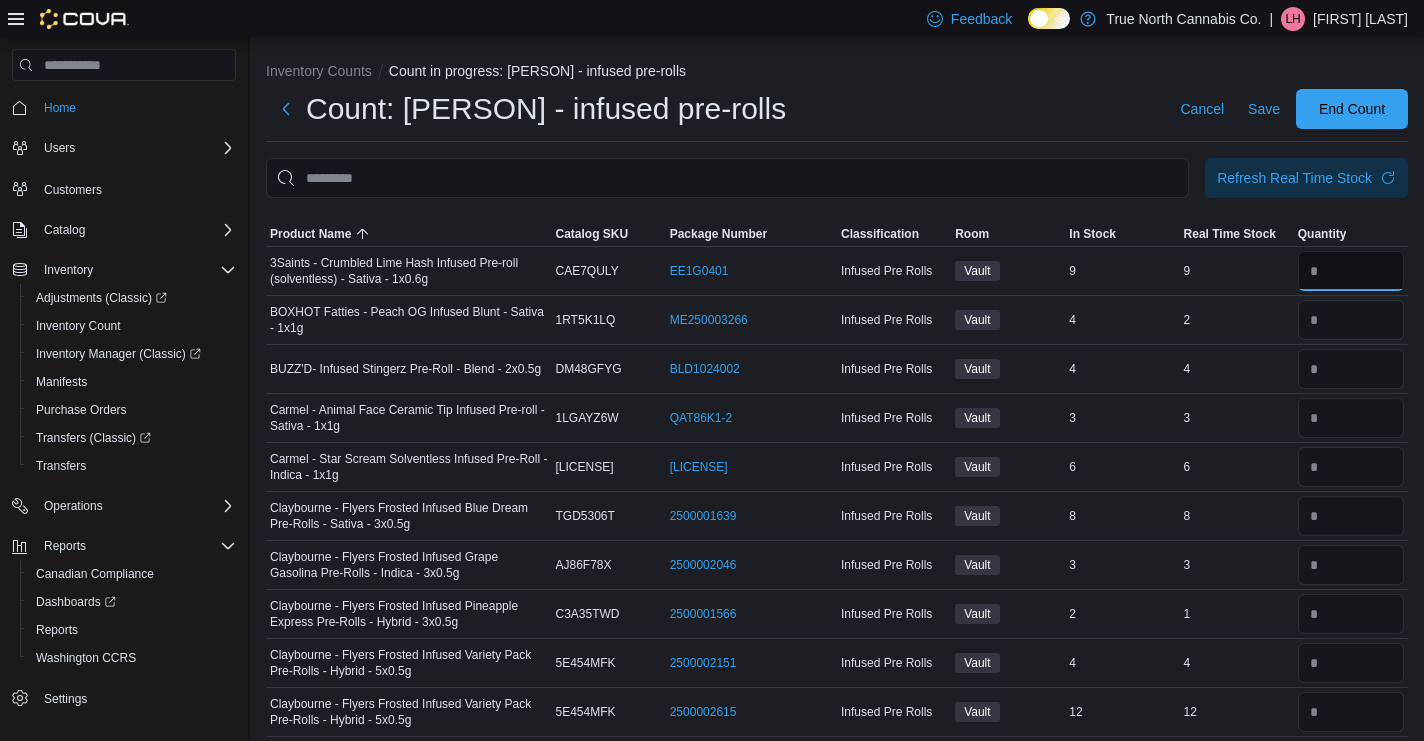 type on "*" 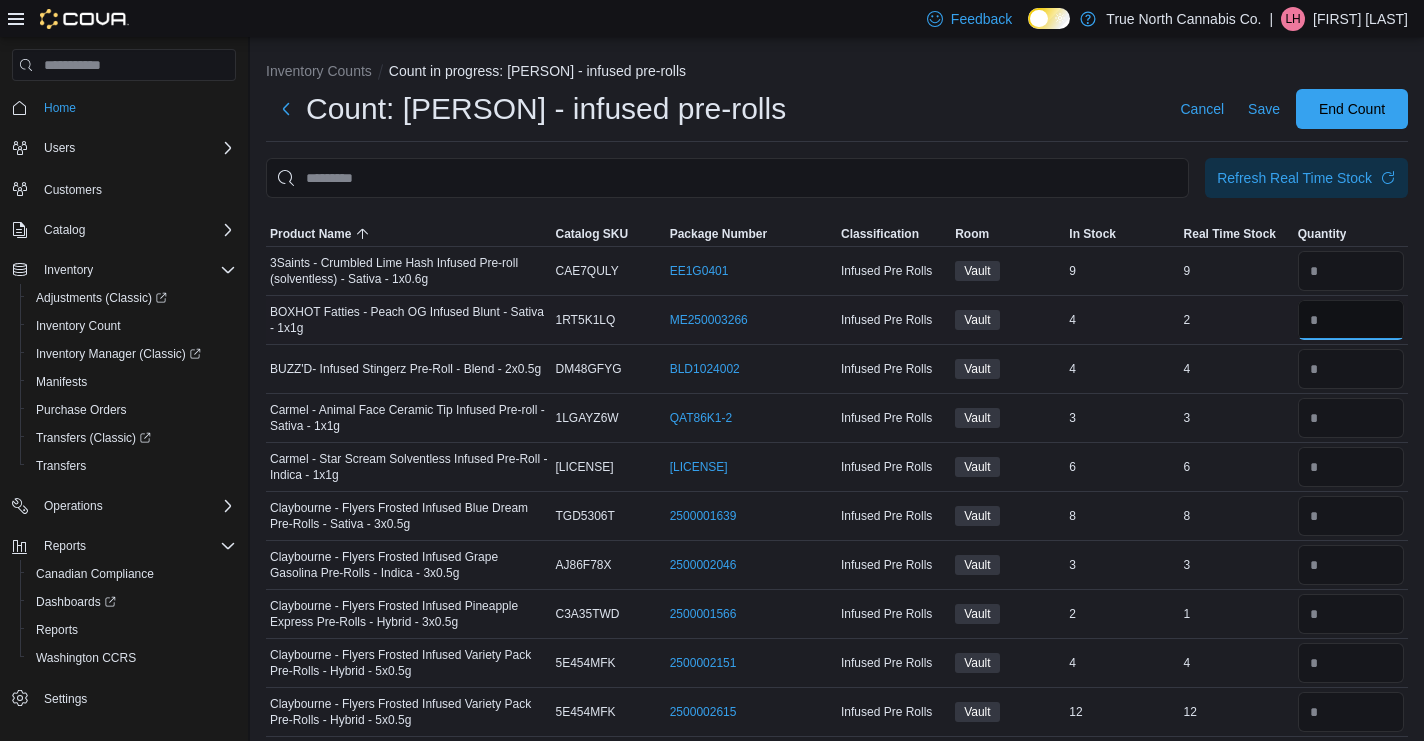 type 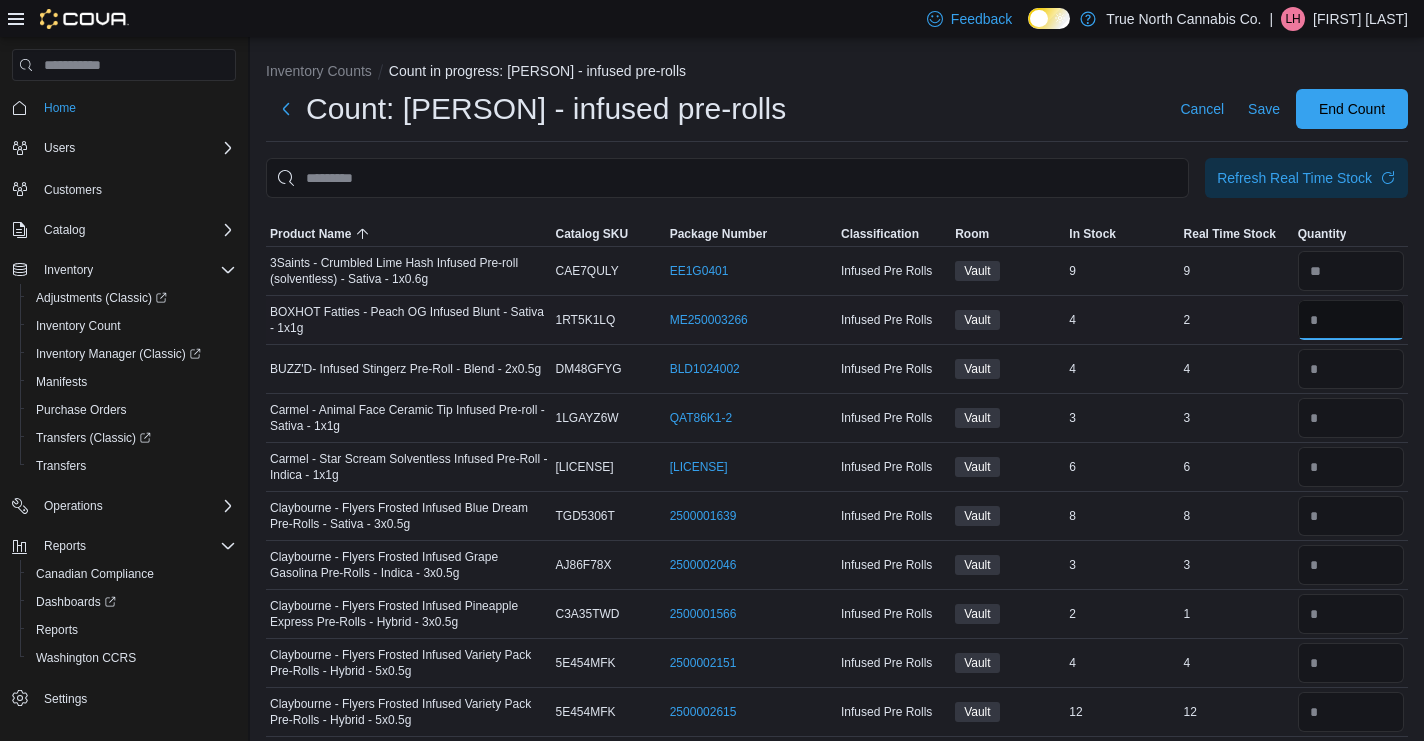 type on "*" 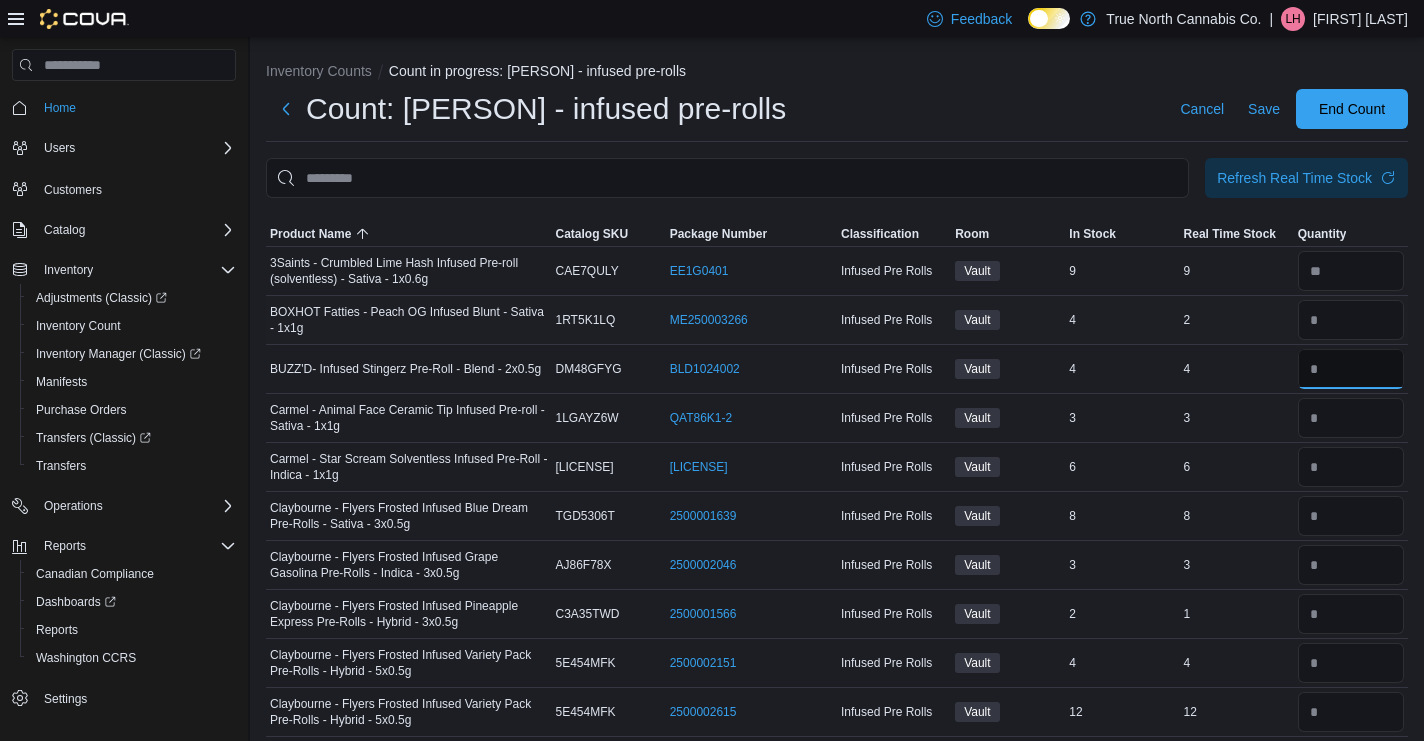 type 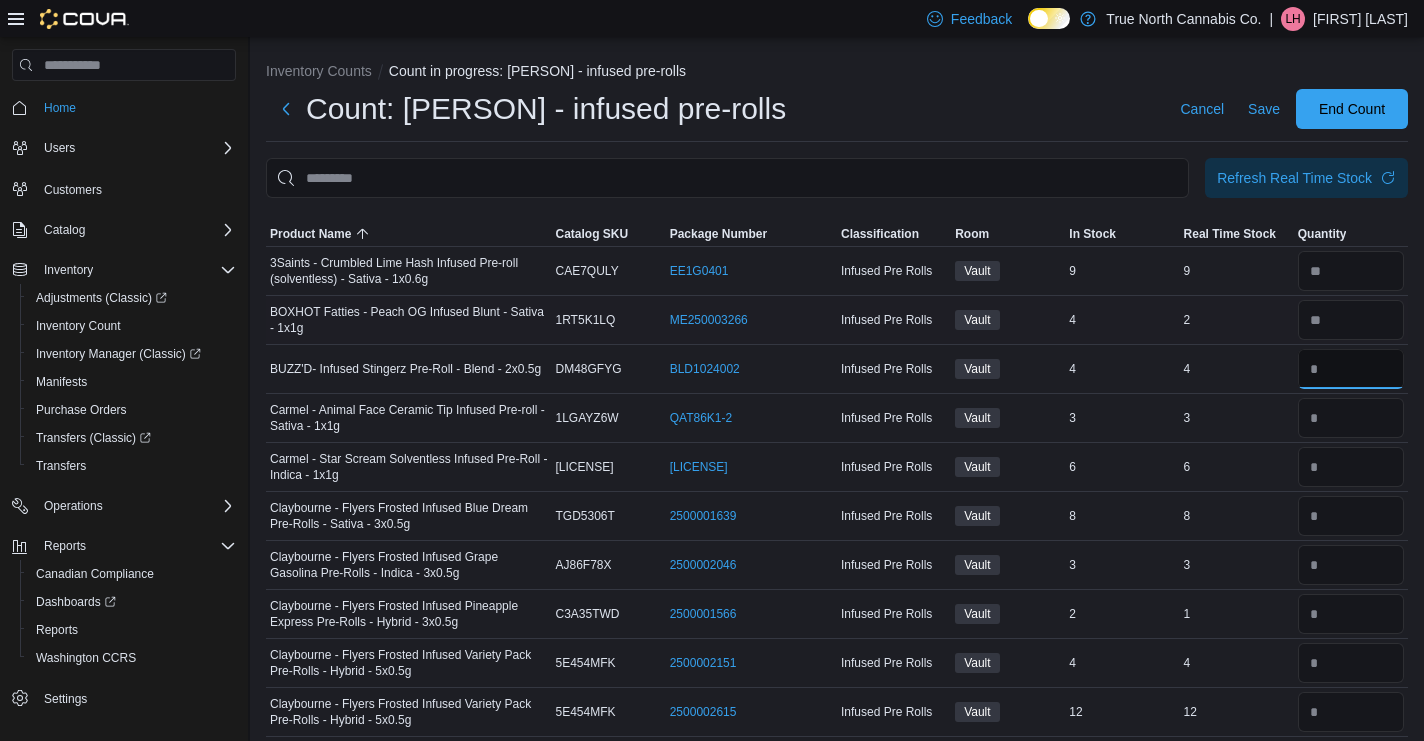 type on "*" 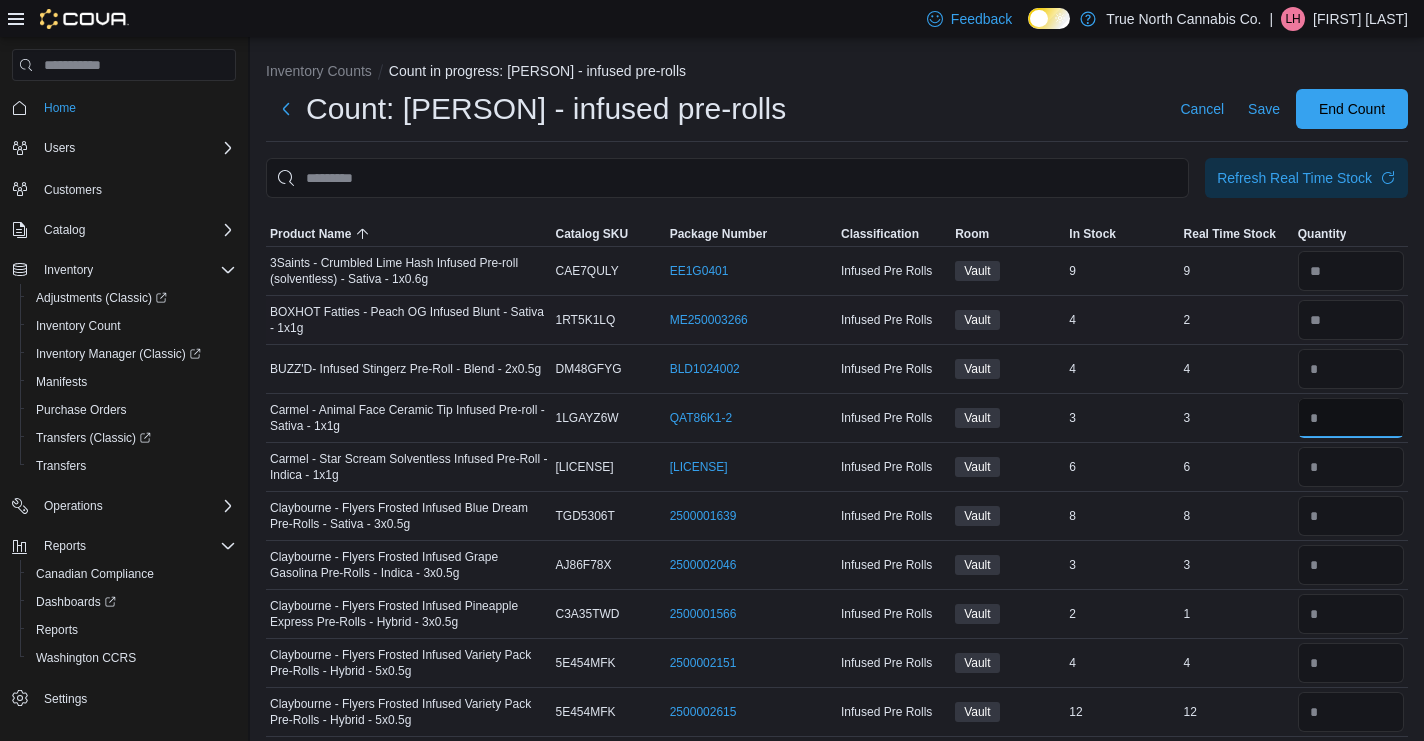 type 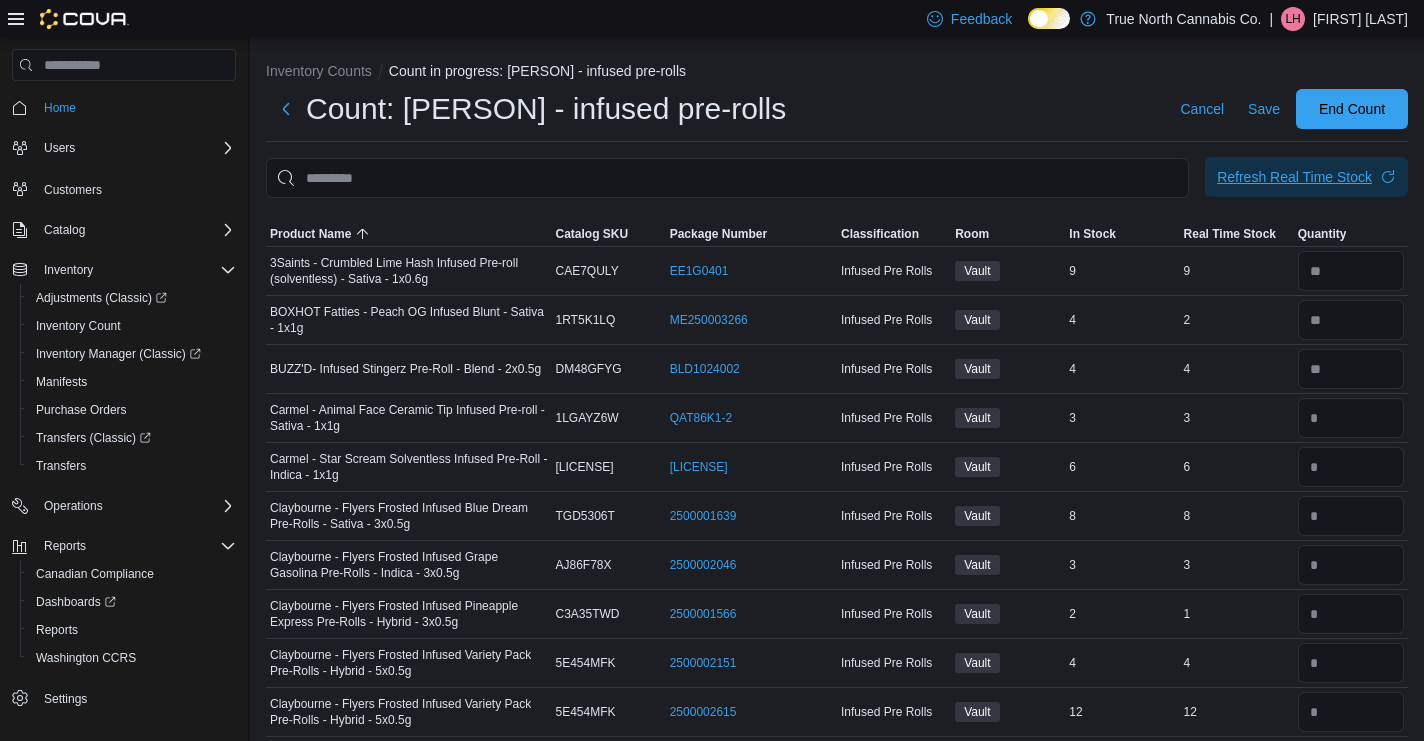 click on "Refresh Real Time Stock" at bounding box center (1294, 177) 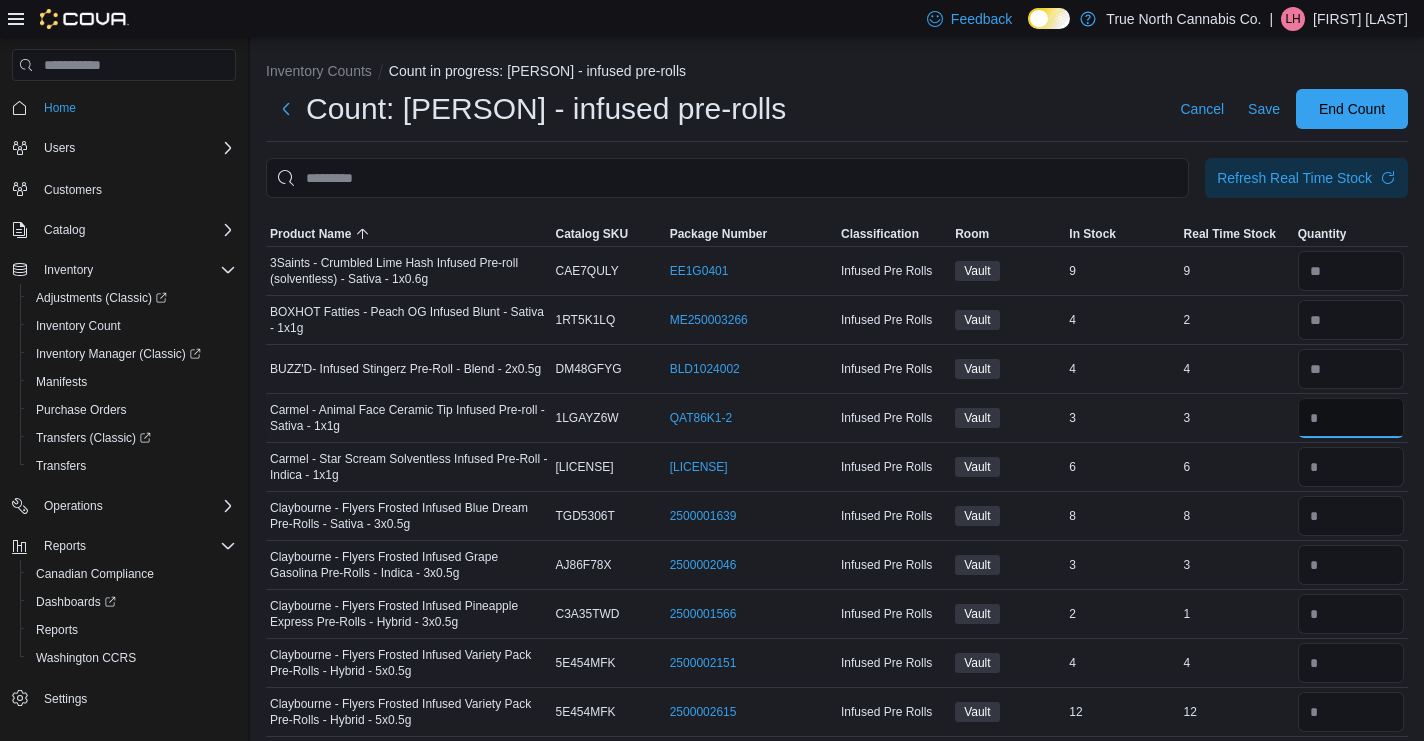 click at bounding box center (1351, 418) 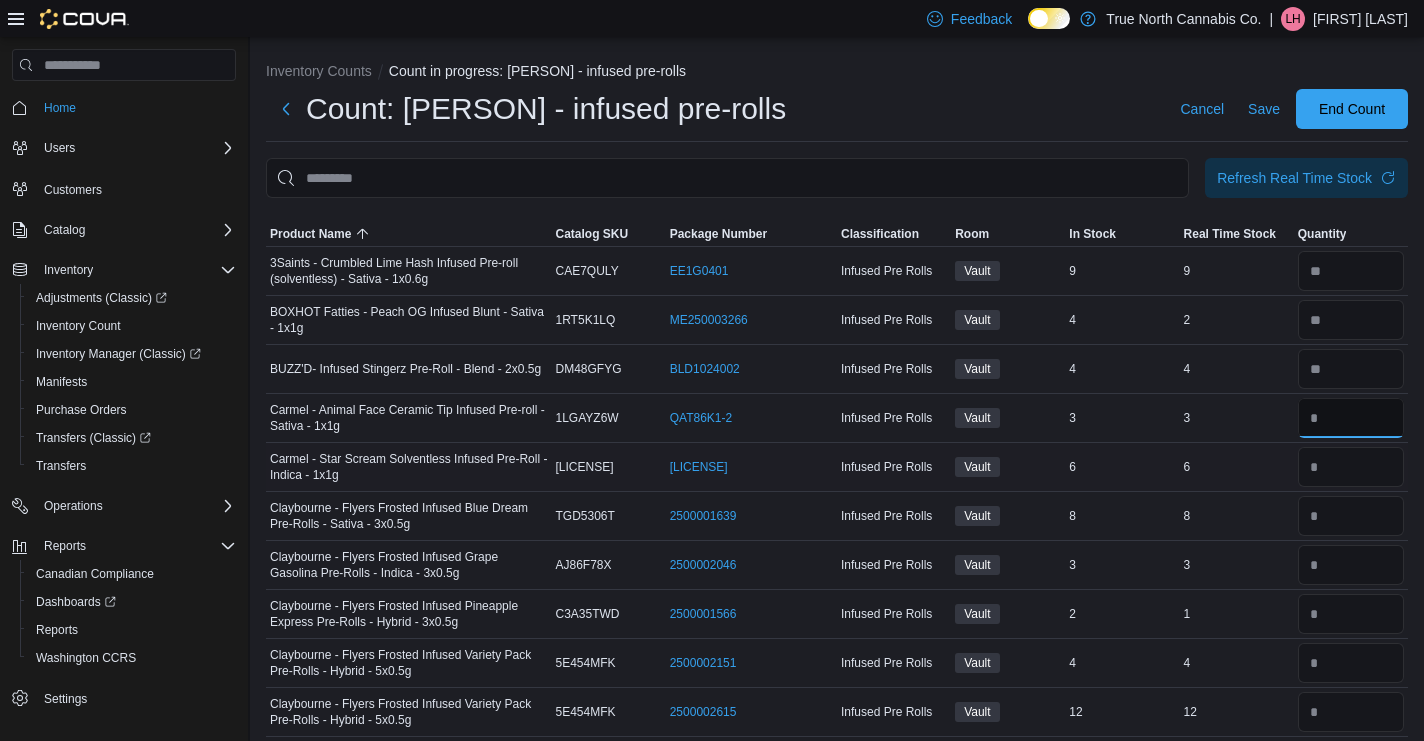 type on "*" 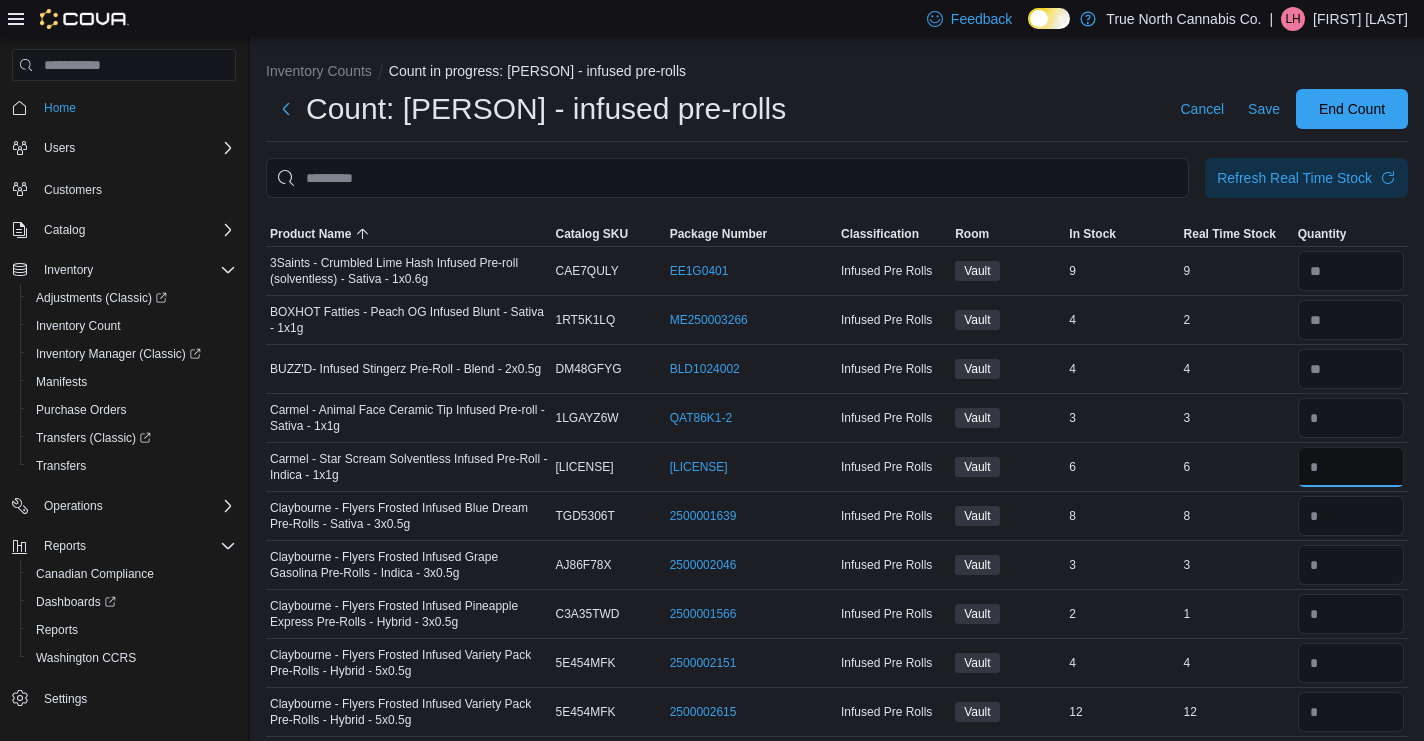 type 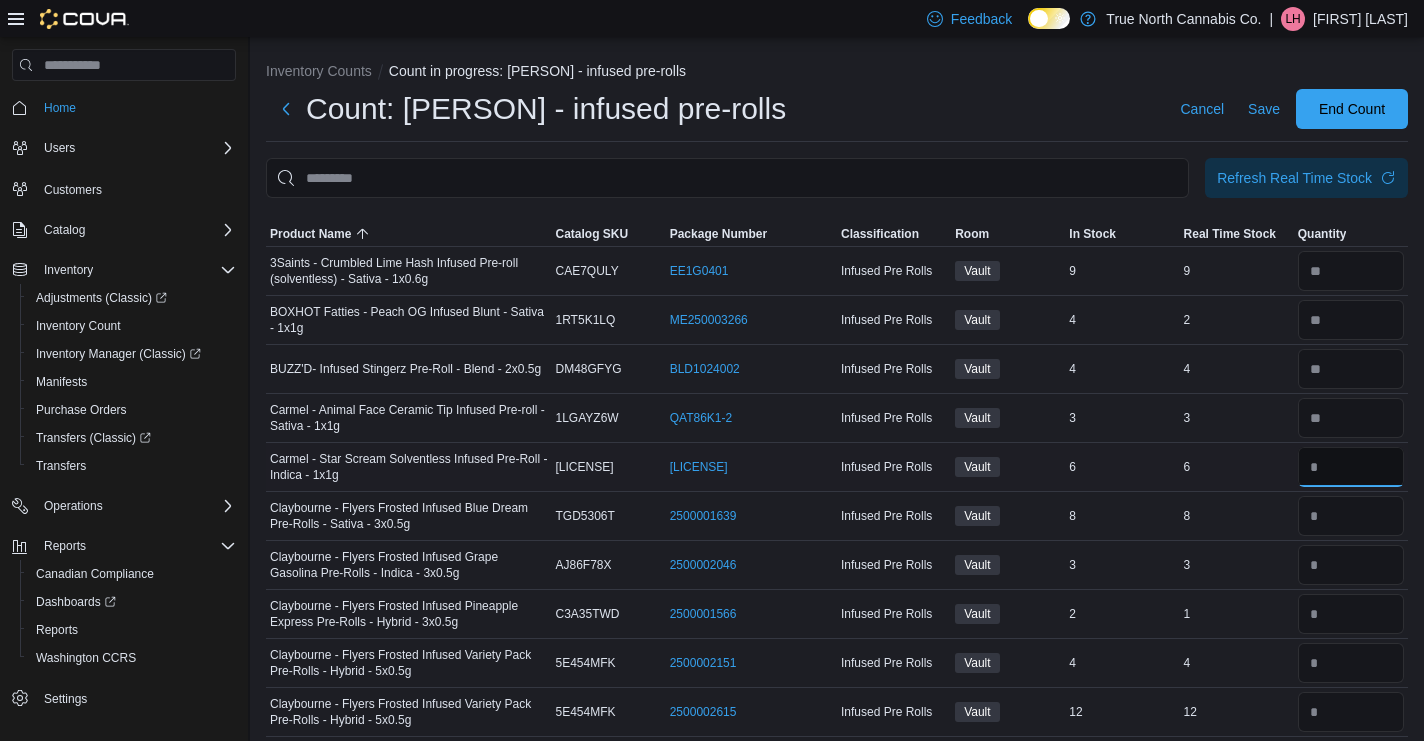 type on "*" 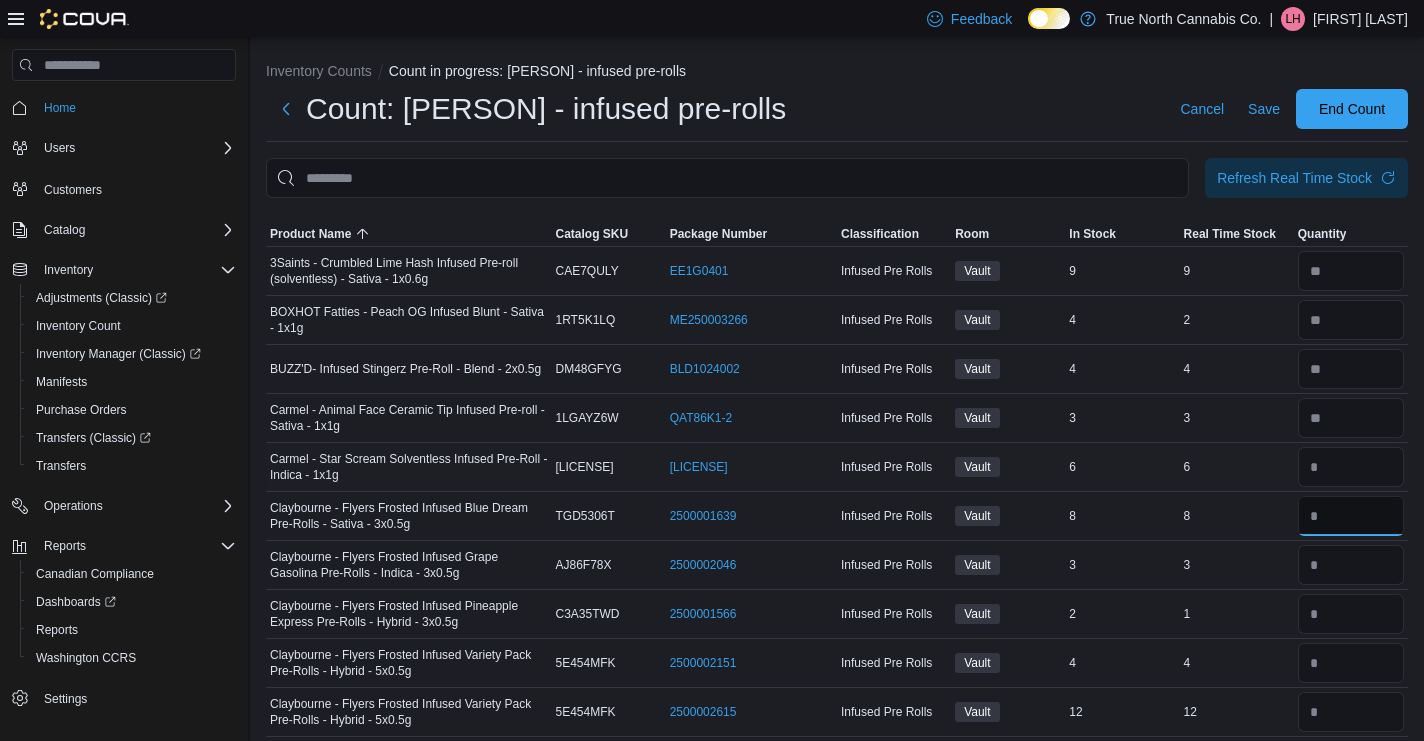 type 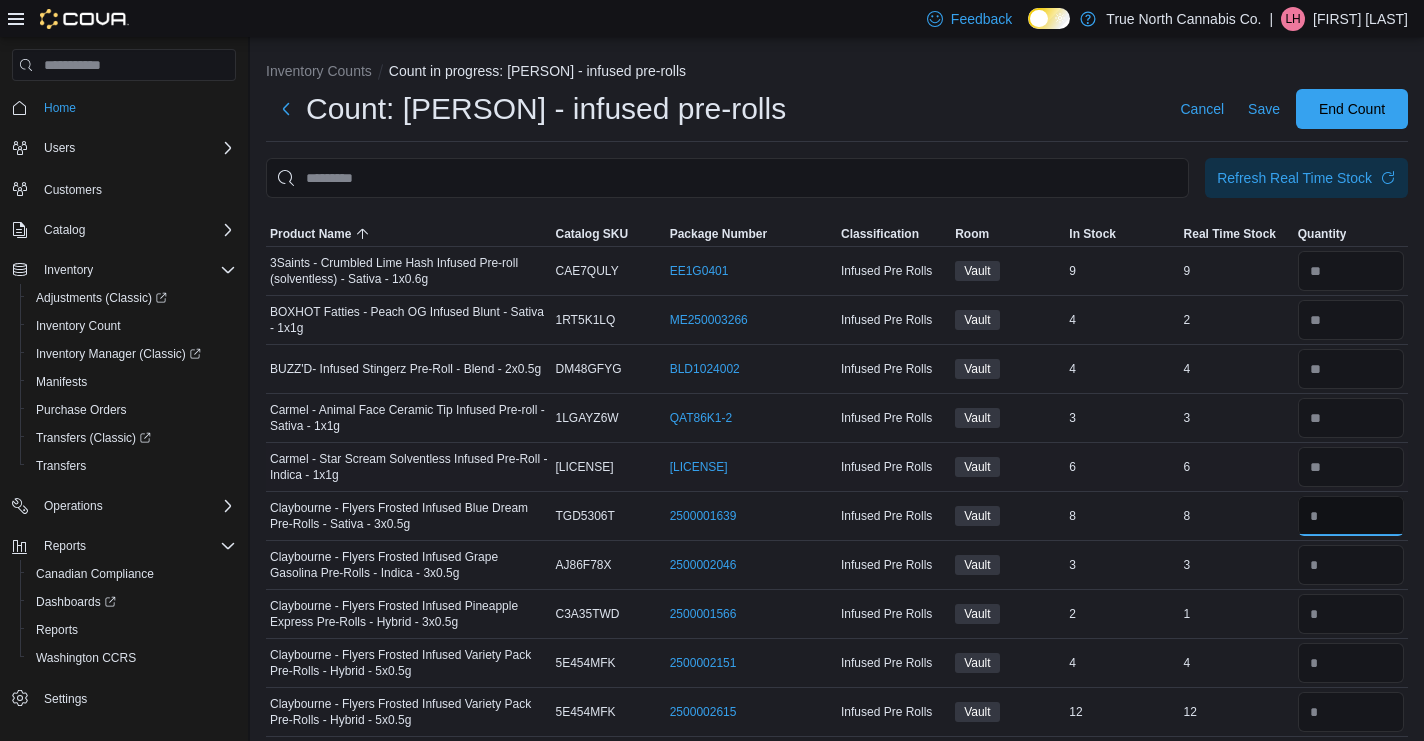 type on "*" 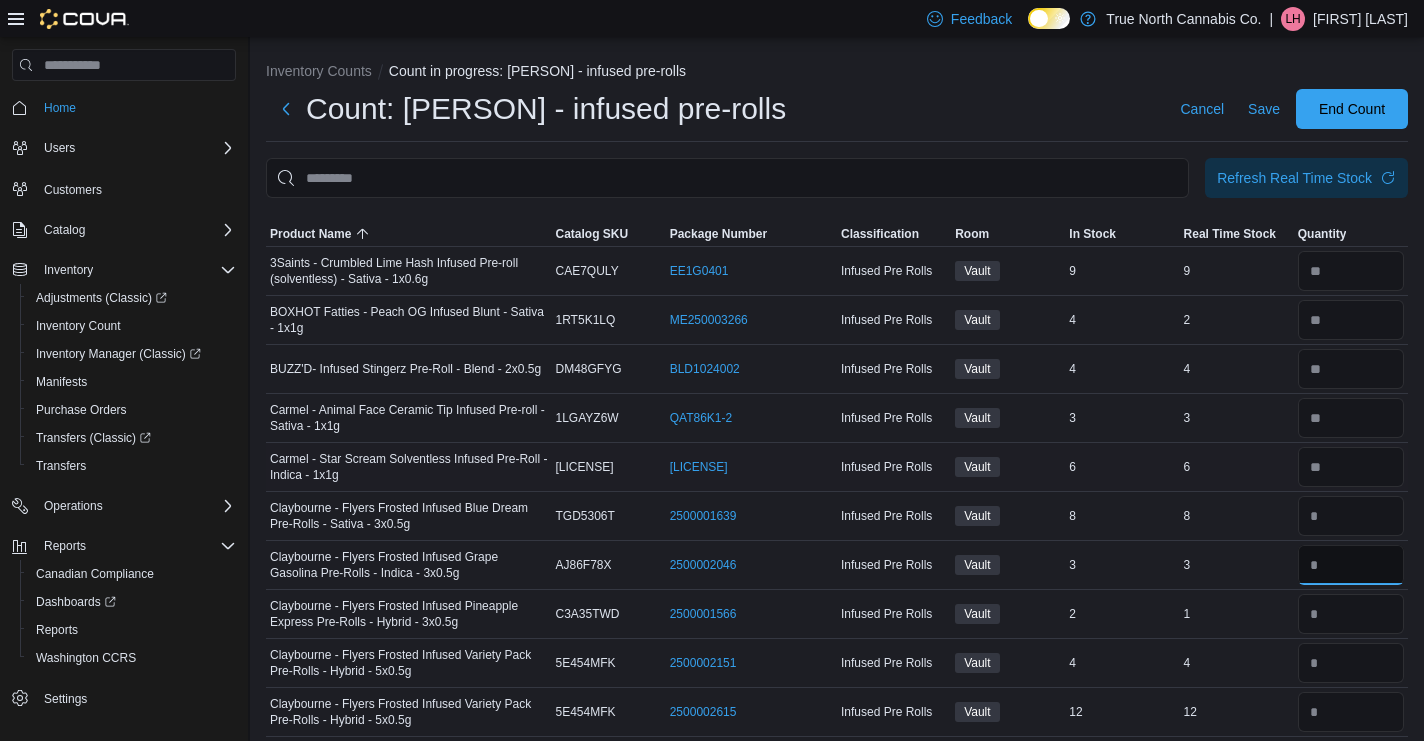 type 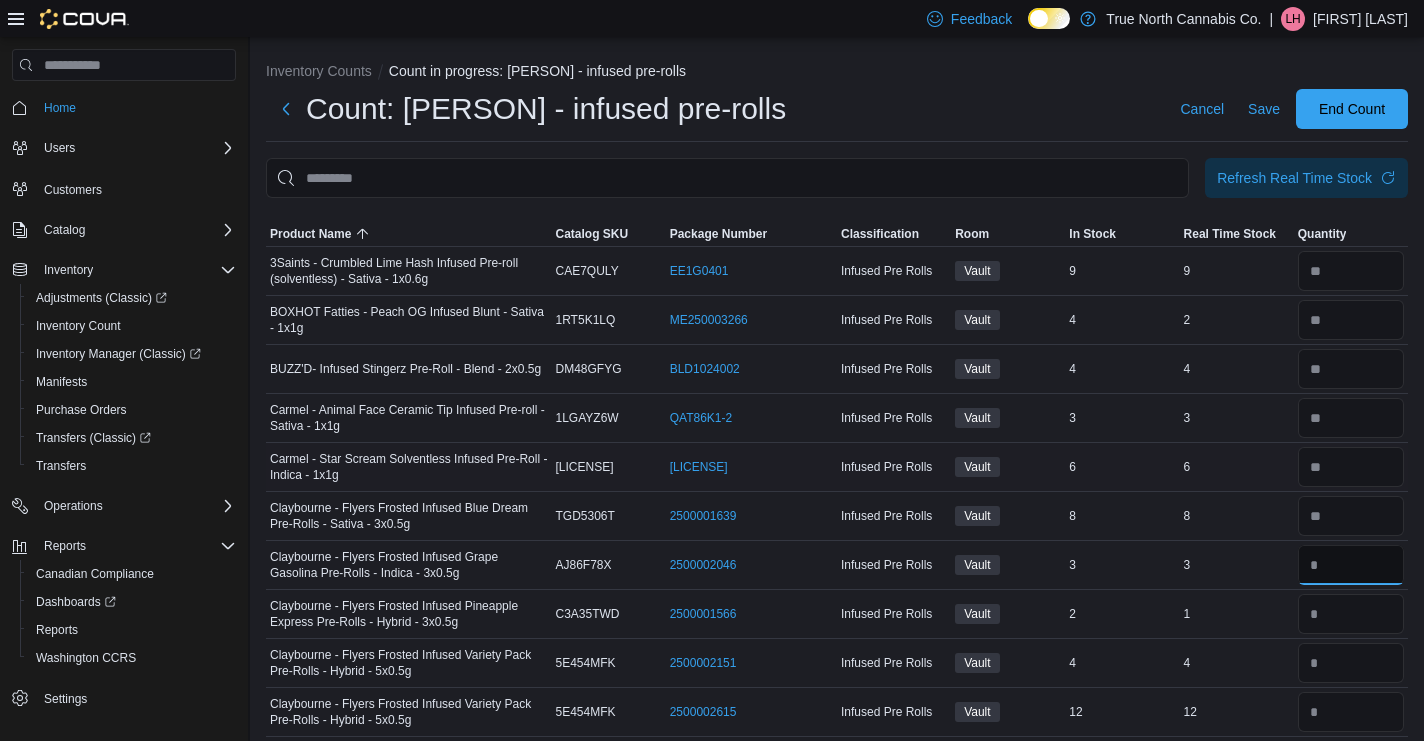 type on "*" 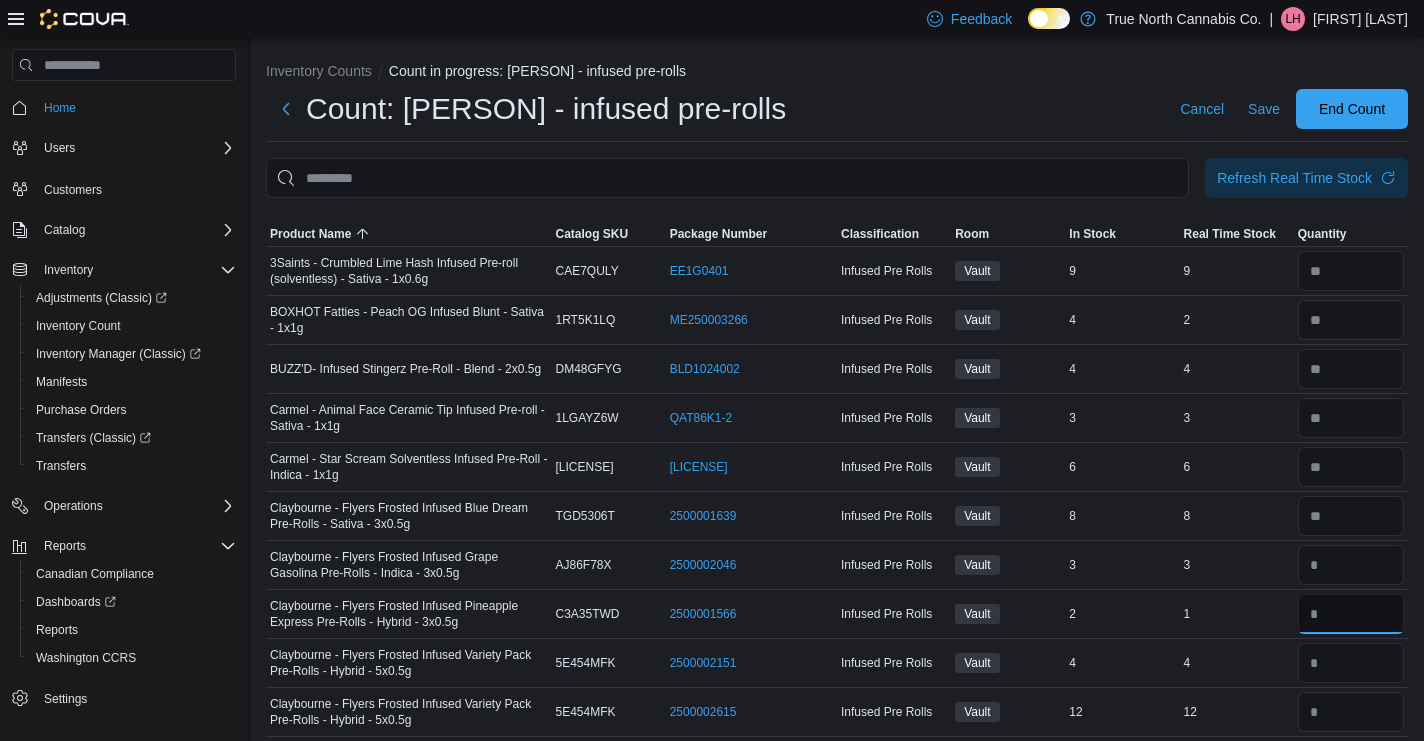 type 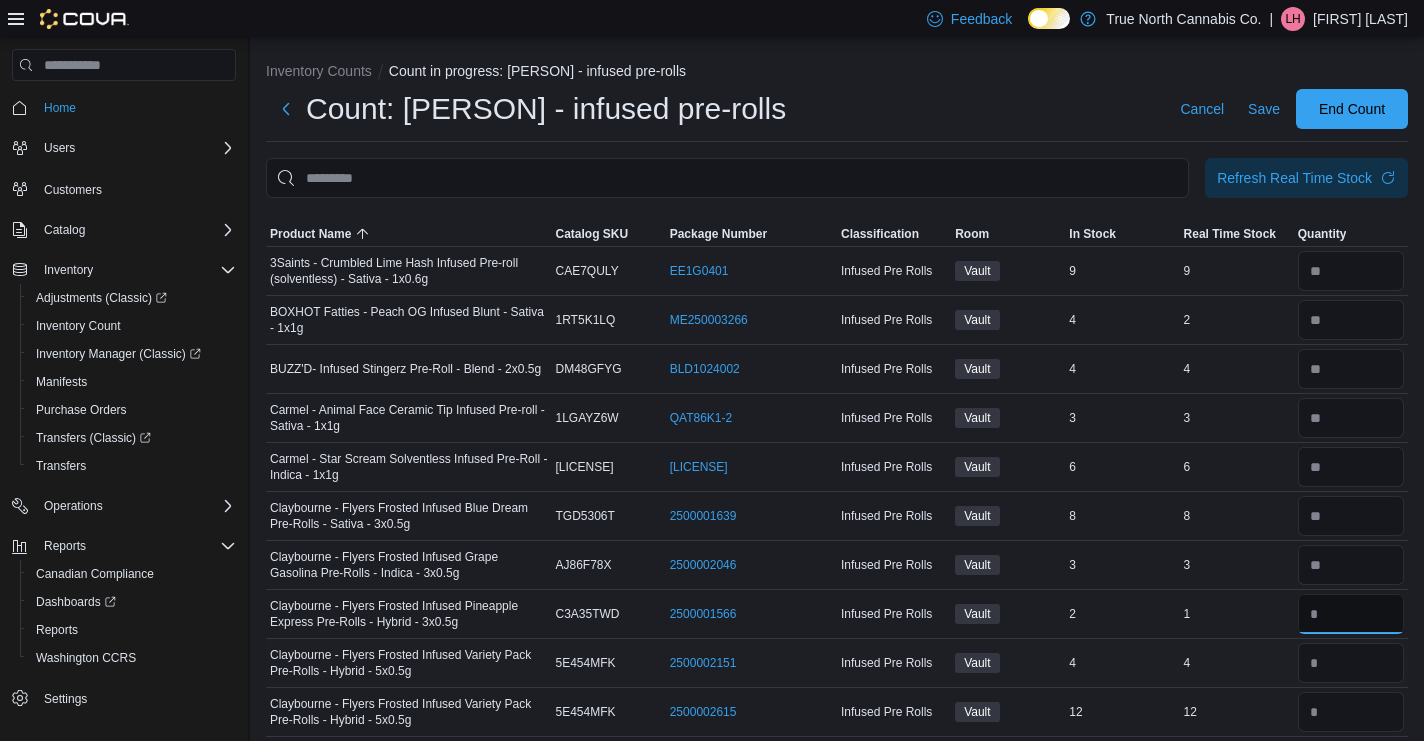 type on "*" 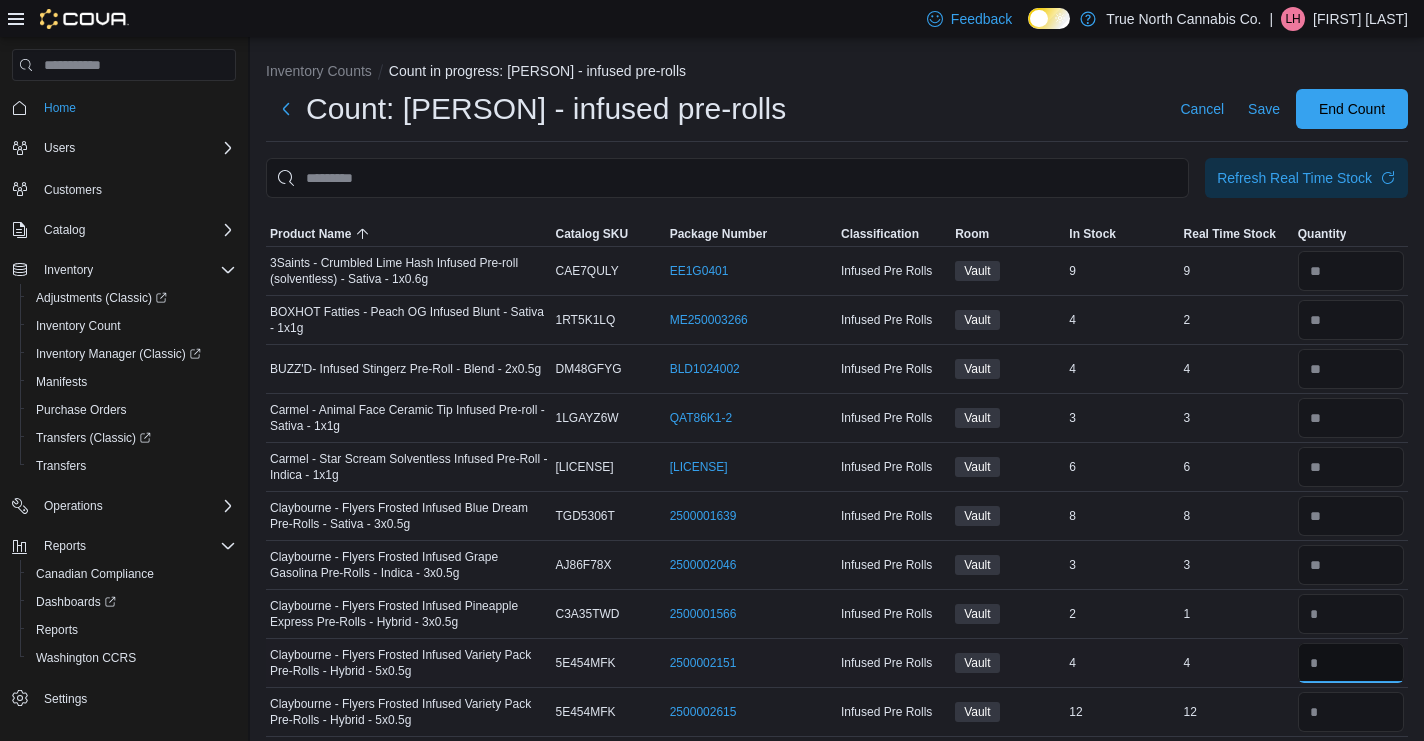 type 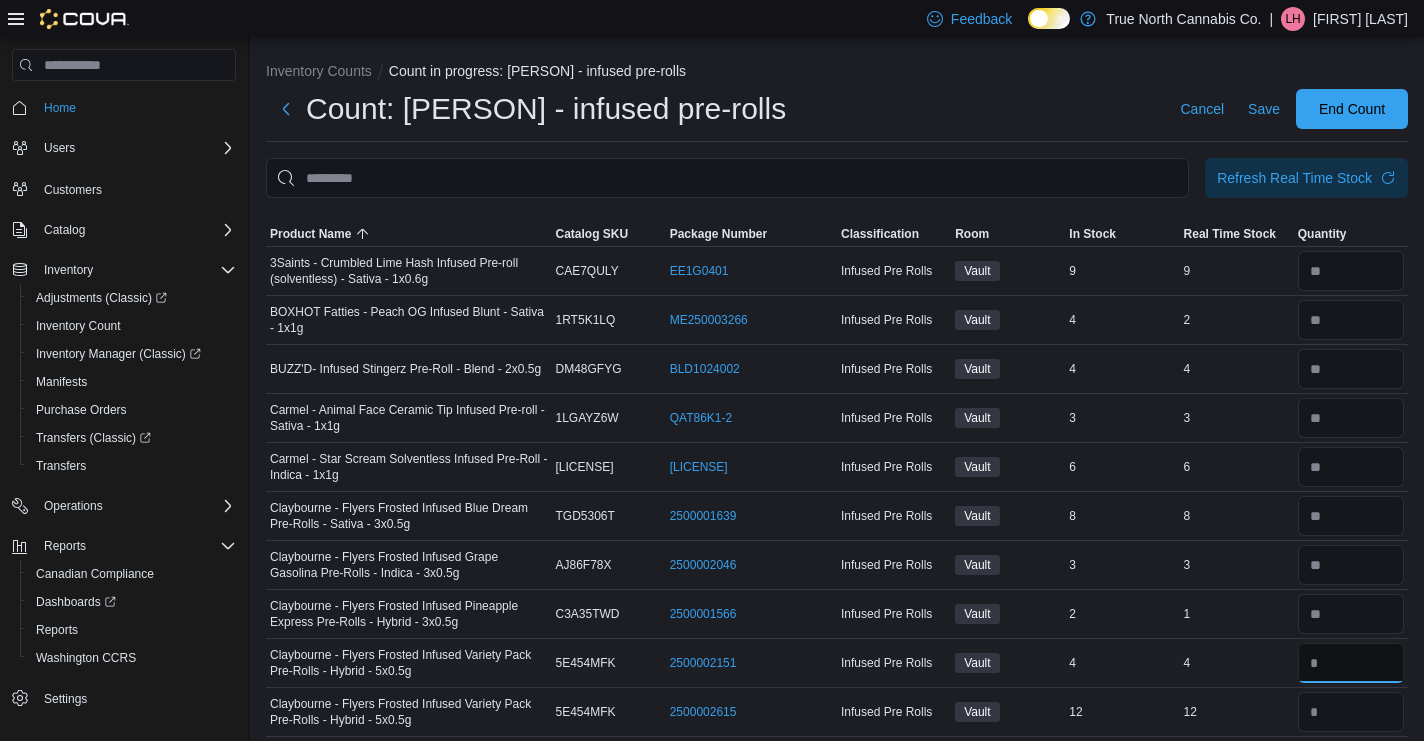 type on "*" 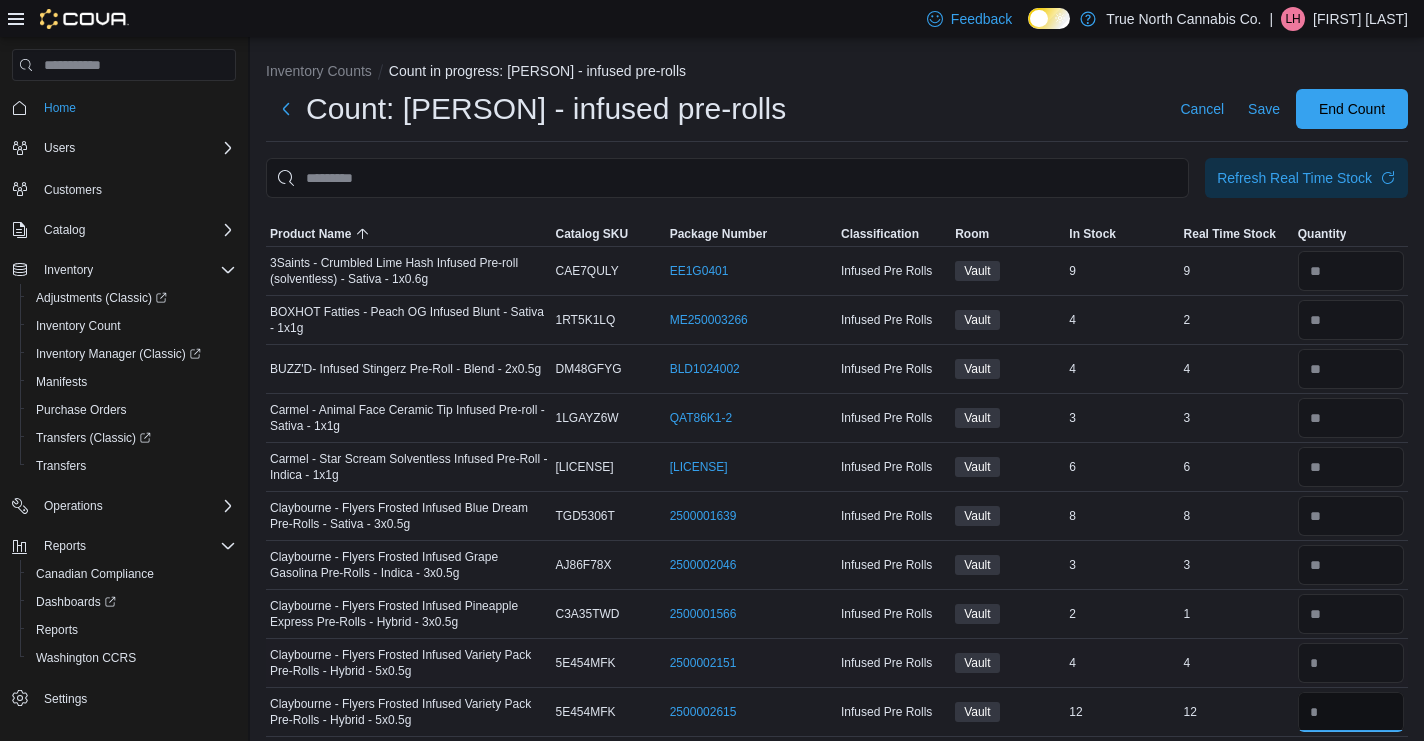 type 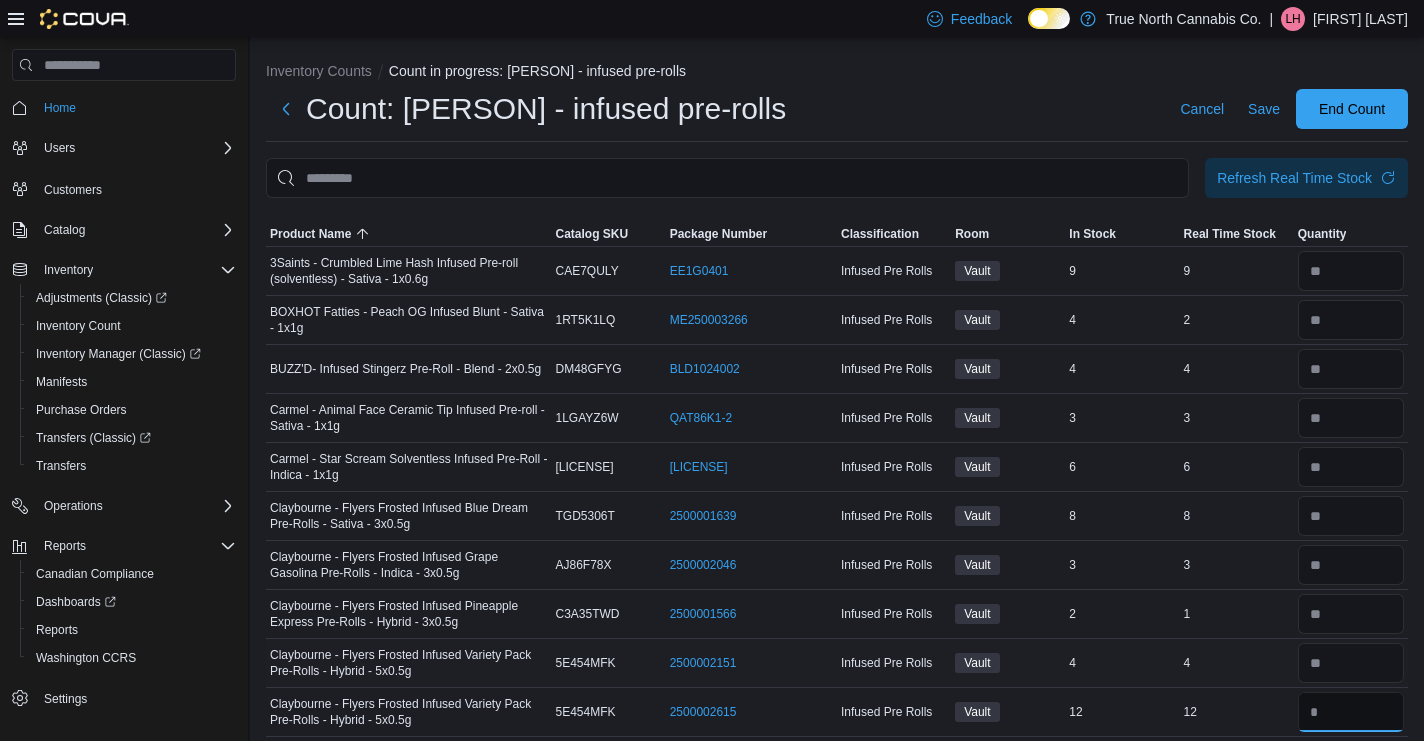 type on "**" 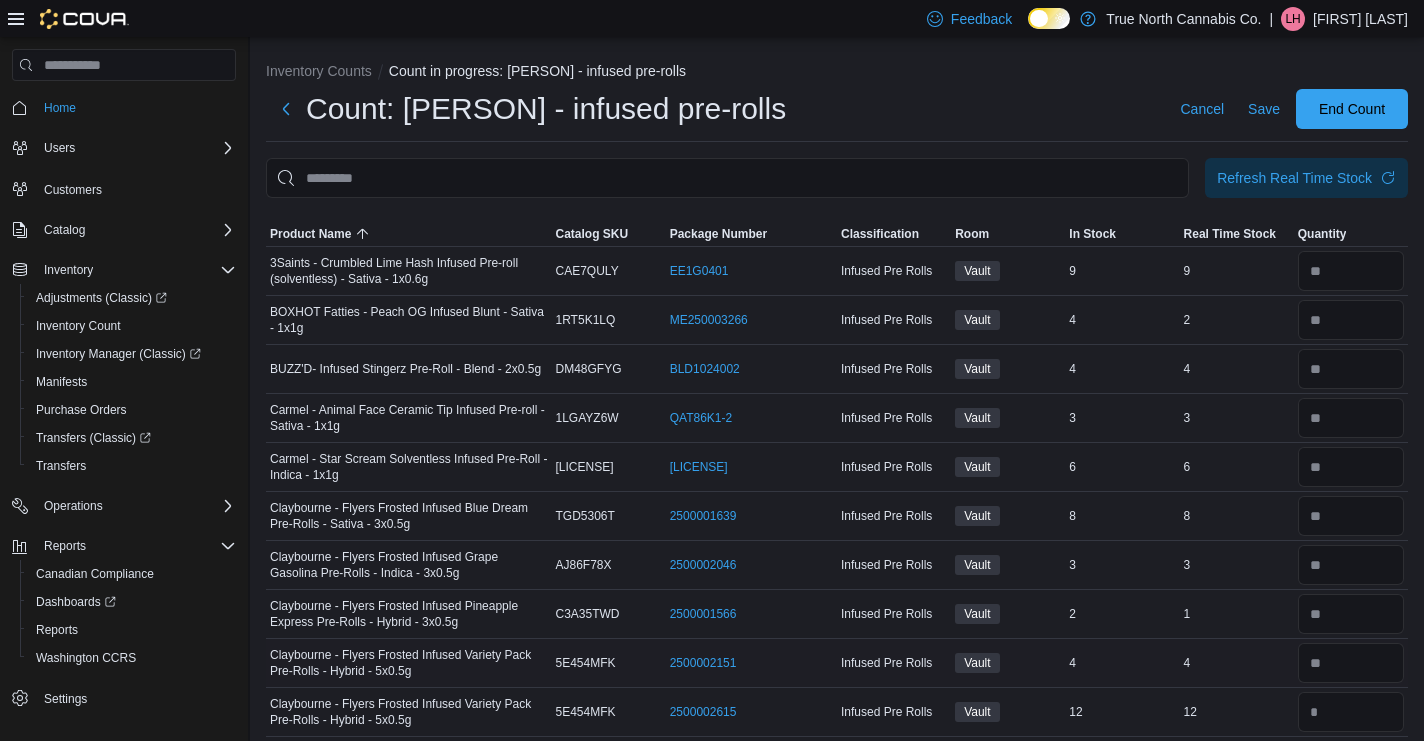 type 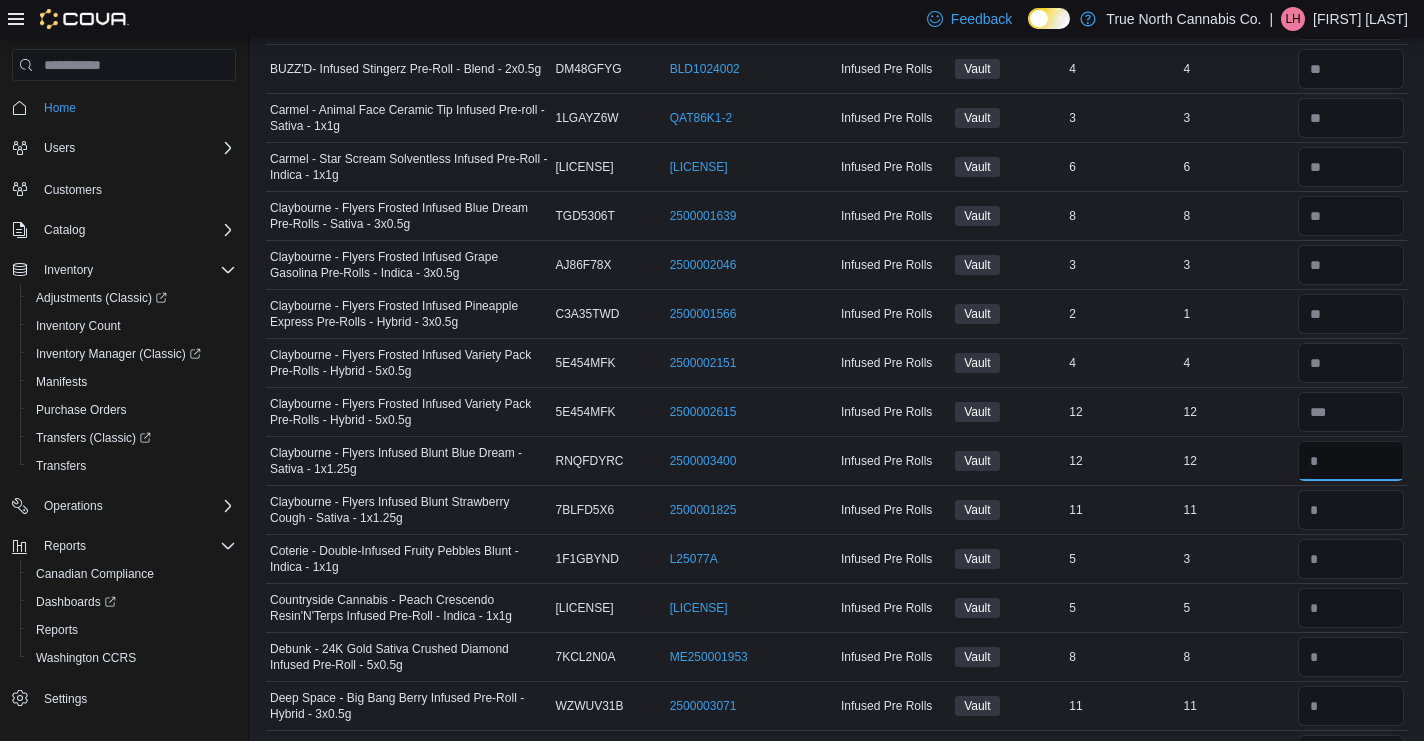 scroll, scrollTop: 296, scrollLeft: 0, axis: vertical 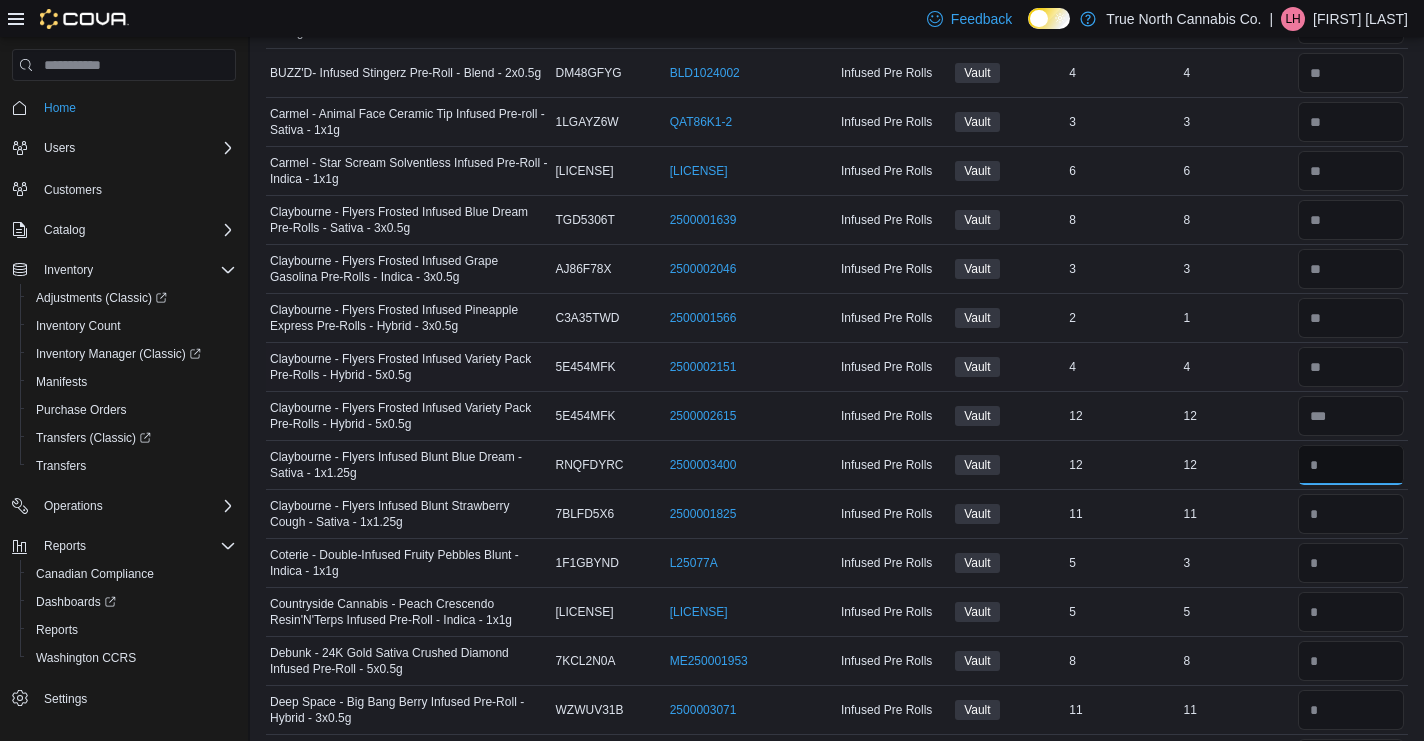 type on "**" 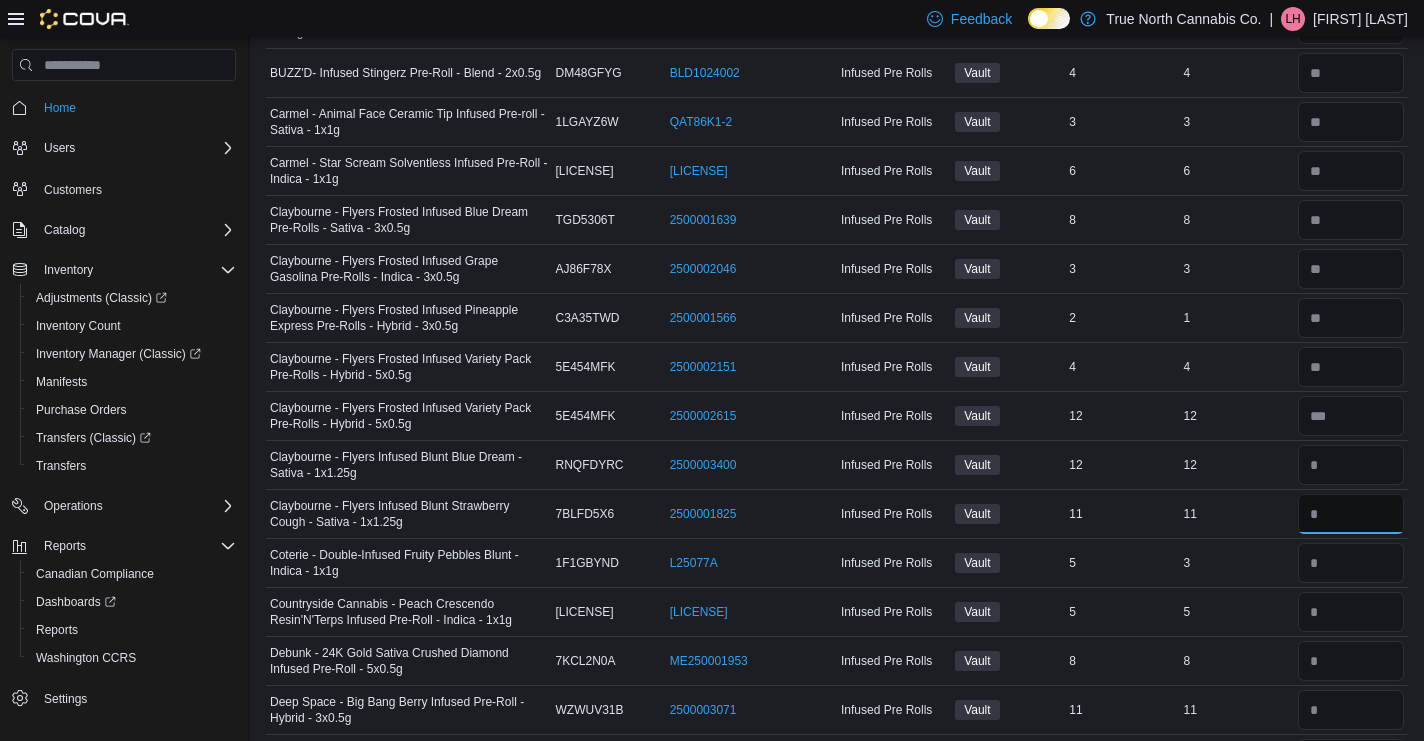 type 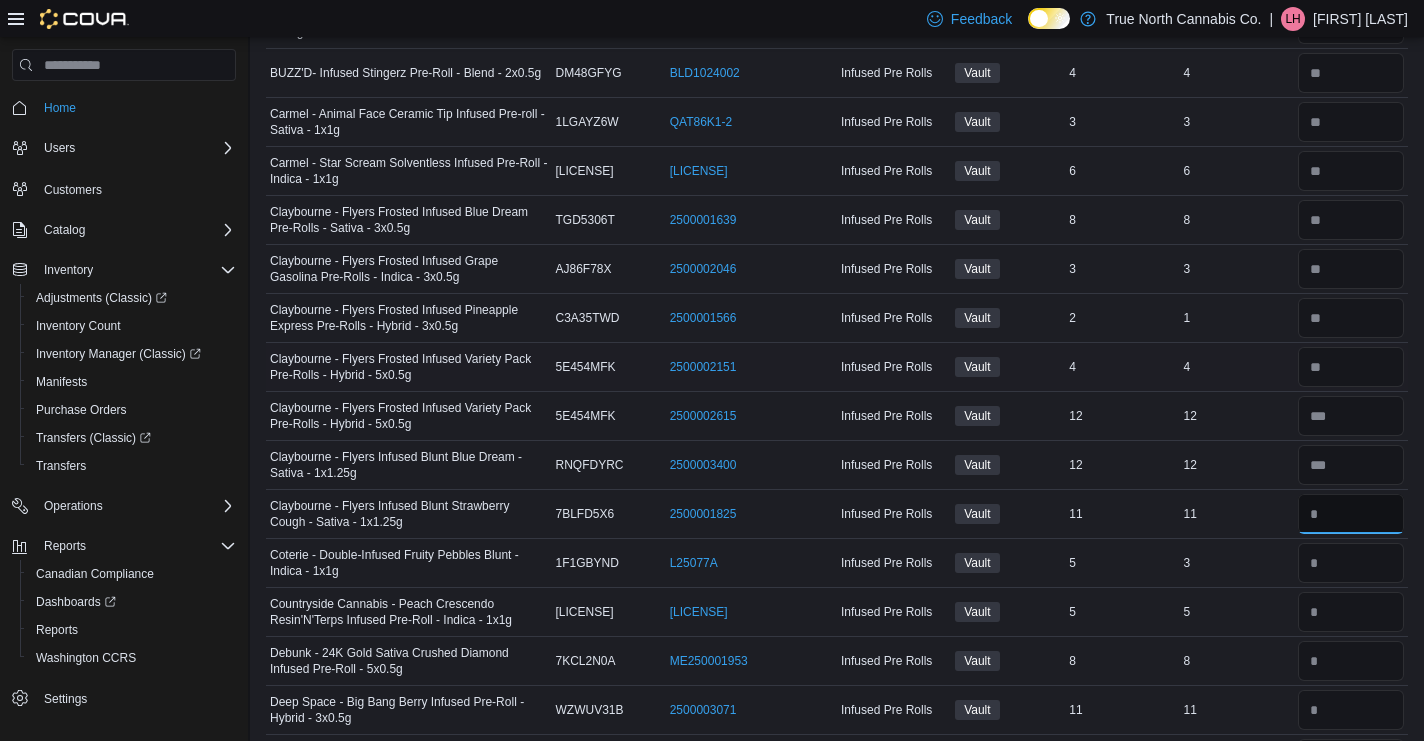 type on "**" 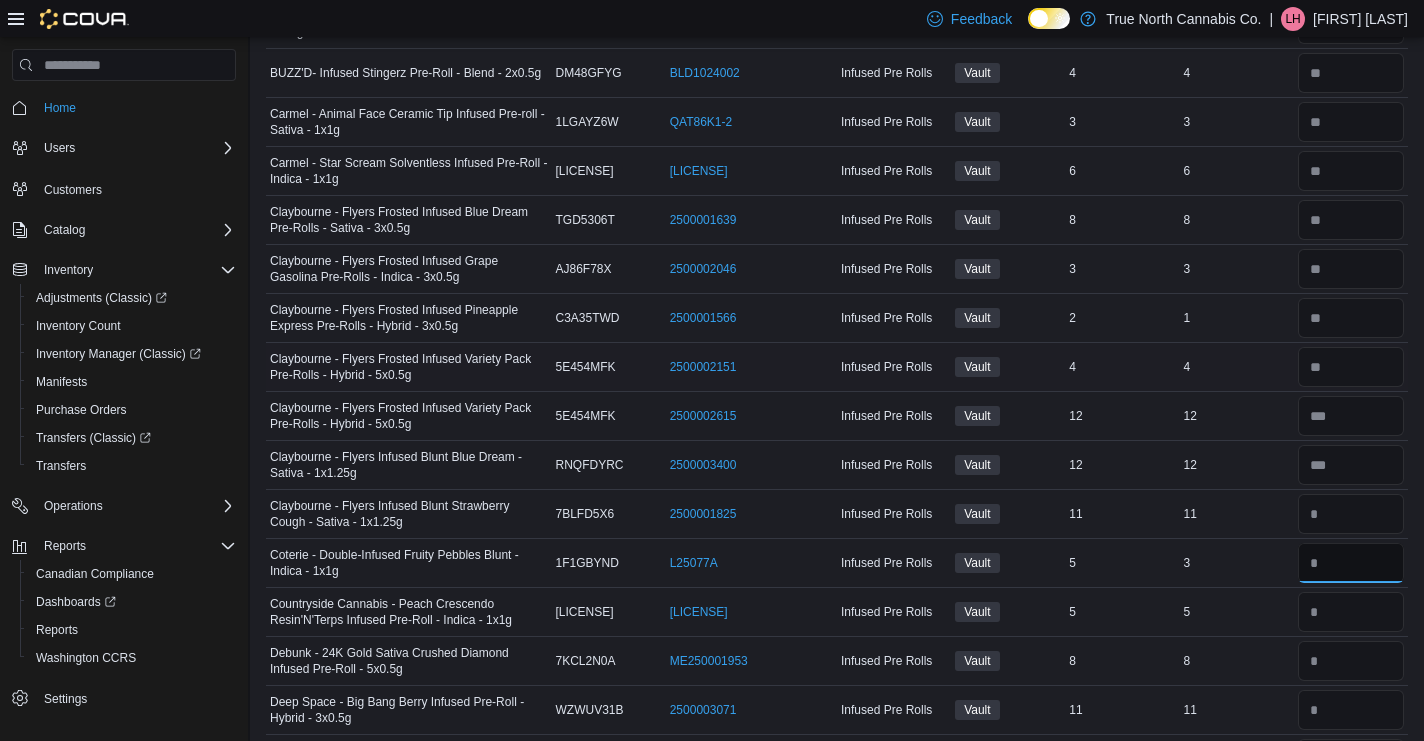 type 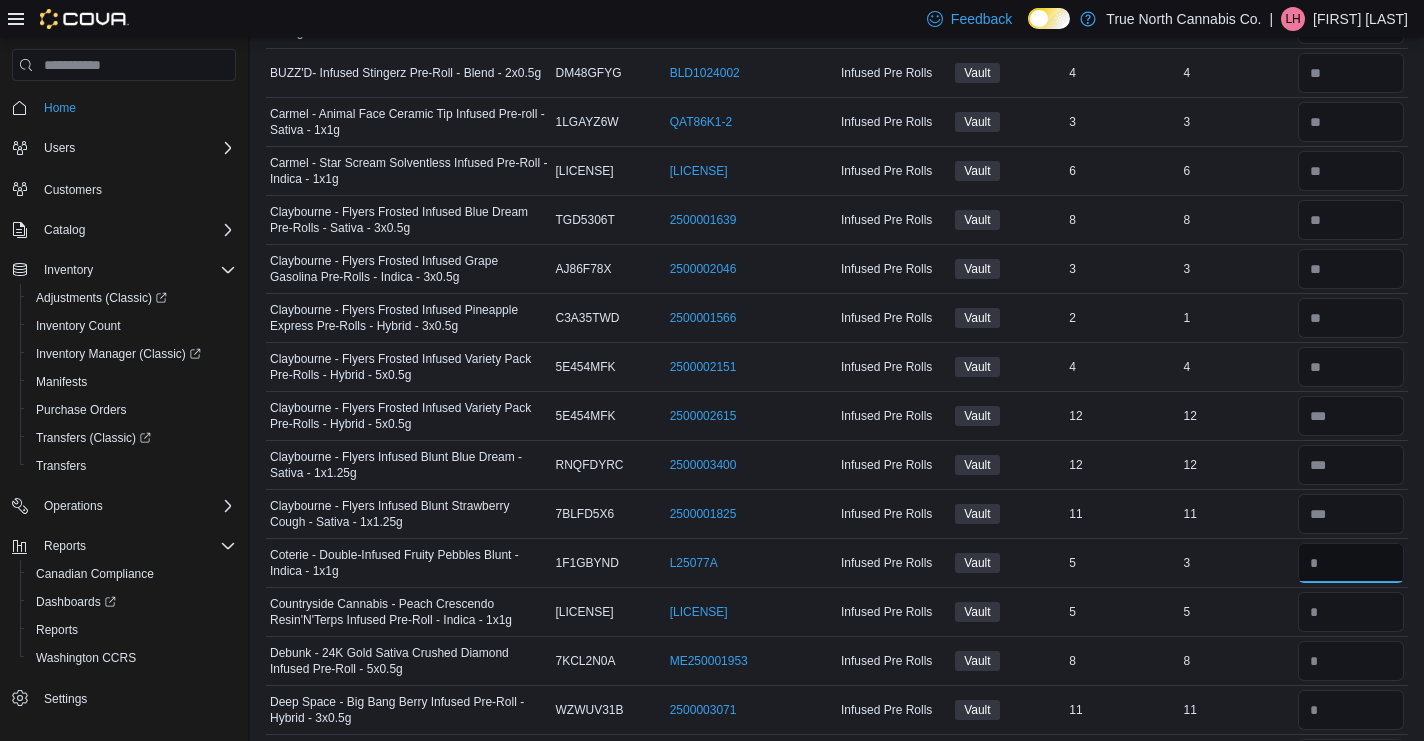 type on "*" 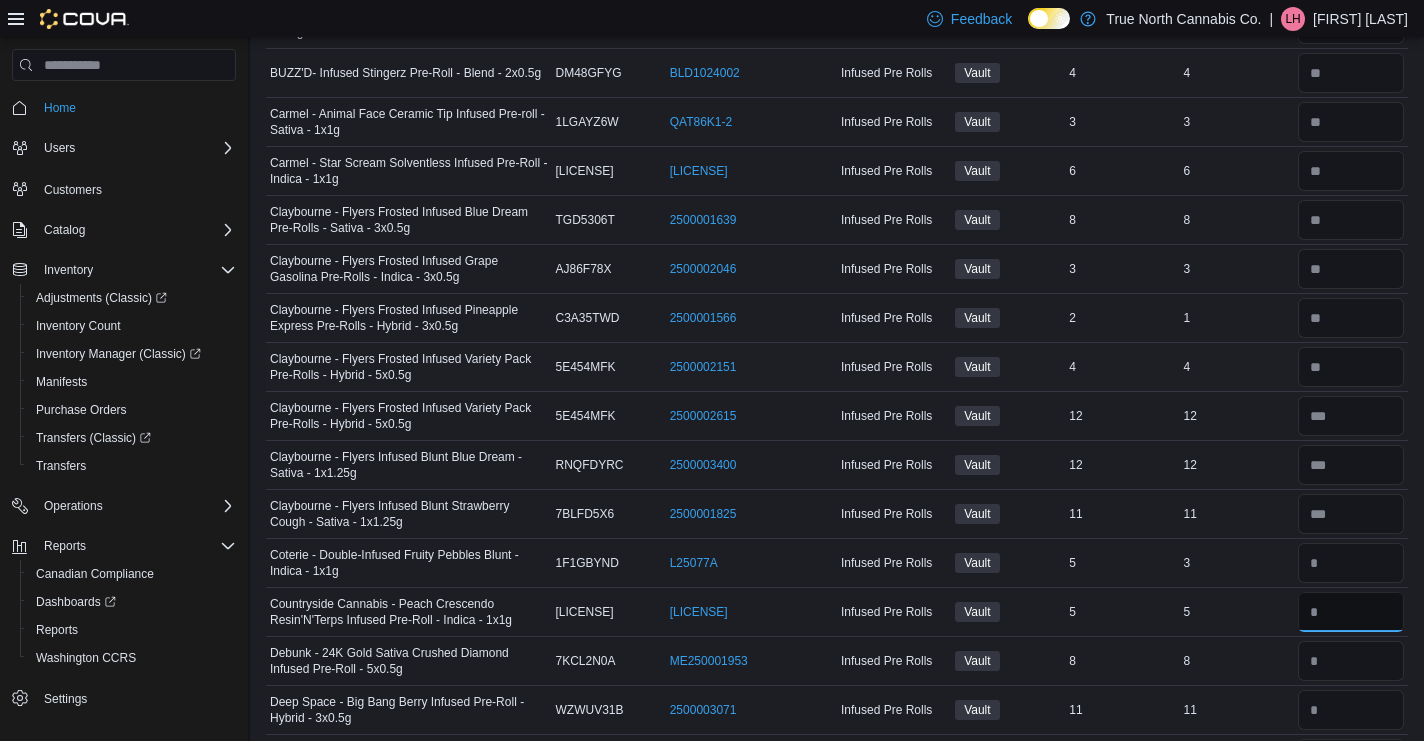 type 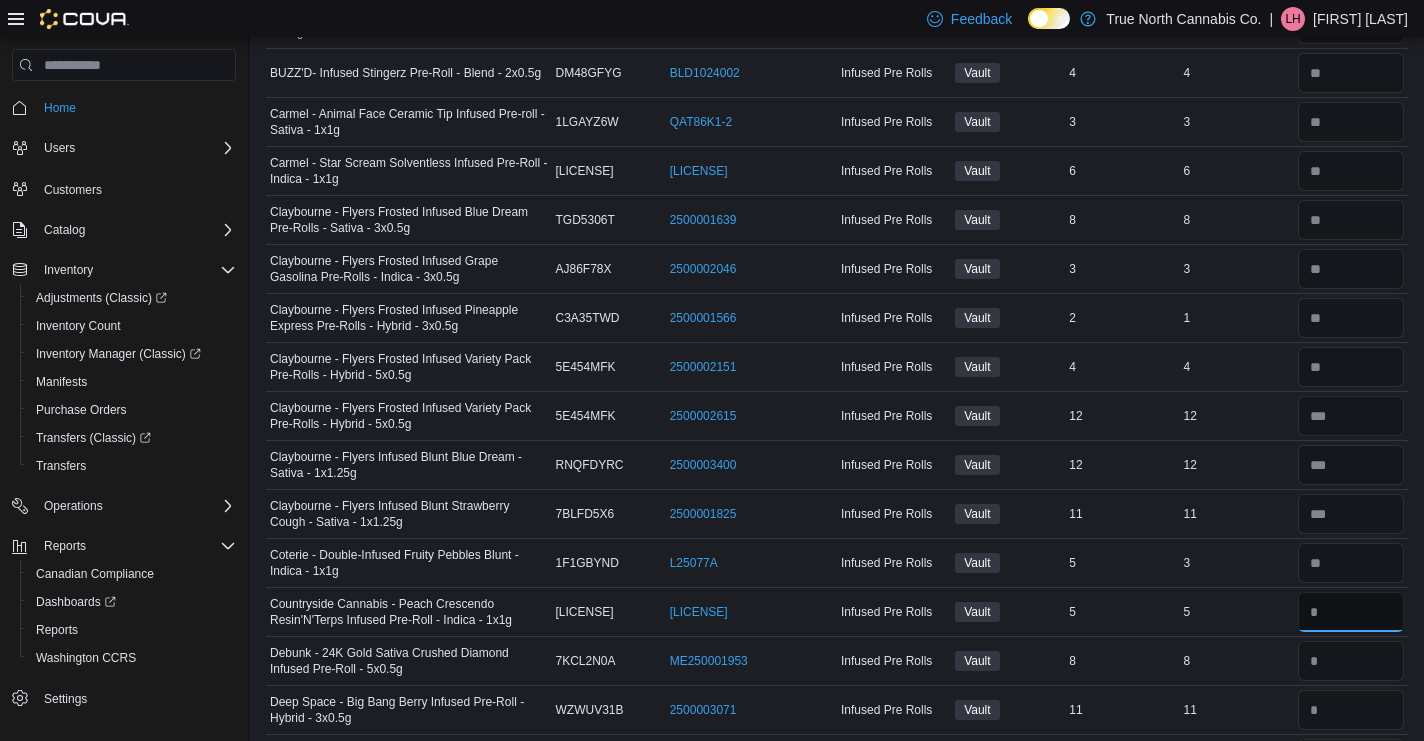 type on "*" 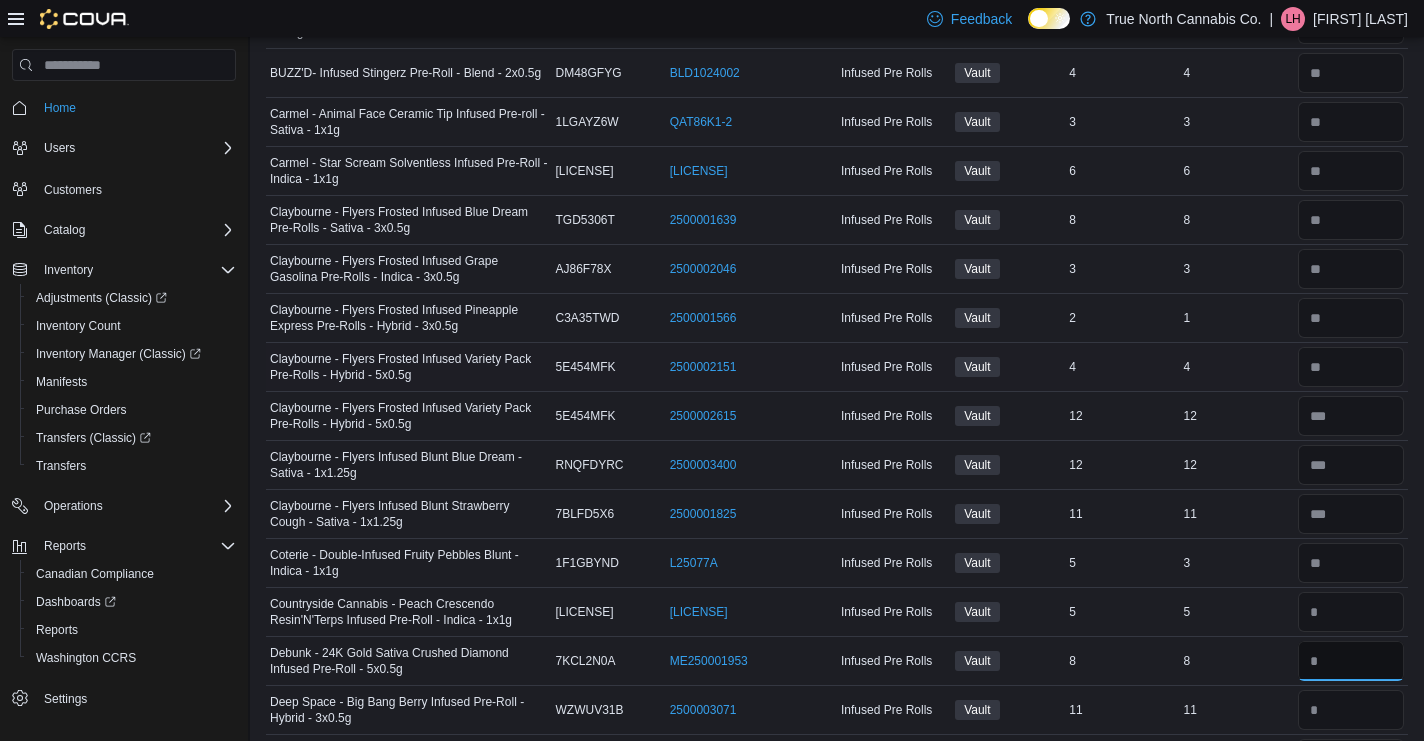 type 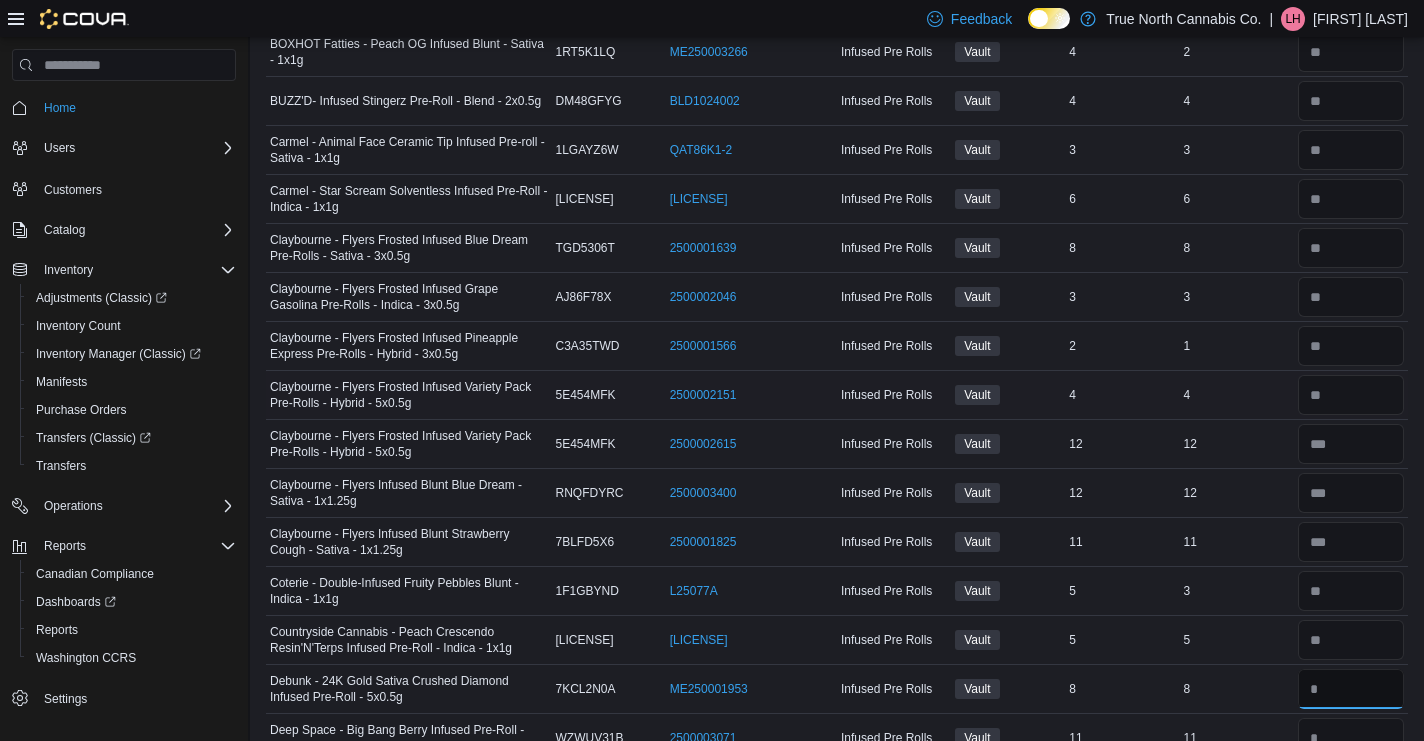 scroll, scrollTop: 0, scrollLeft: 0, axis: both 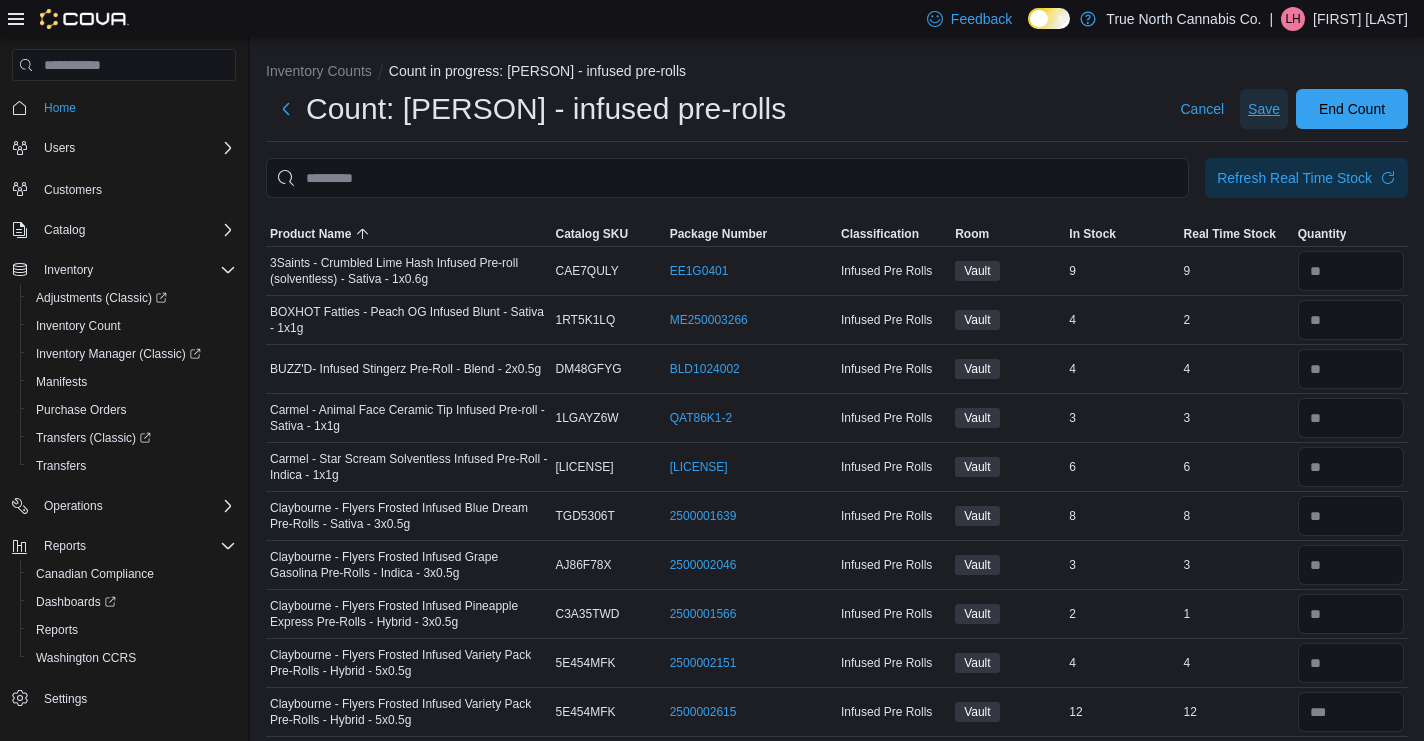 click on "Save" at bounding box center (1264, 109) 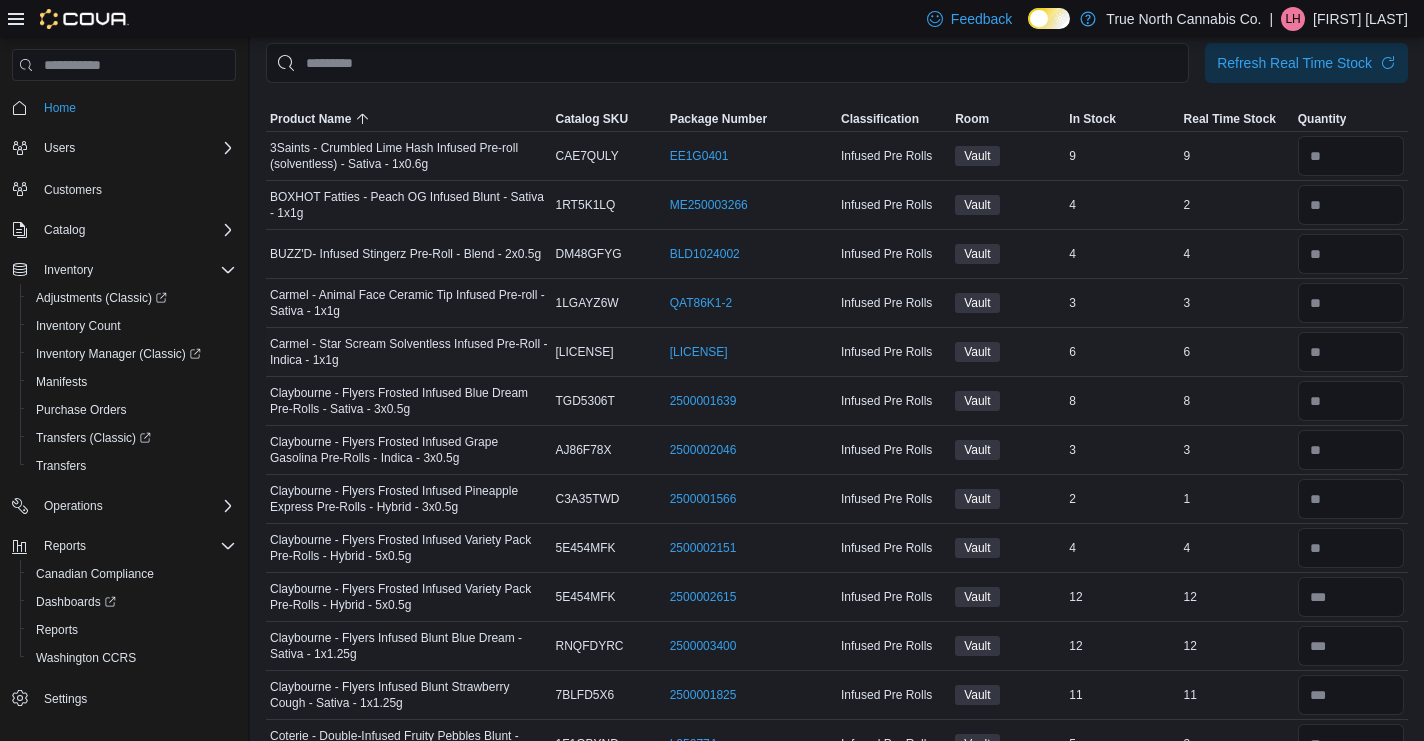 scroll, scrollTop: 423, scrollLeft: 0, axis: vertical 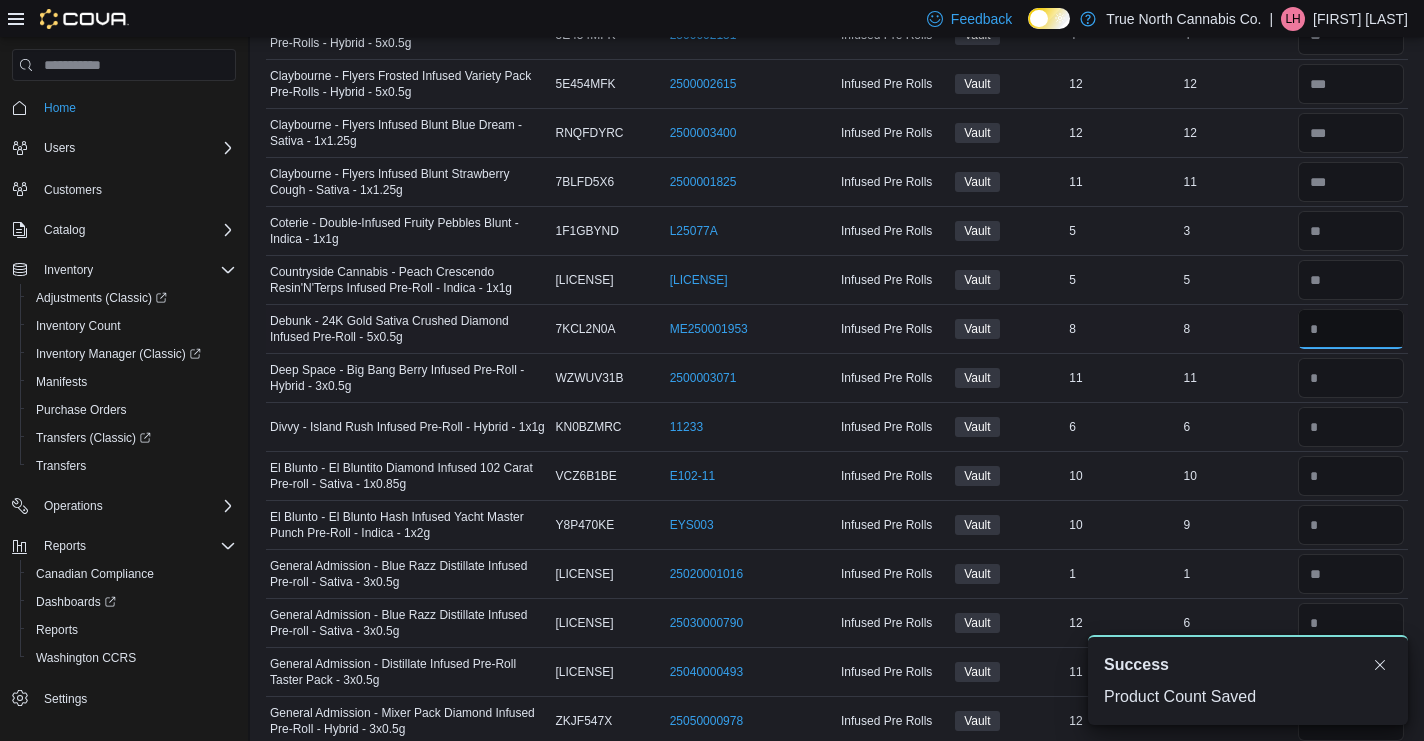 click at bounding box center (1351, 329) 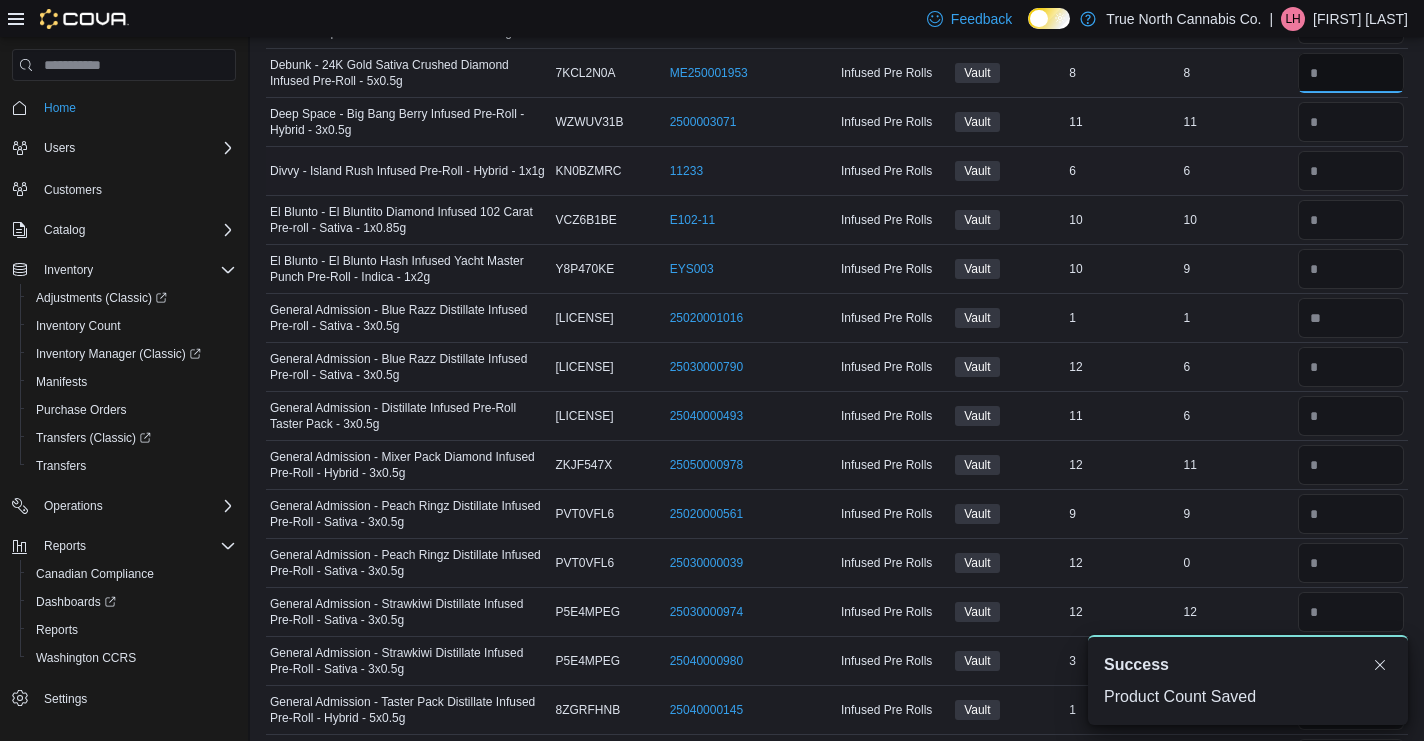 scroll, scrollTop: 890, scrollLeft: 0, axis: vertical 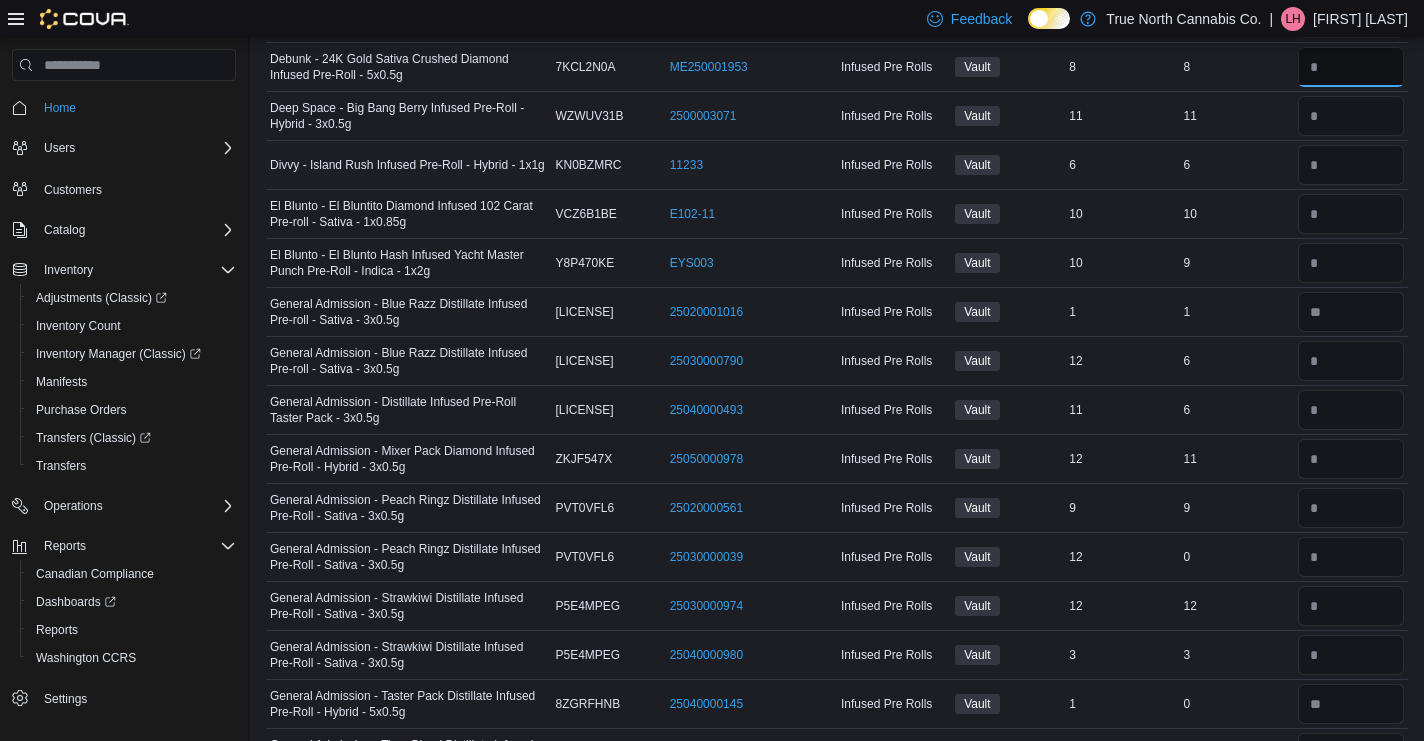 type on "*" 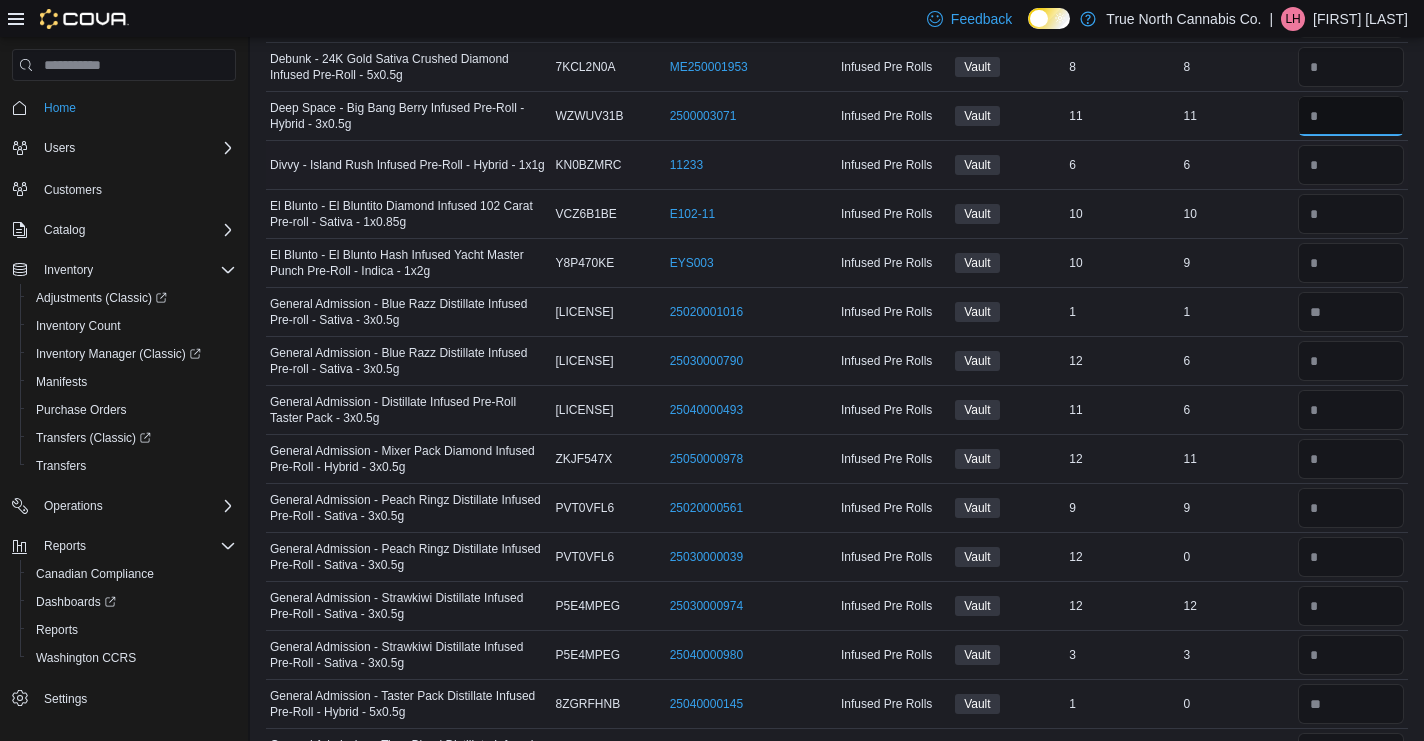 type 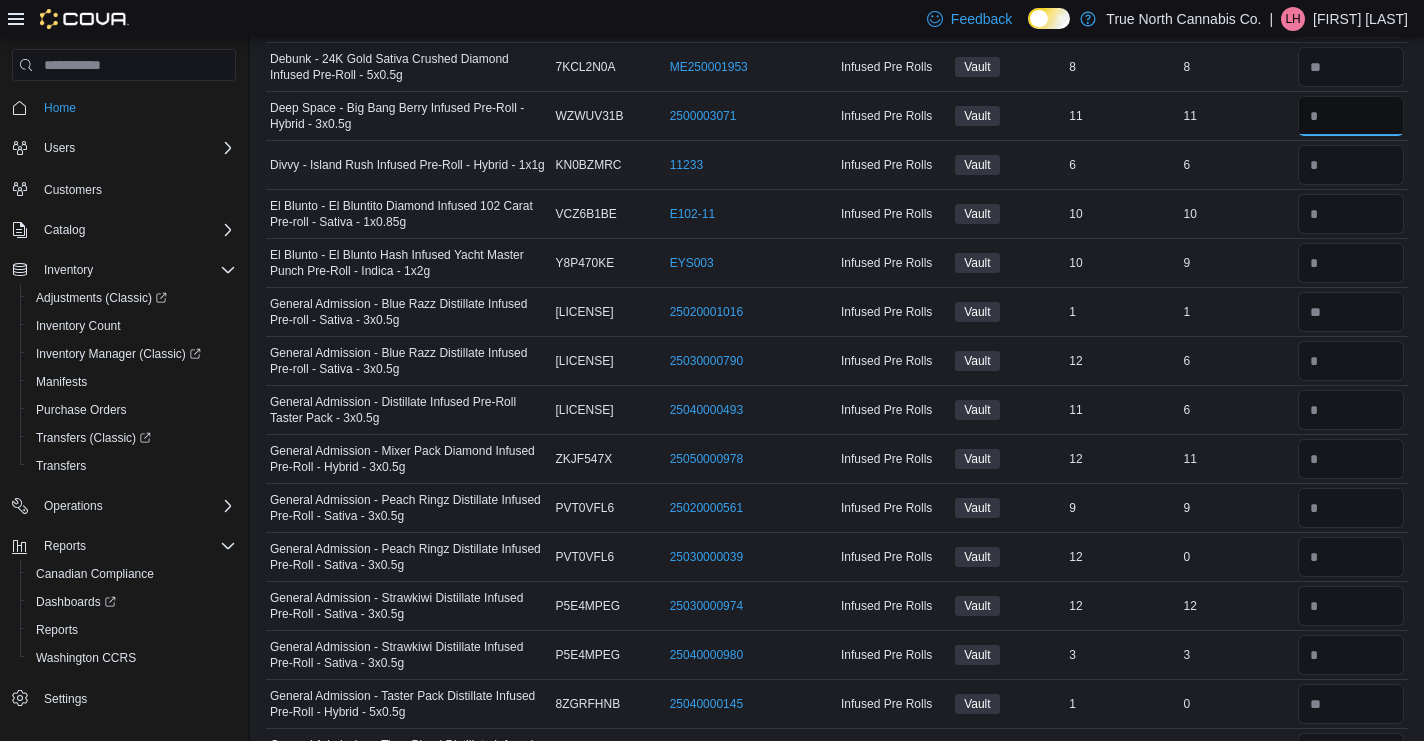 type on "**" 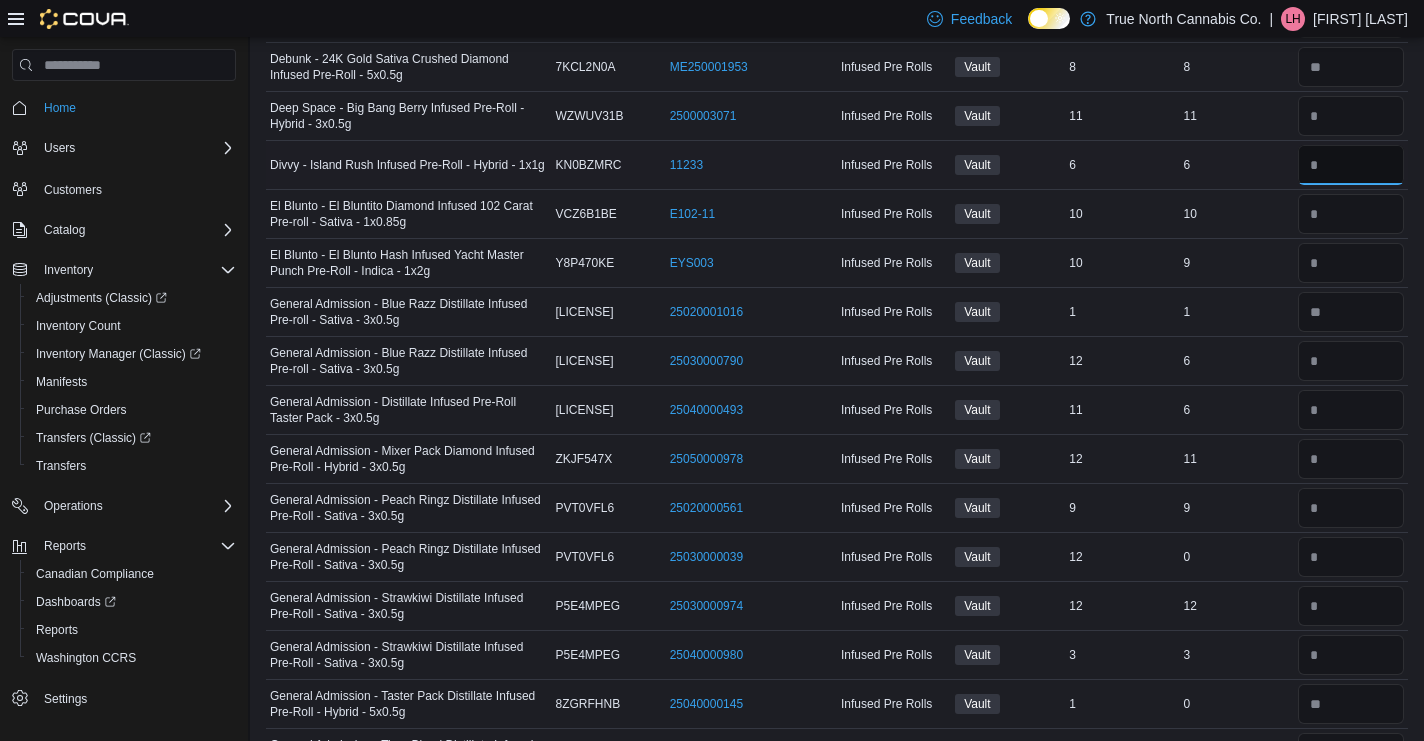 type 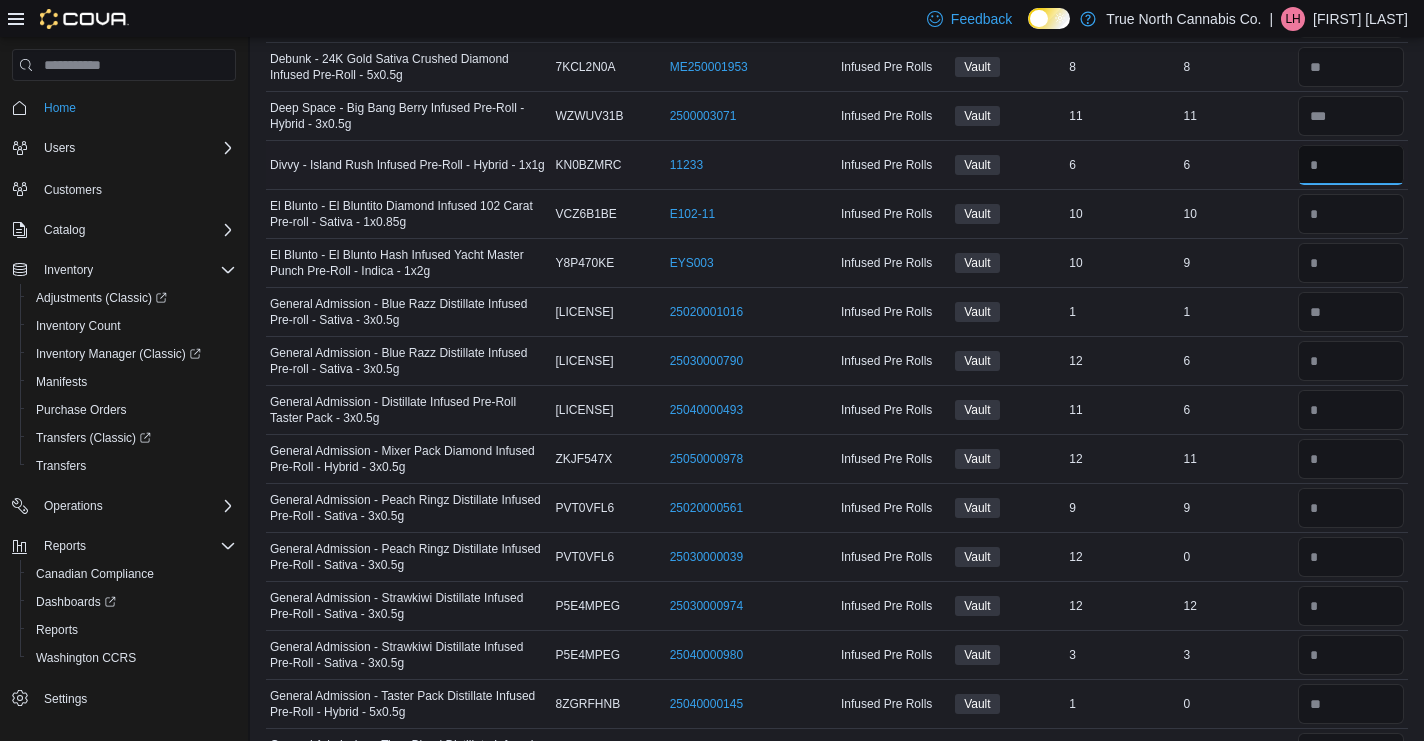type on "*" 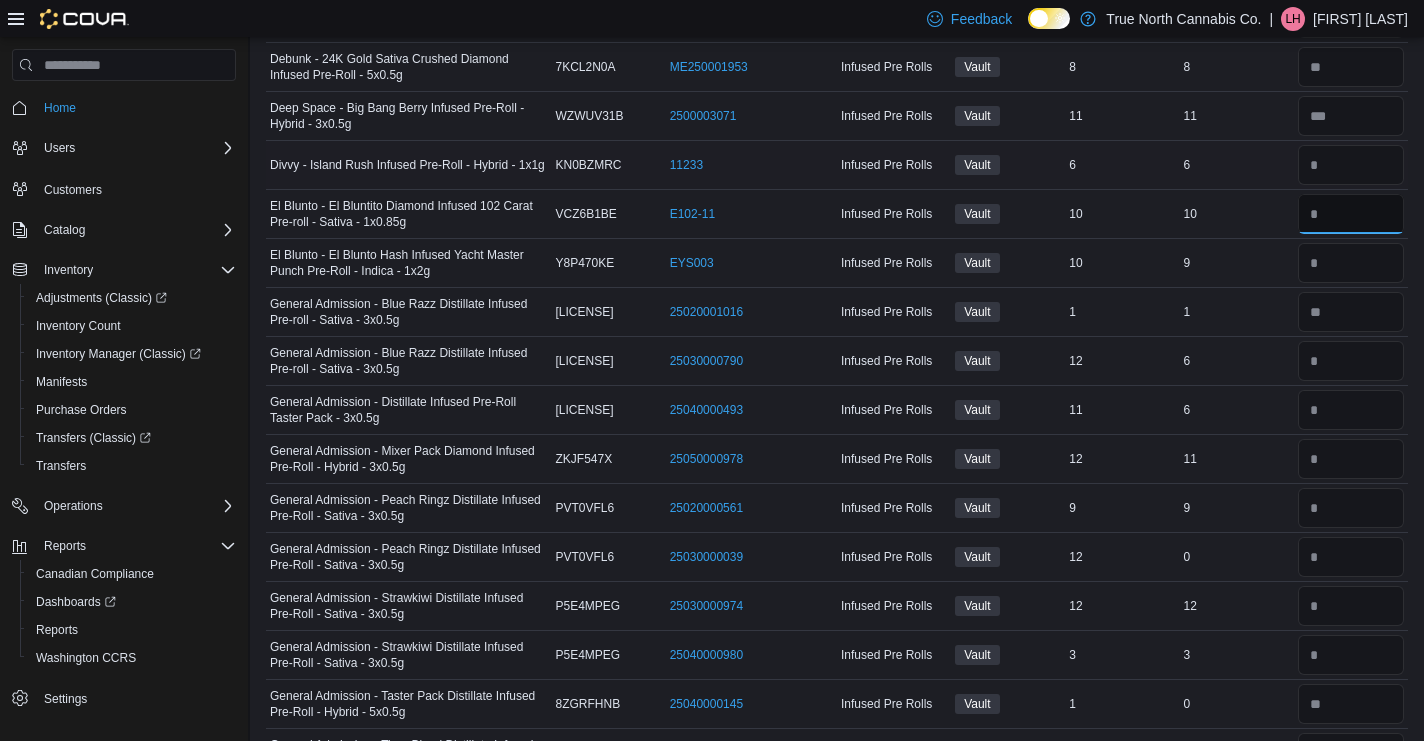 type 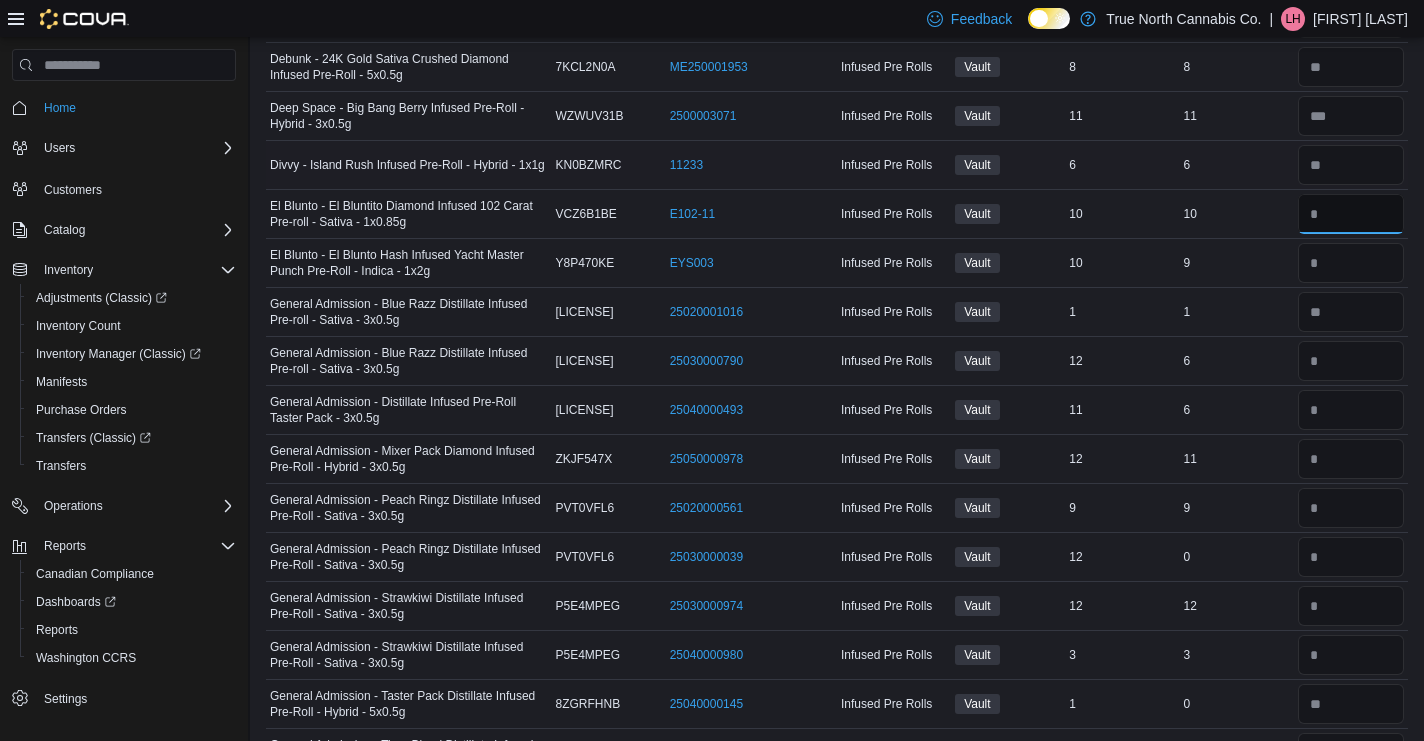 type on "**" 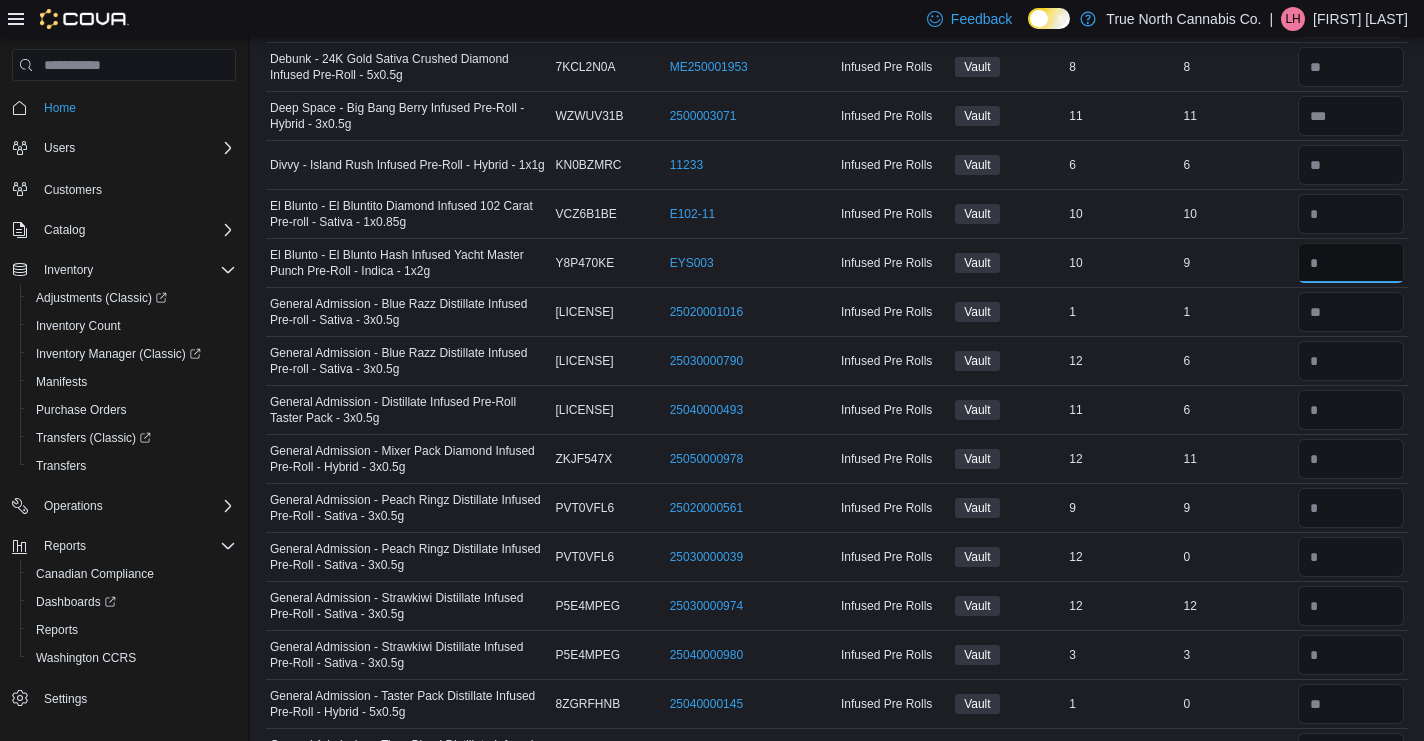 type 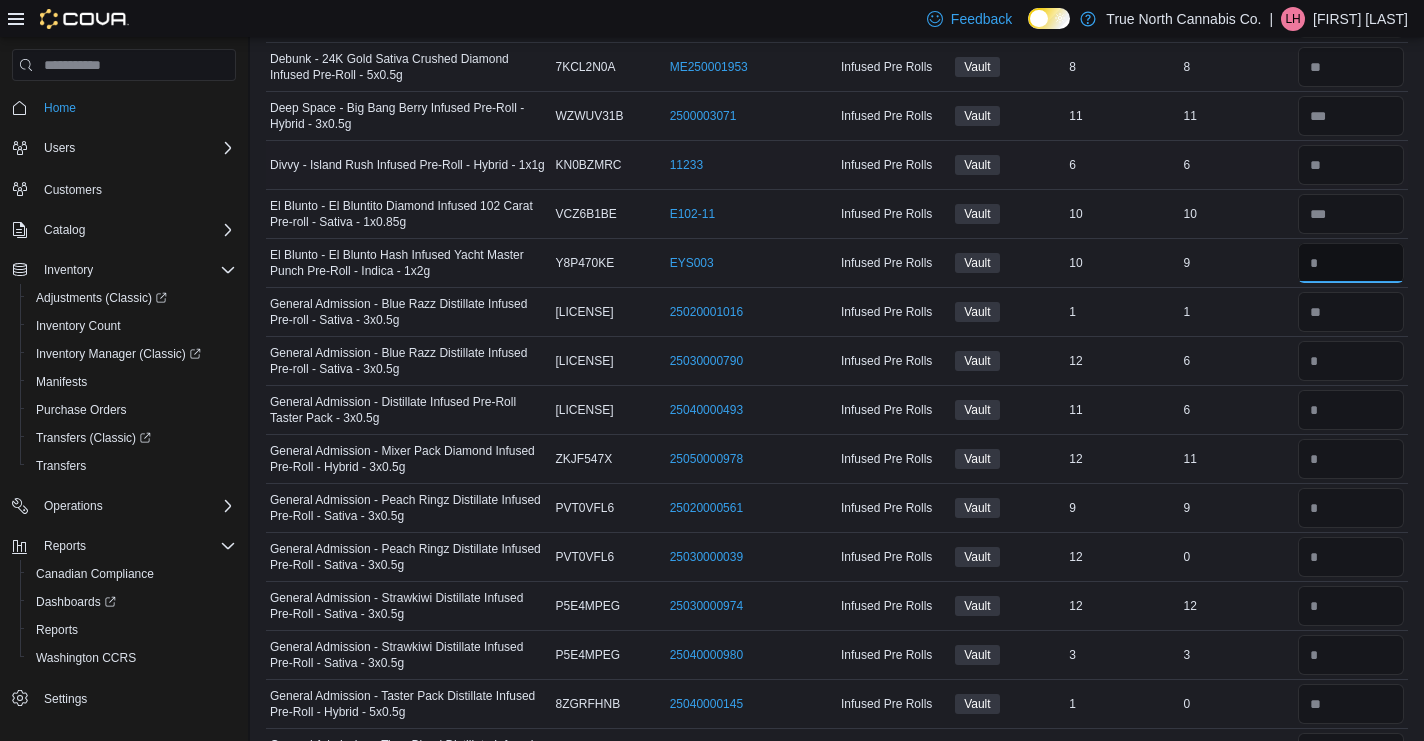 type on "*" 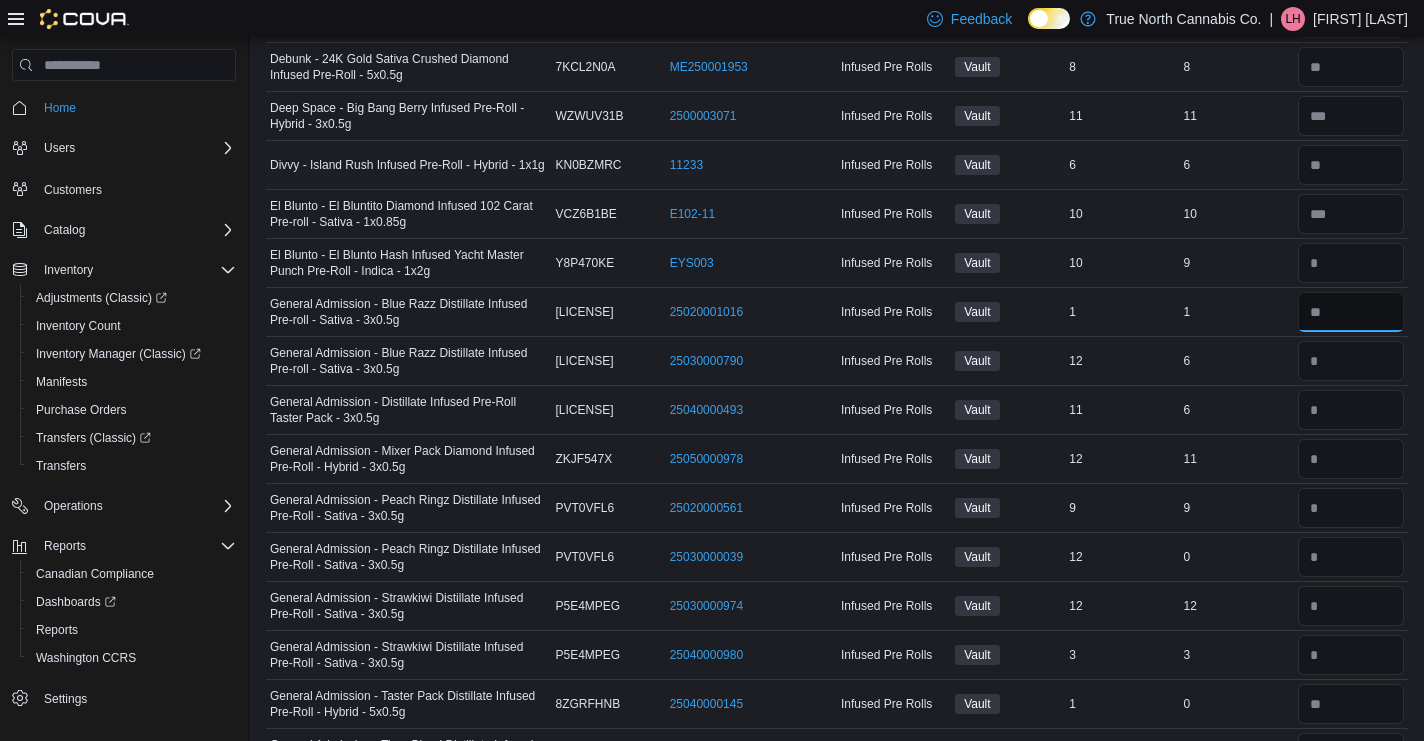 type 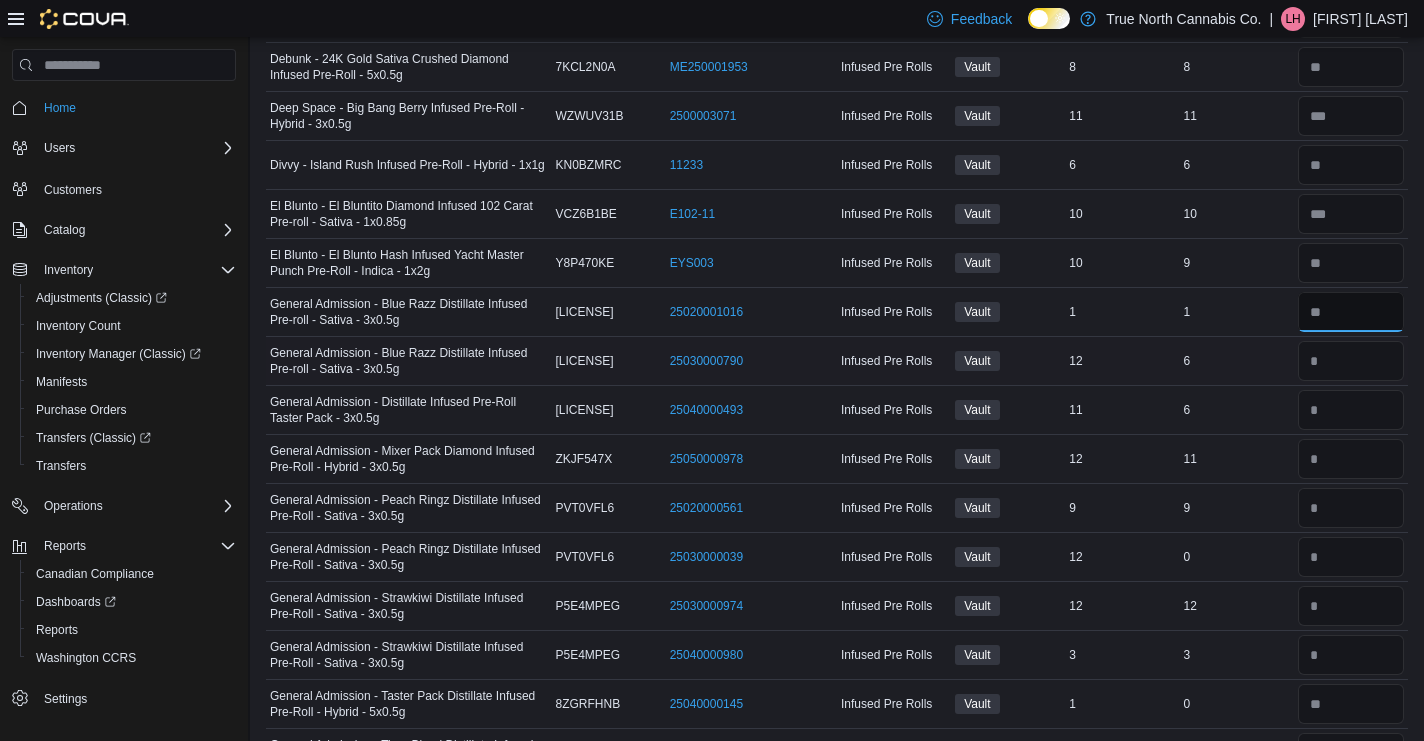 type on "*" 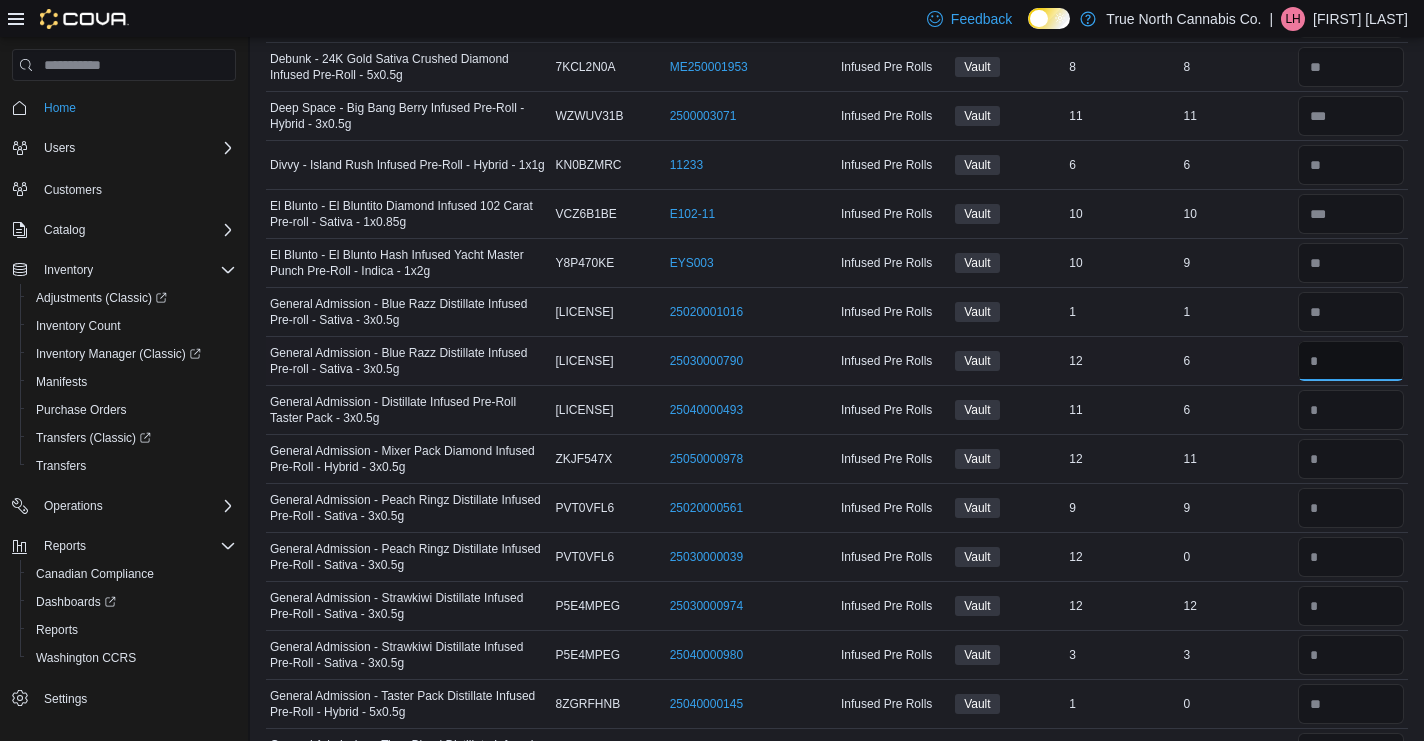 type 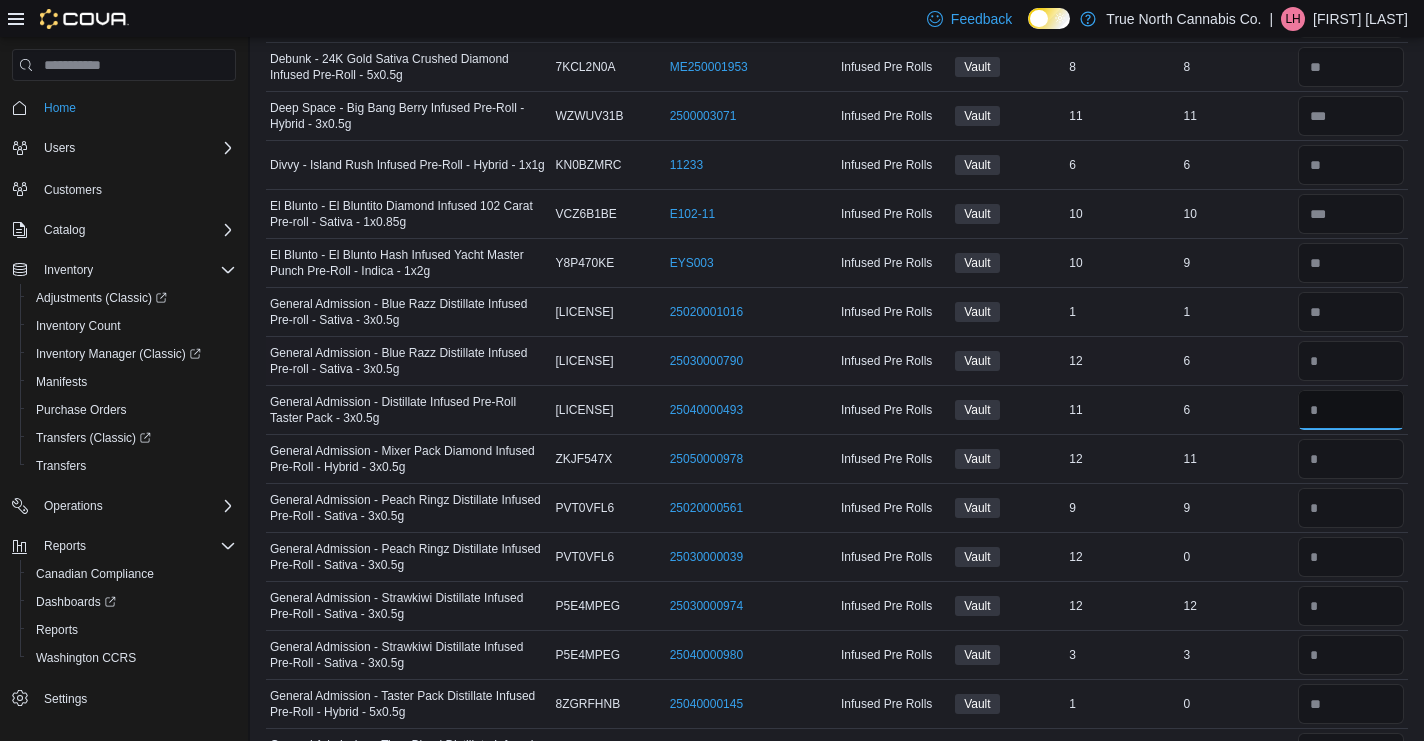 type 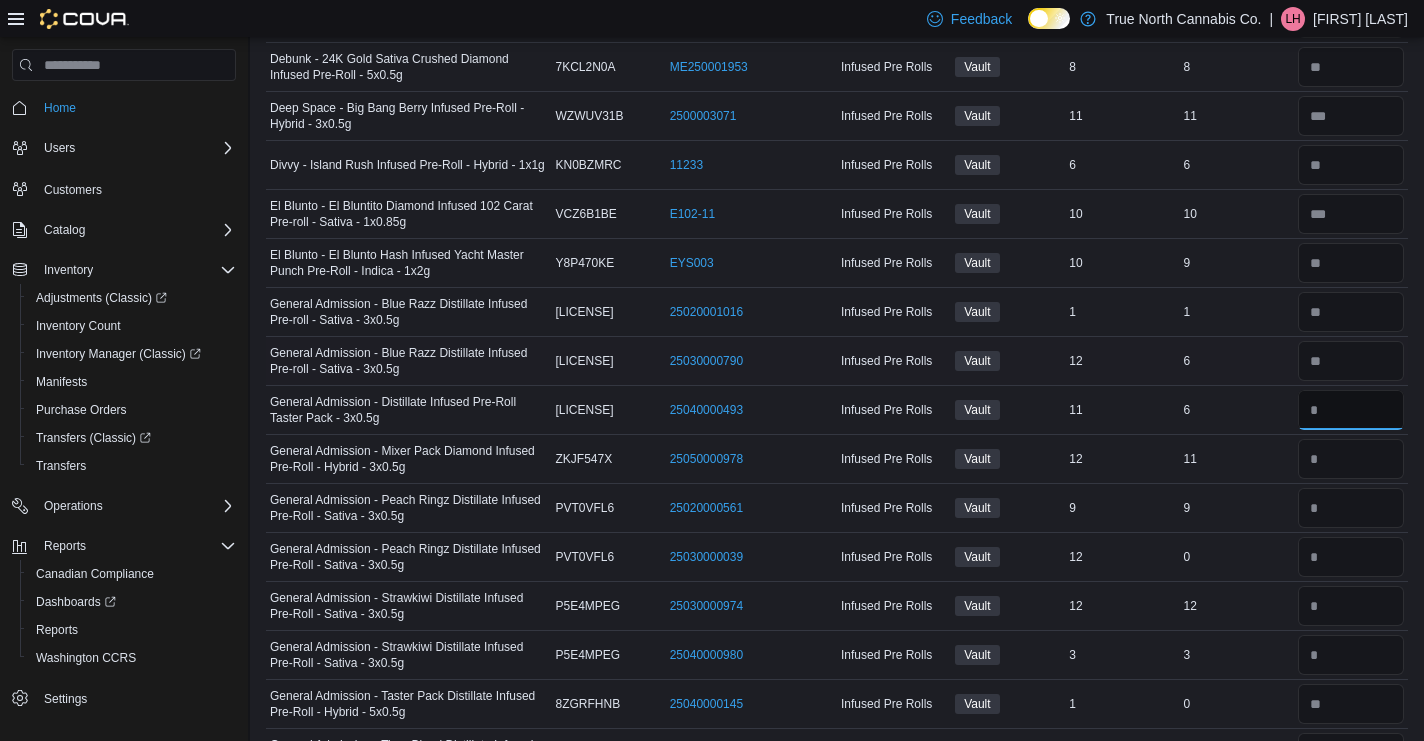 type on "*" 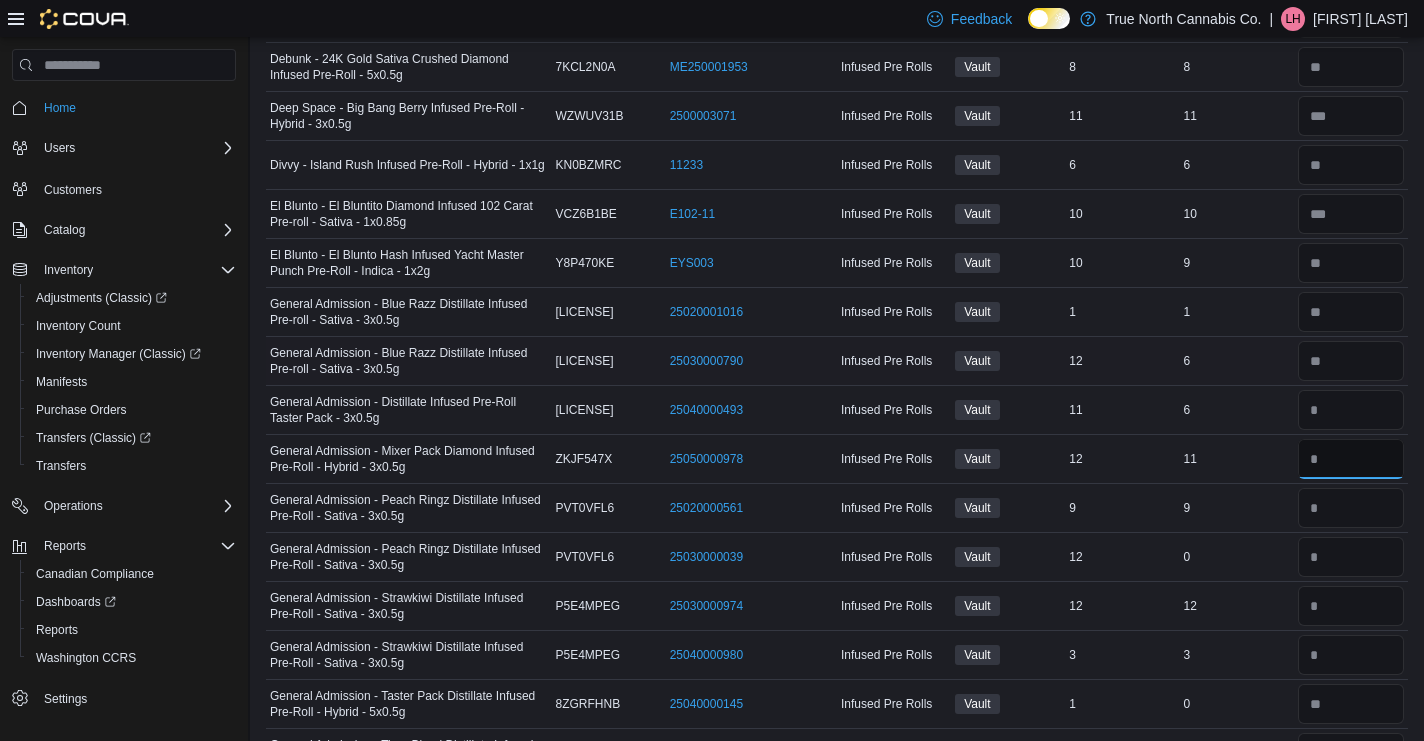 type 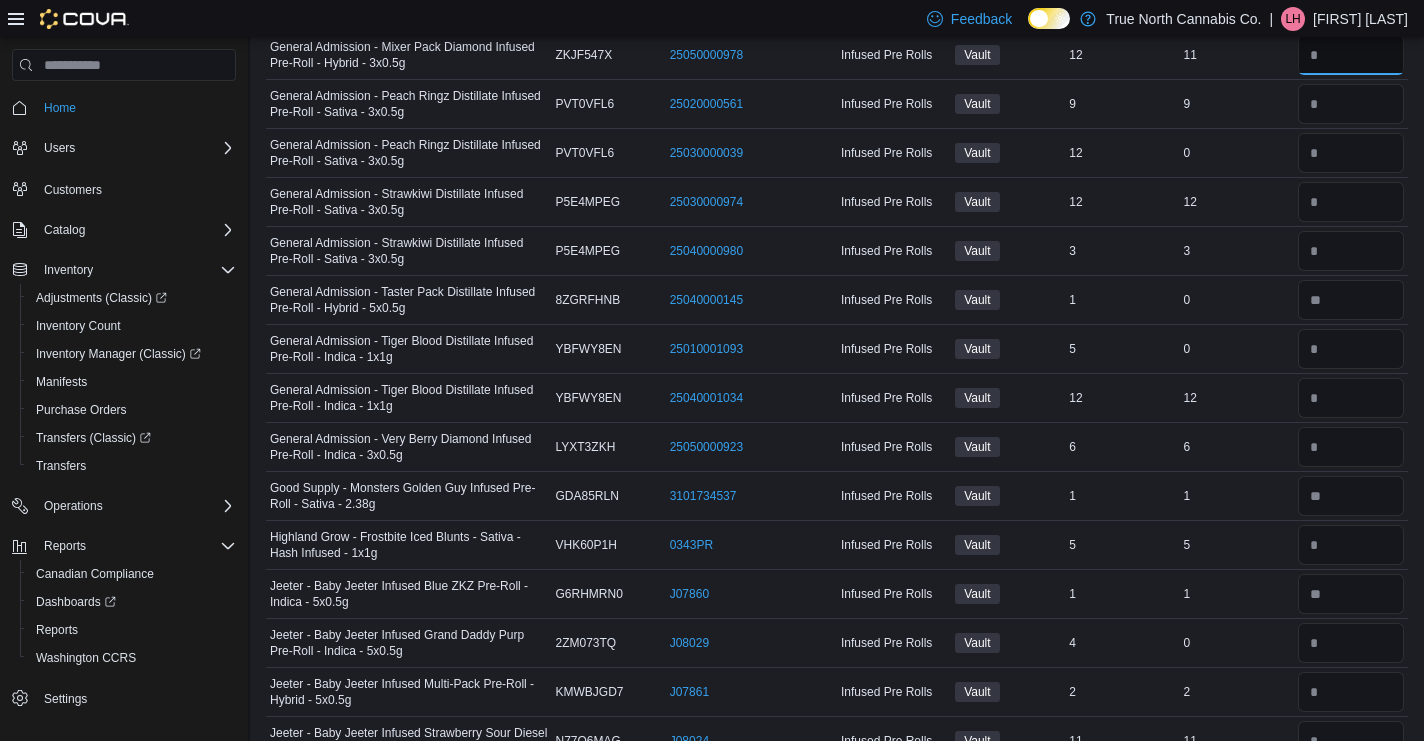 scroll, scrollTop: 1298, scrollLeft: 0, axis: vertical 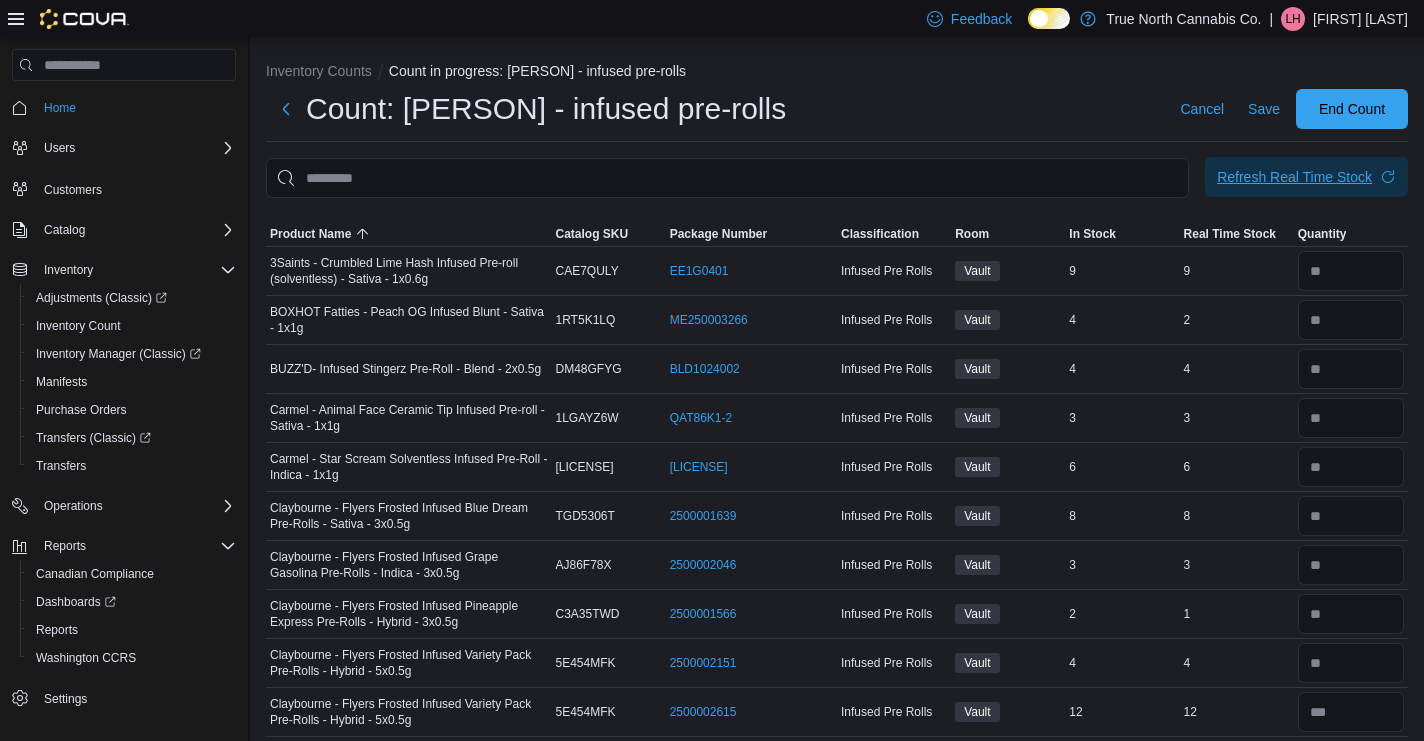 click on "Refresh Real Time Stock" at bounding box center [1306, 177] 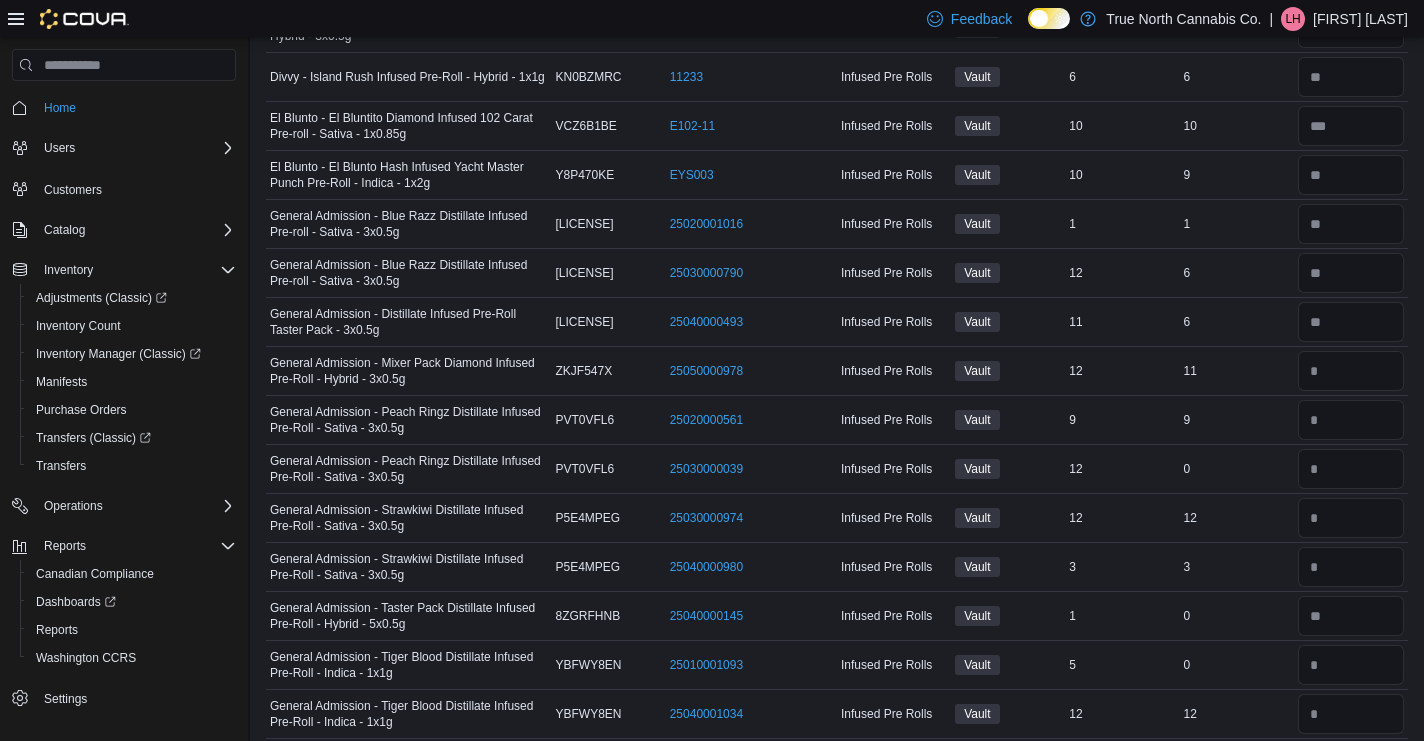 scroll, scrollTop: 977, scrollLeft: 0, axis: vertical 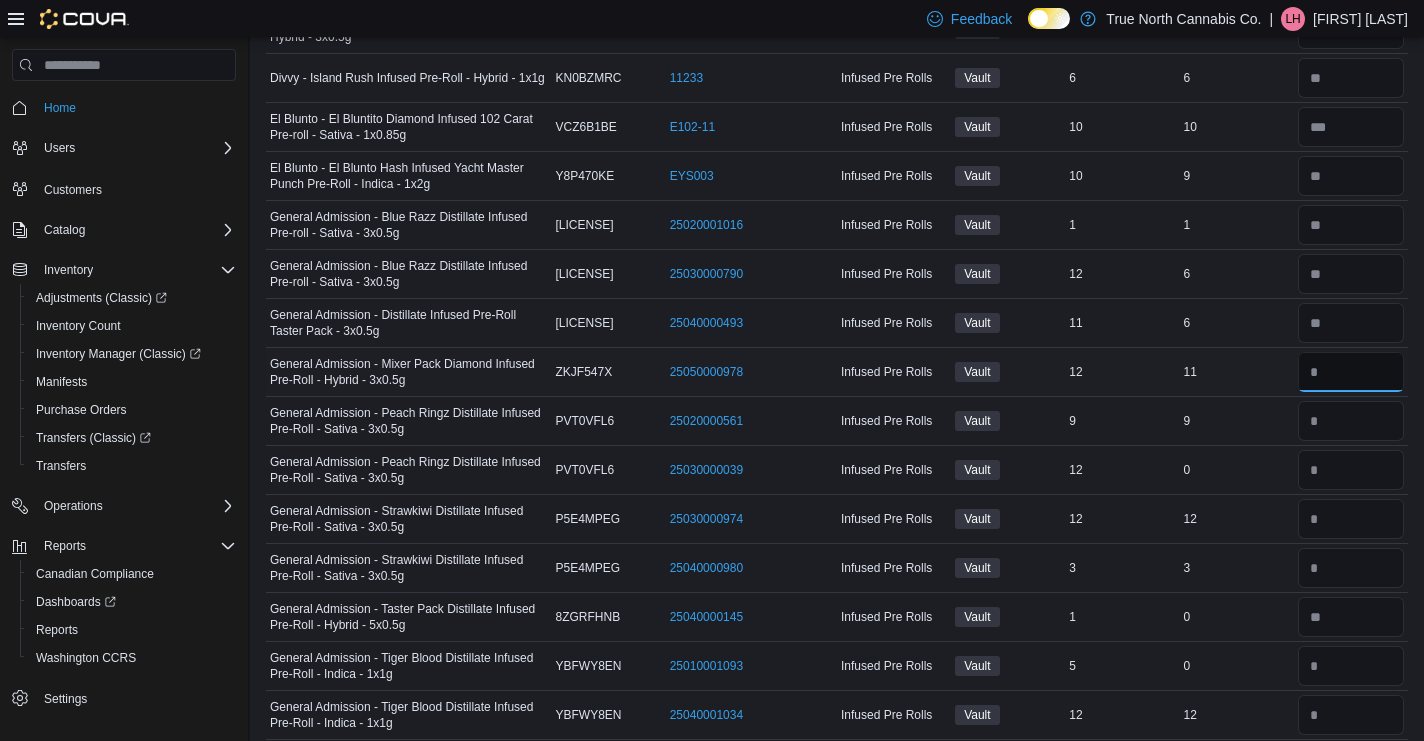 click at bounding box center [1351, 372] 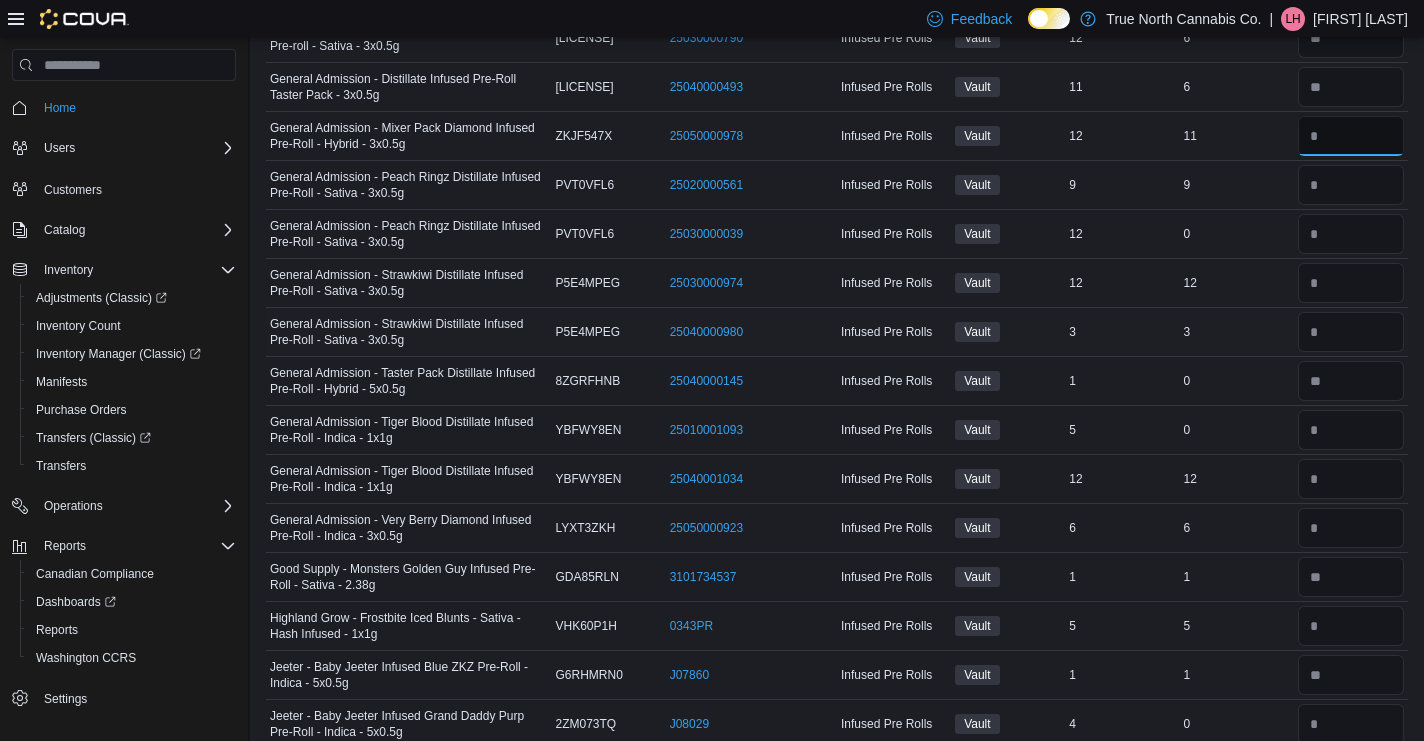 scroll, scrollTop: 1253, scrollLeft: 0, axis: vertical 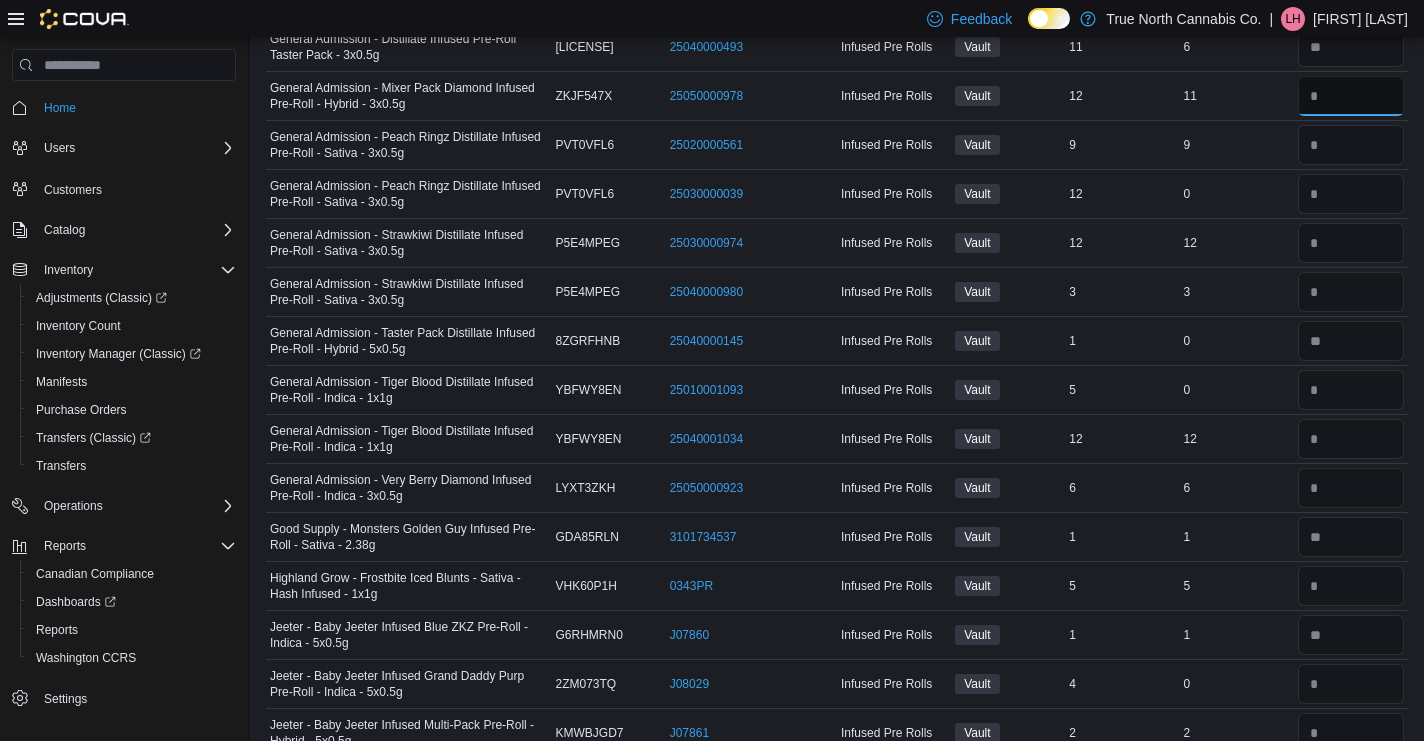 type on "**" 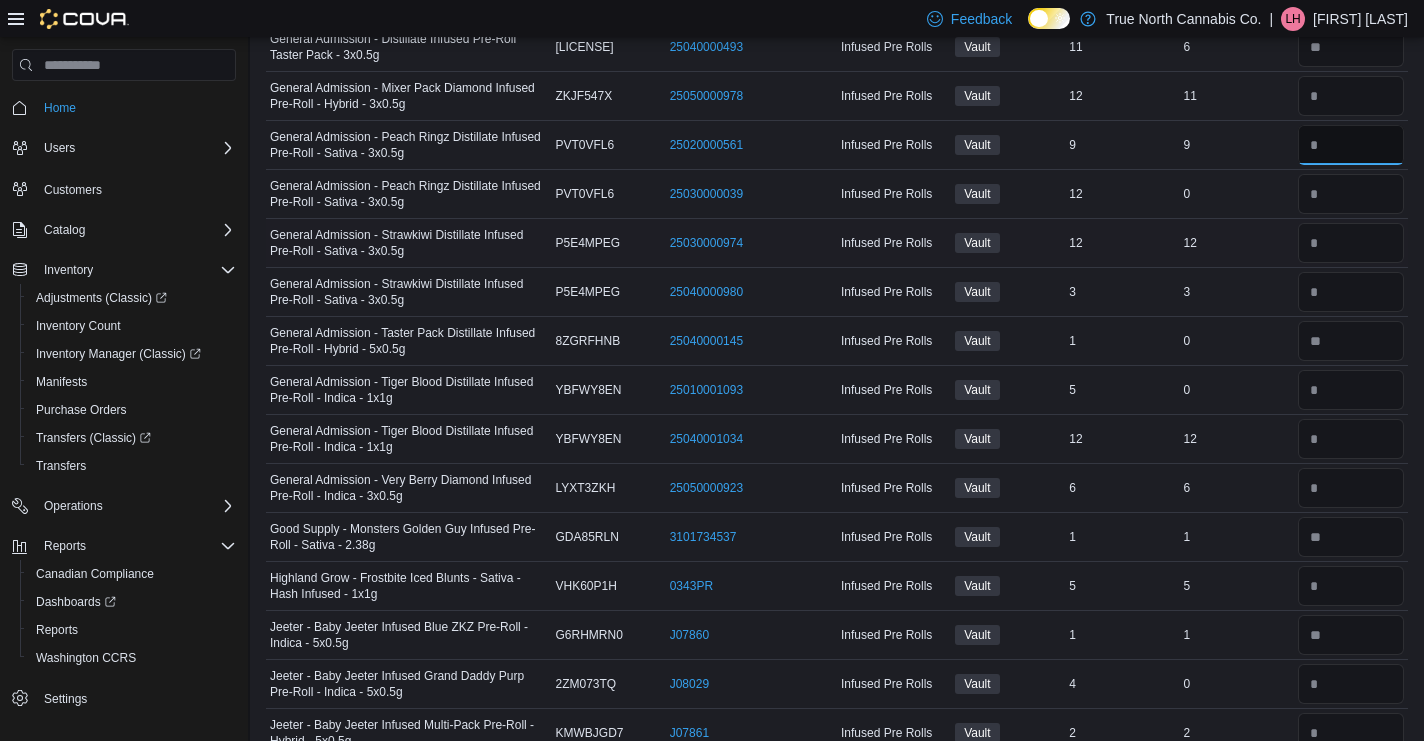 type 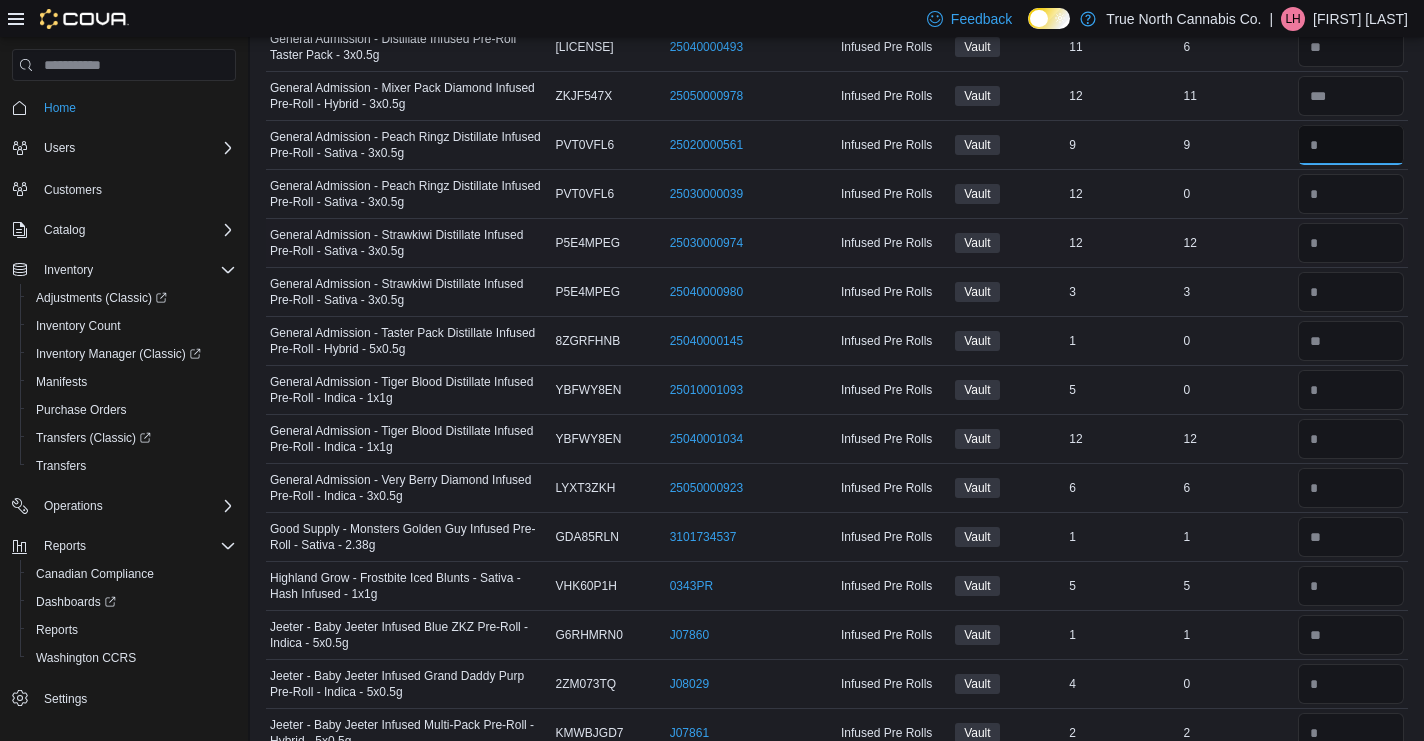 type on "*" 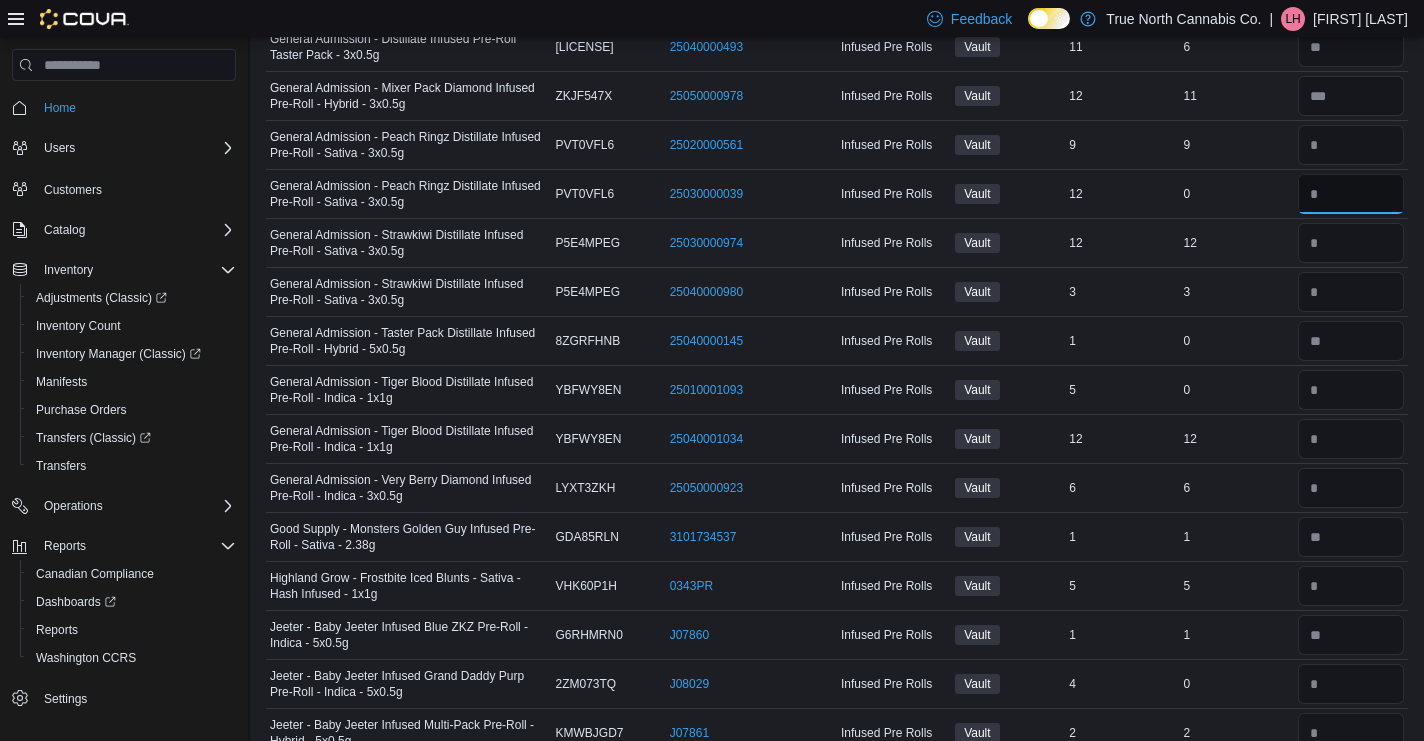 type 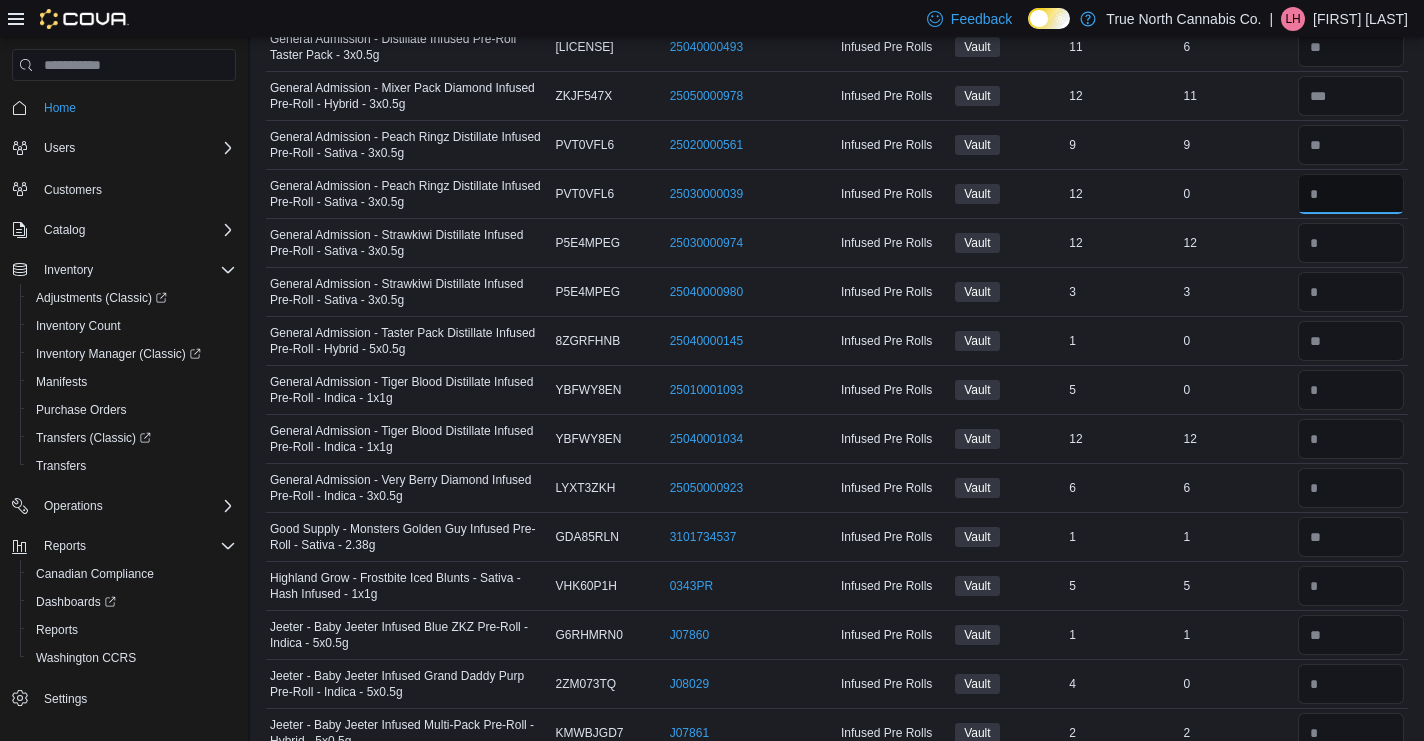 type on "*" 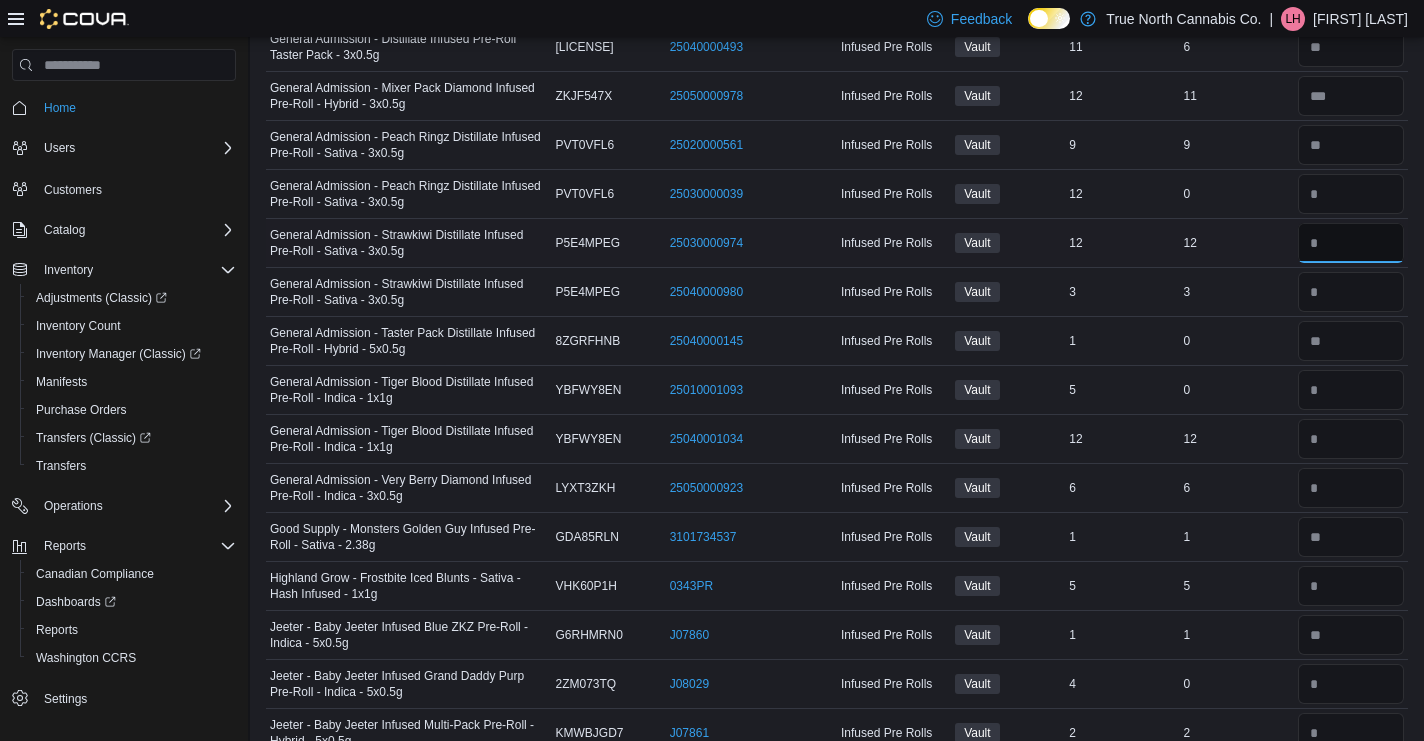 type 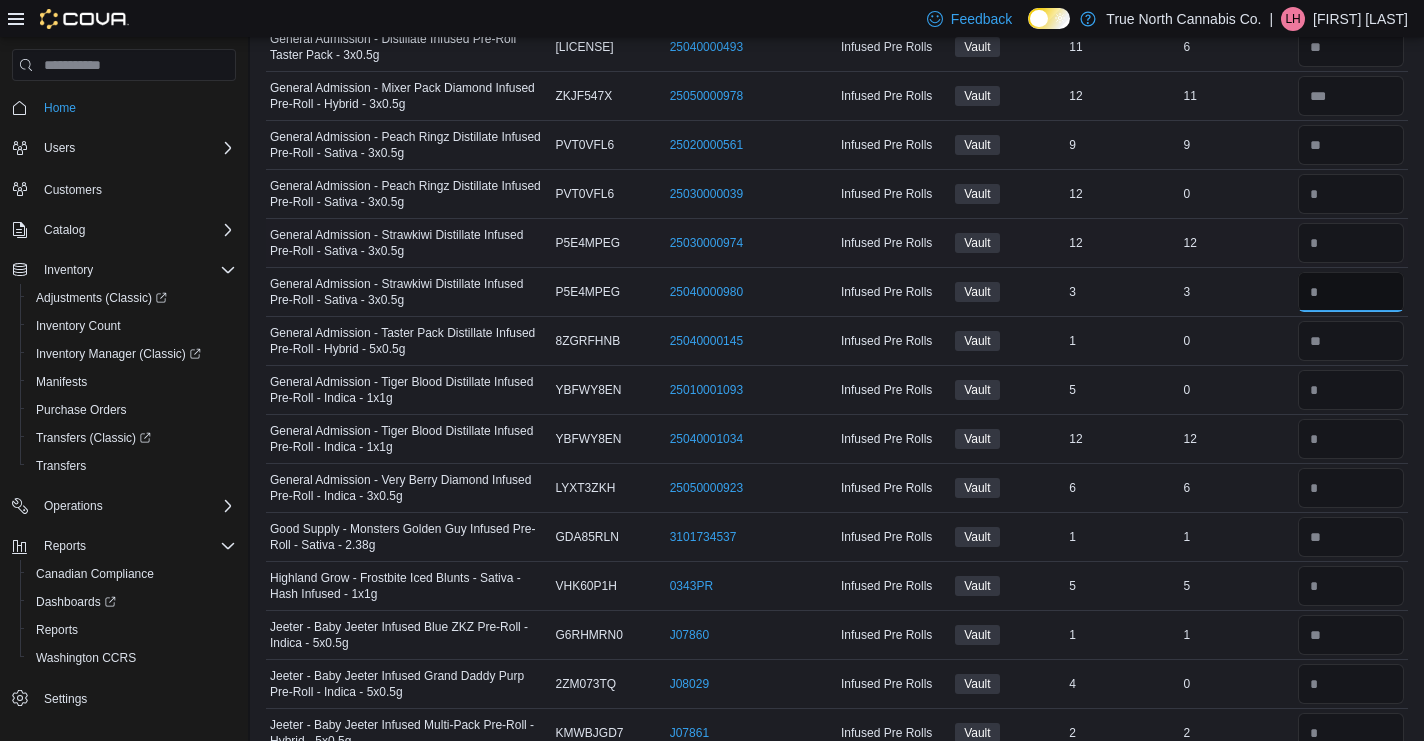 type 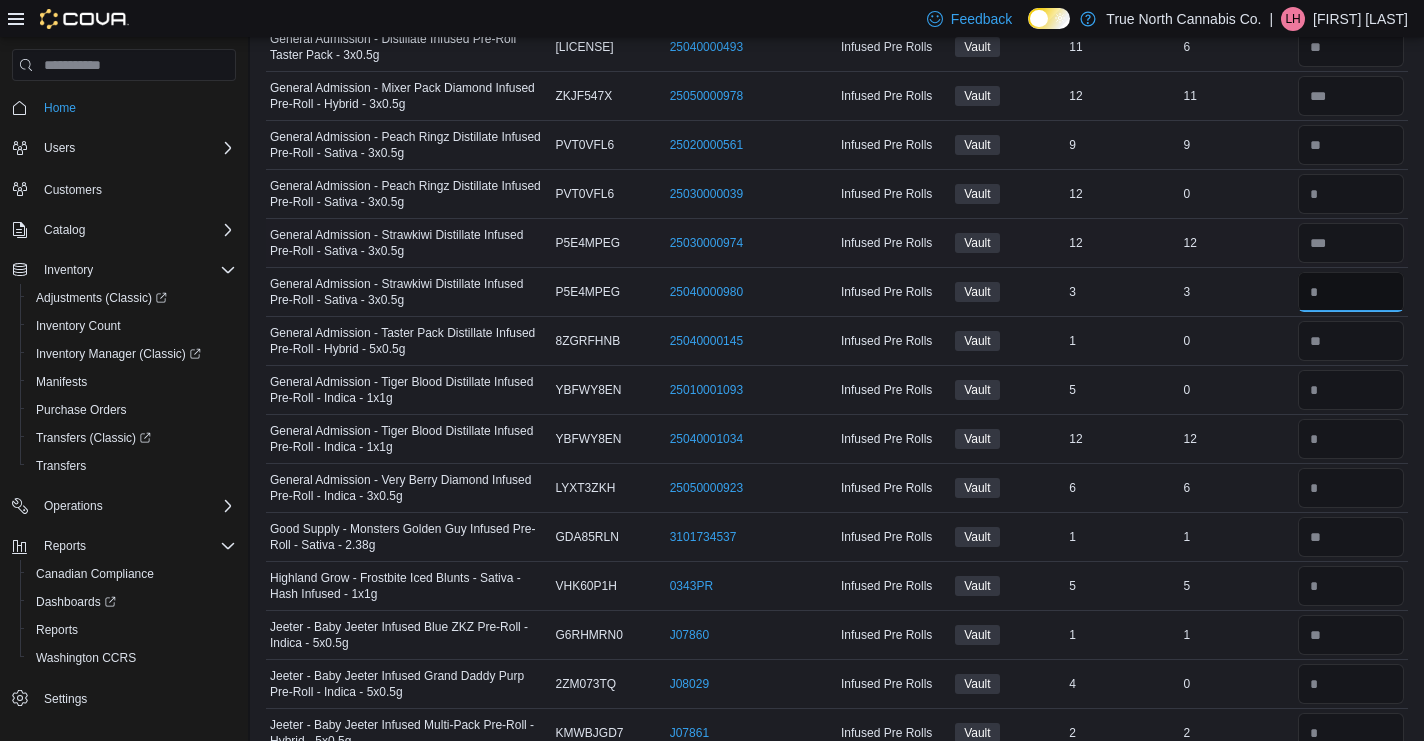 type on "*" 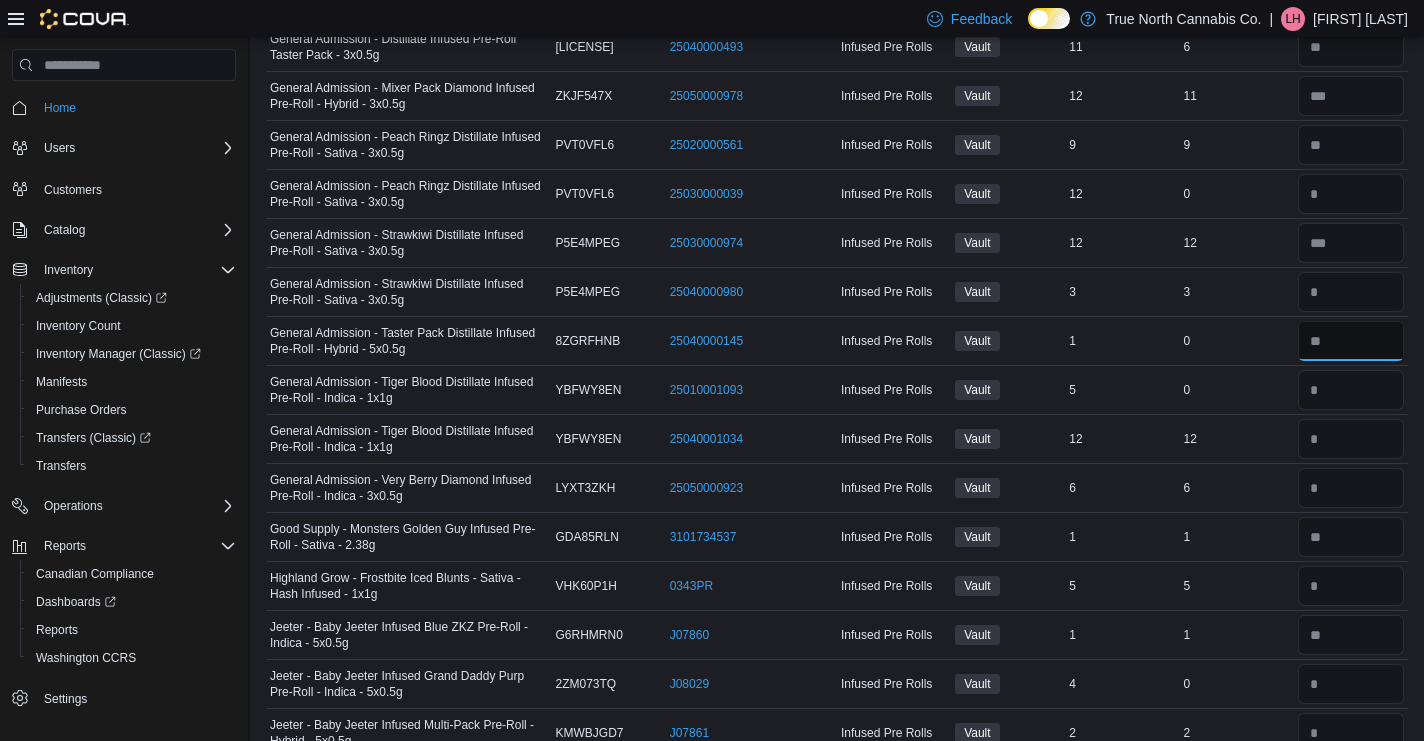 type 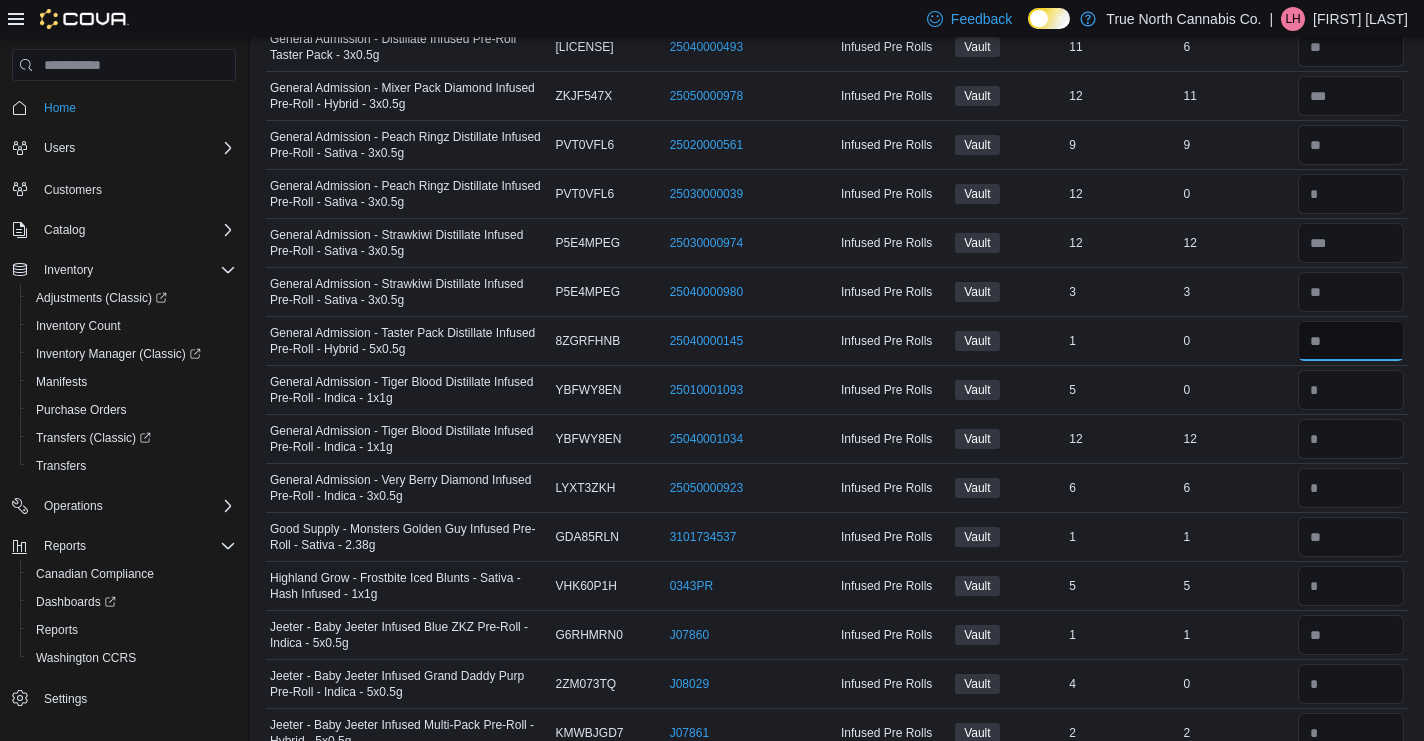 type on "*" 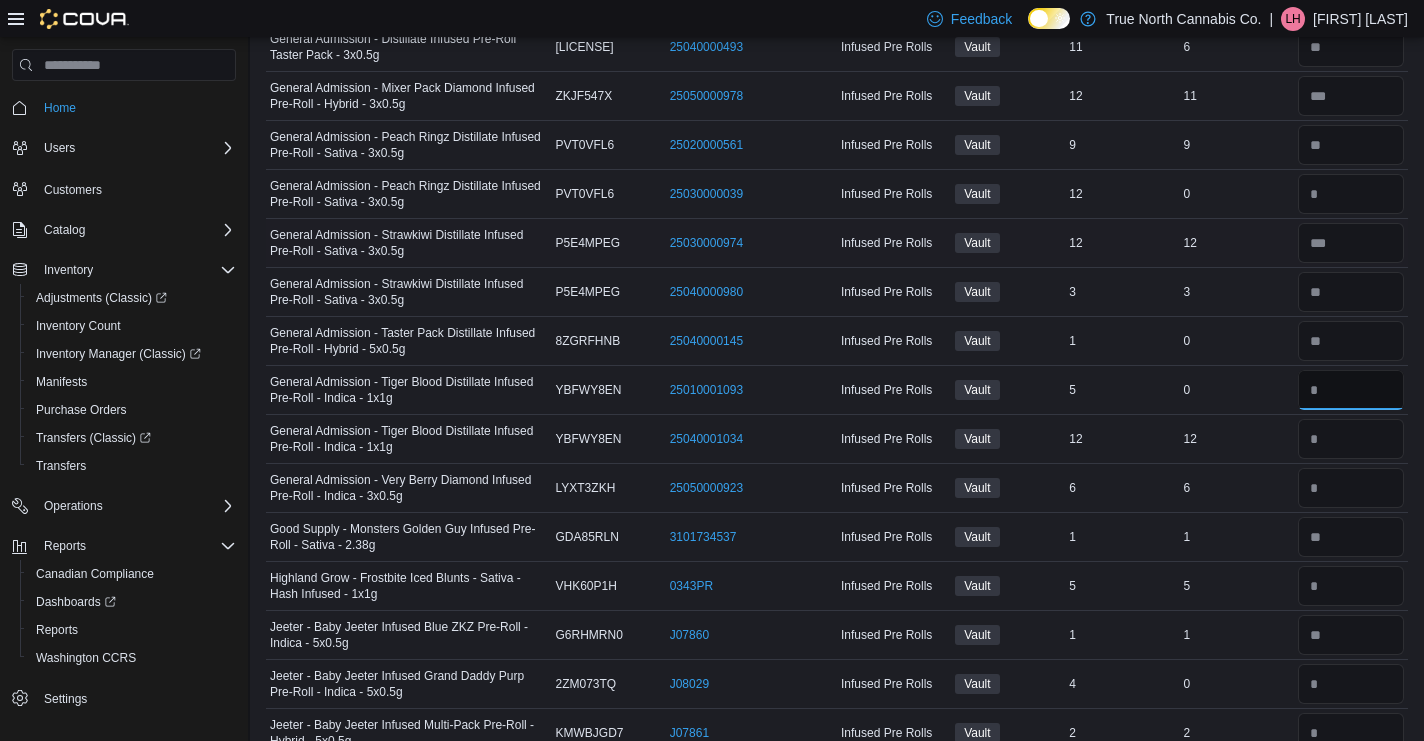 type 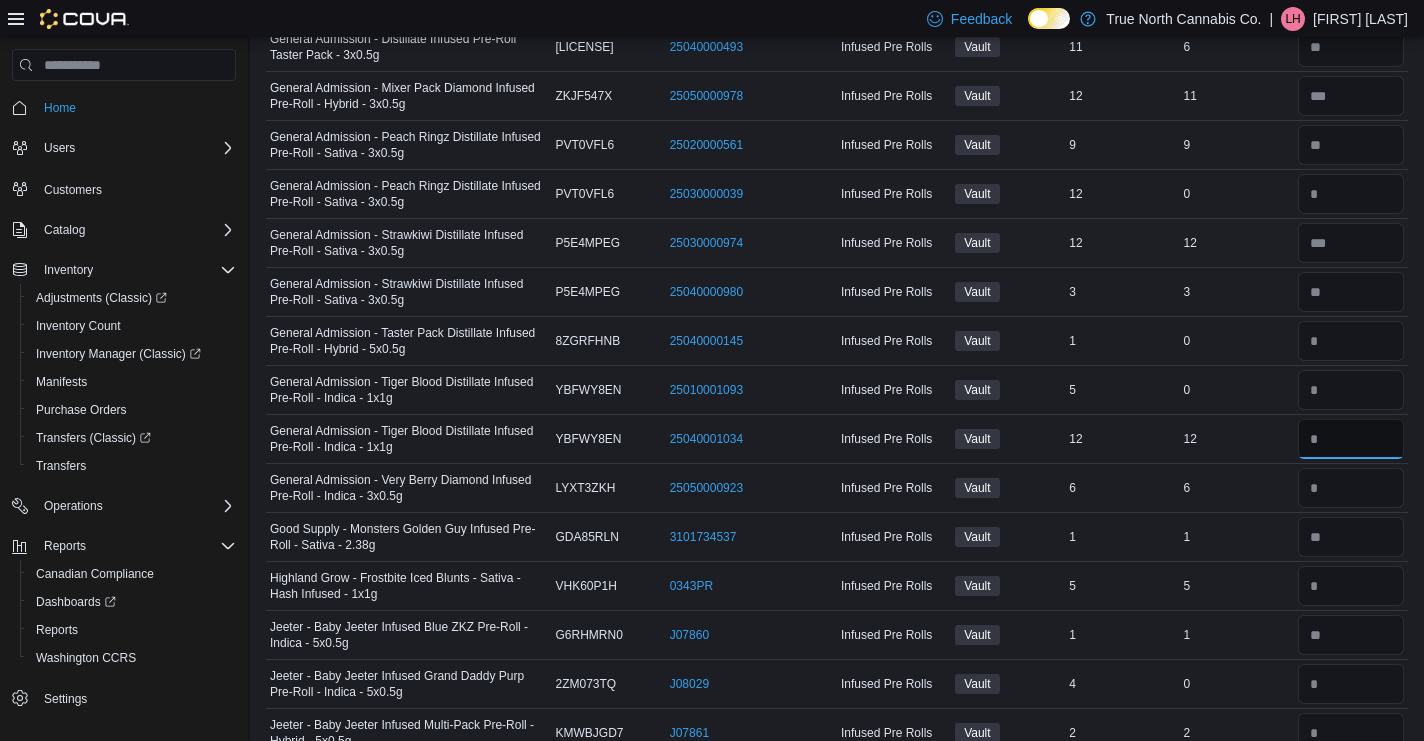 type on "**" 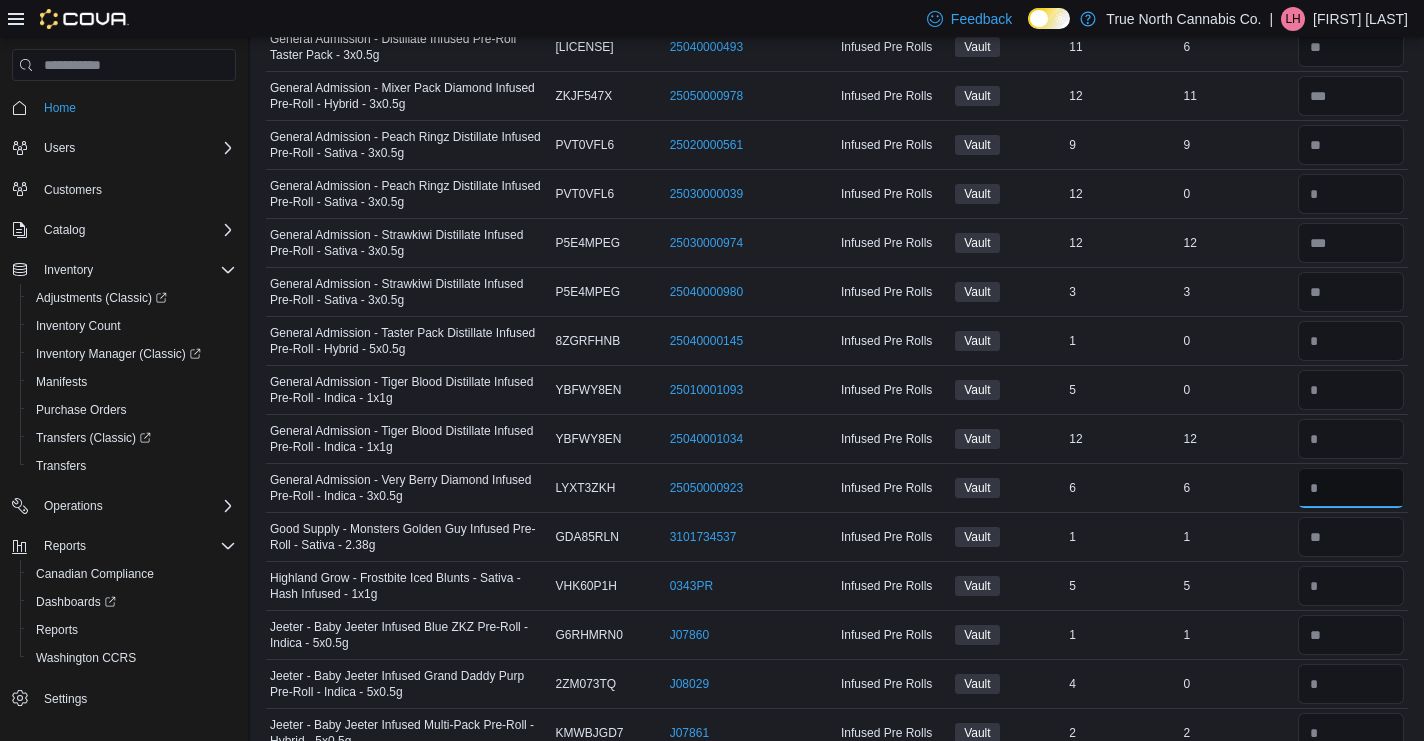 type 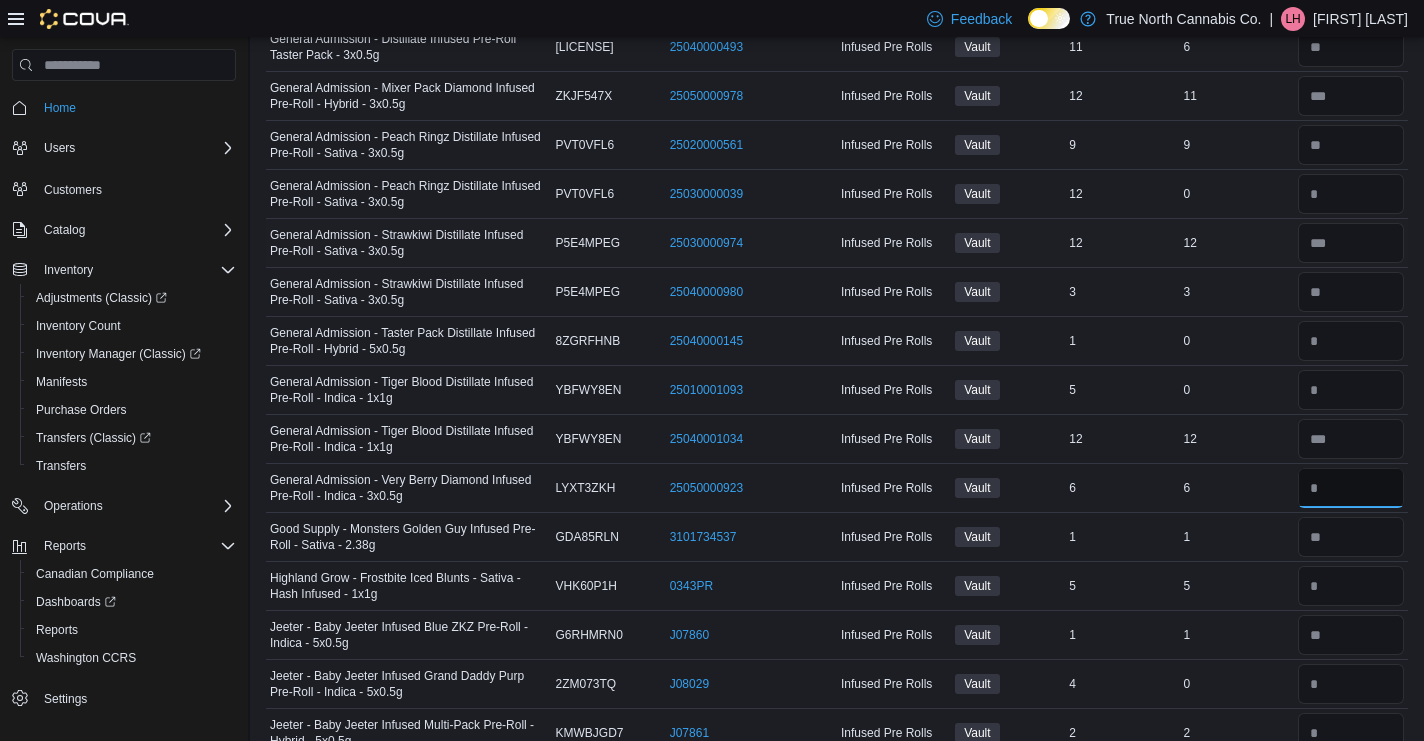 type on "*" 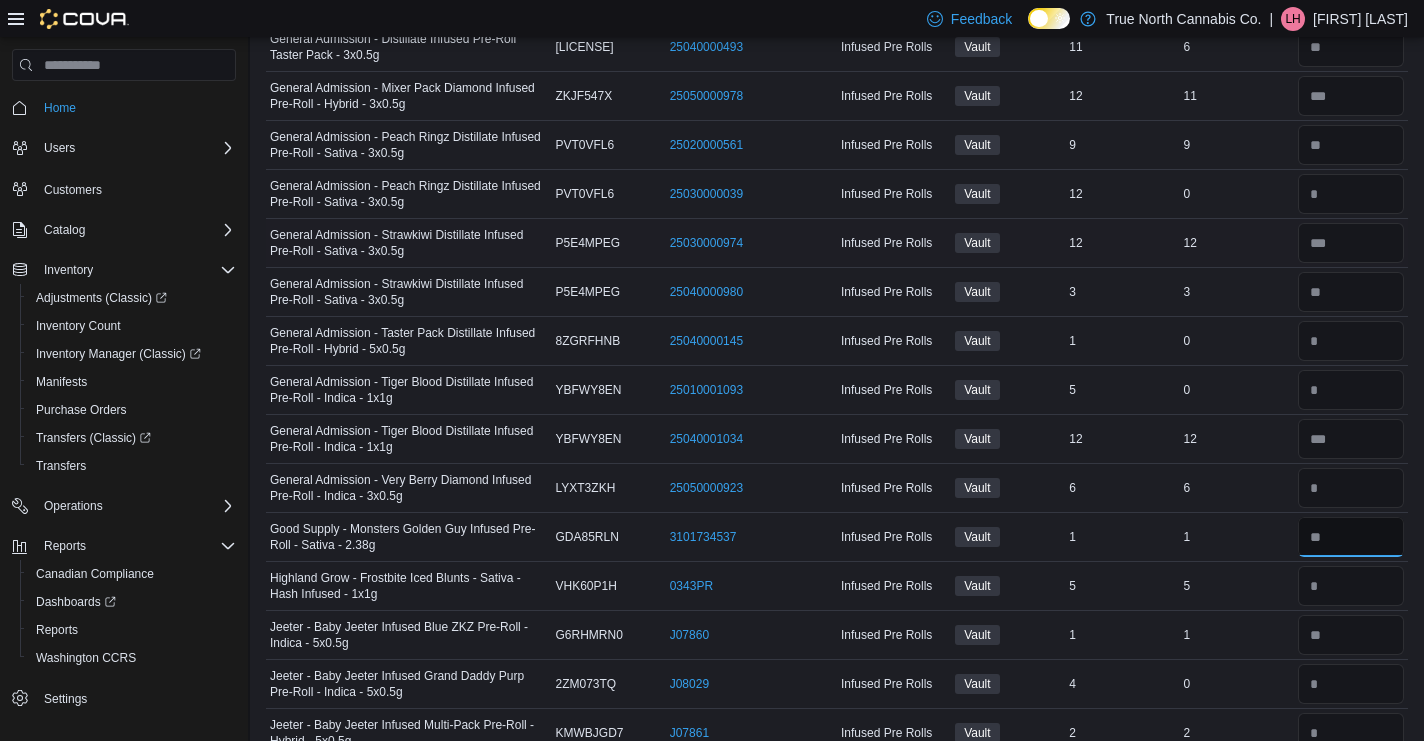 type 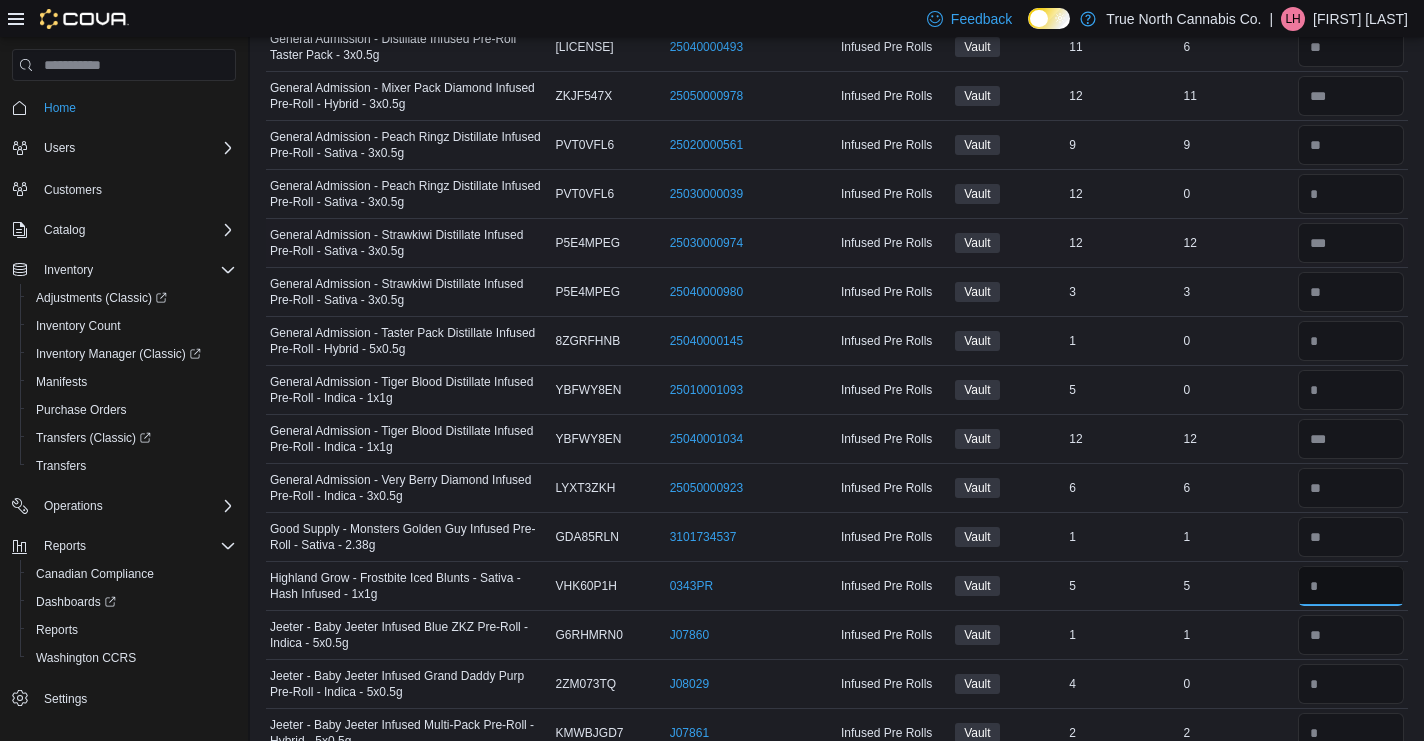 type on "*" 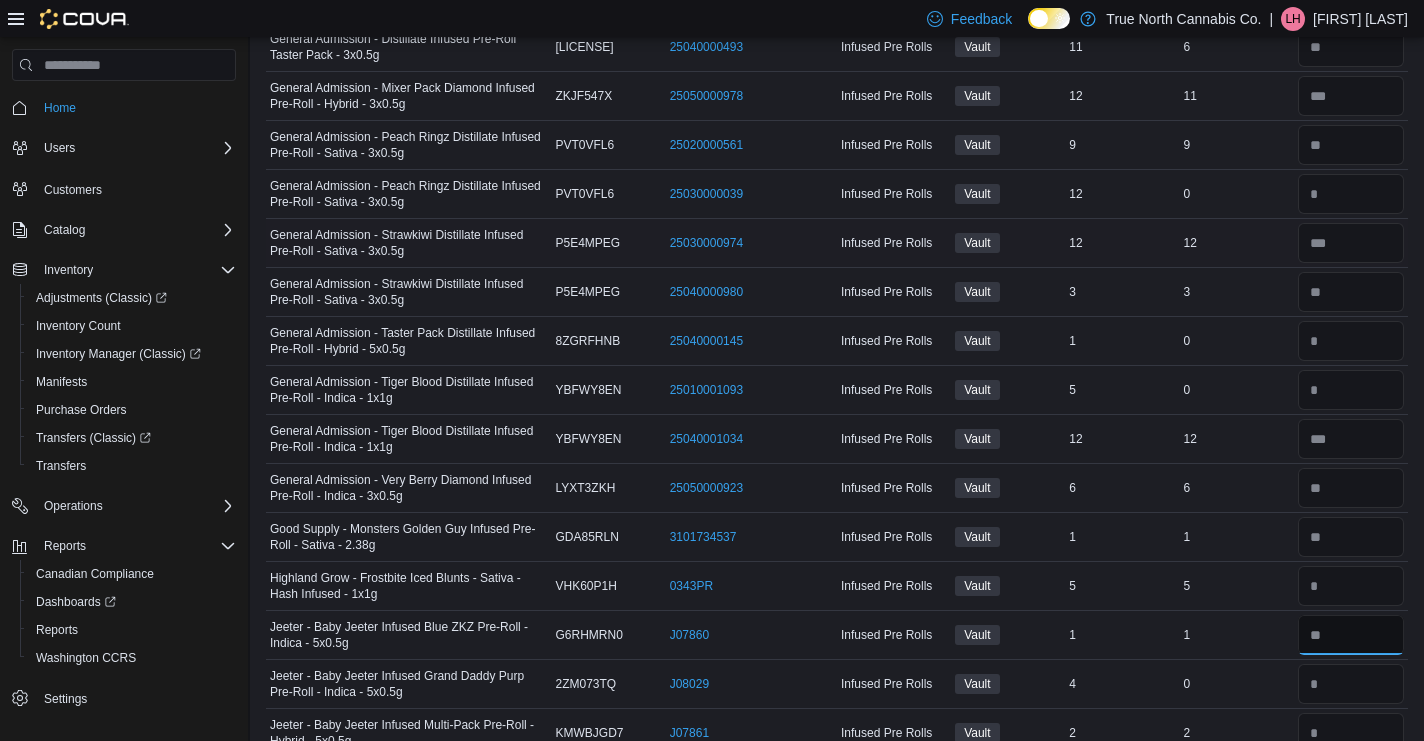 type 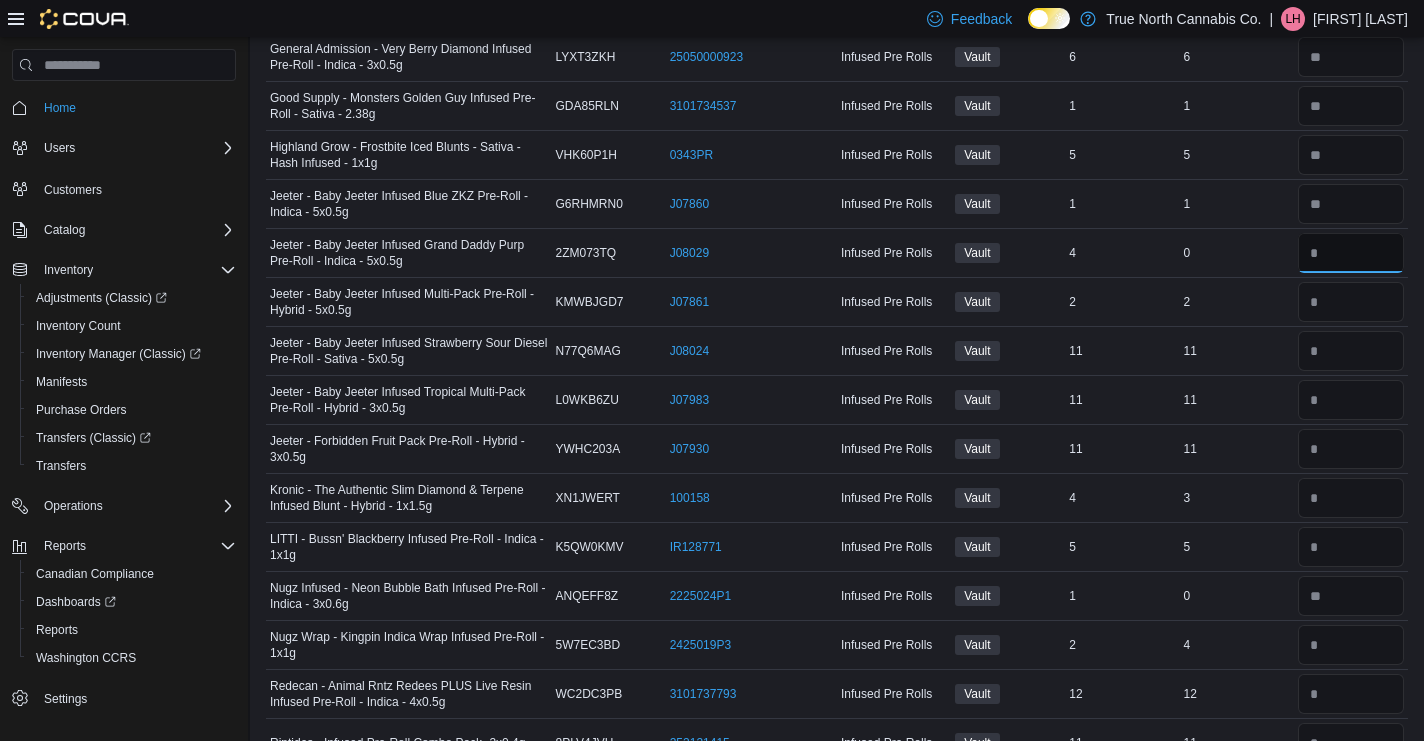 scroll, scrollTop: 1685, scrollLeft: 0, axis: vertical 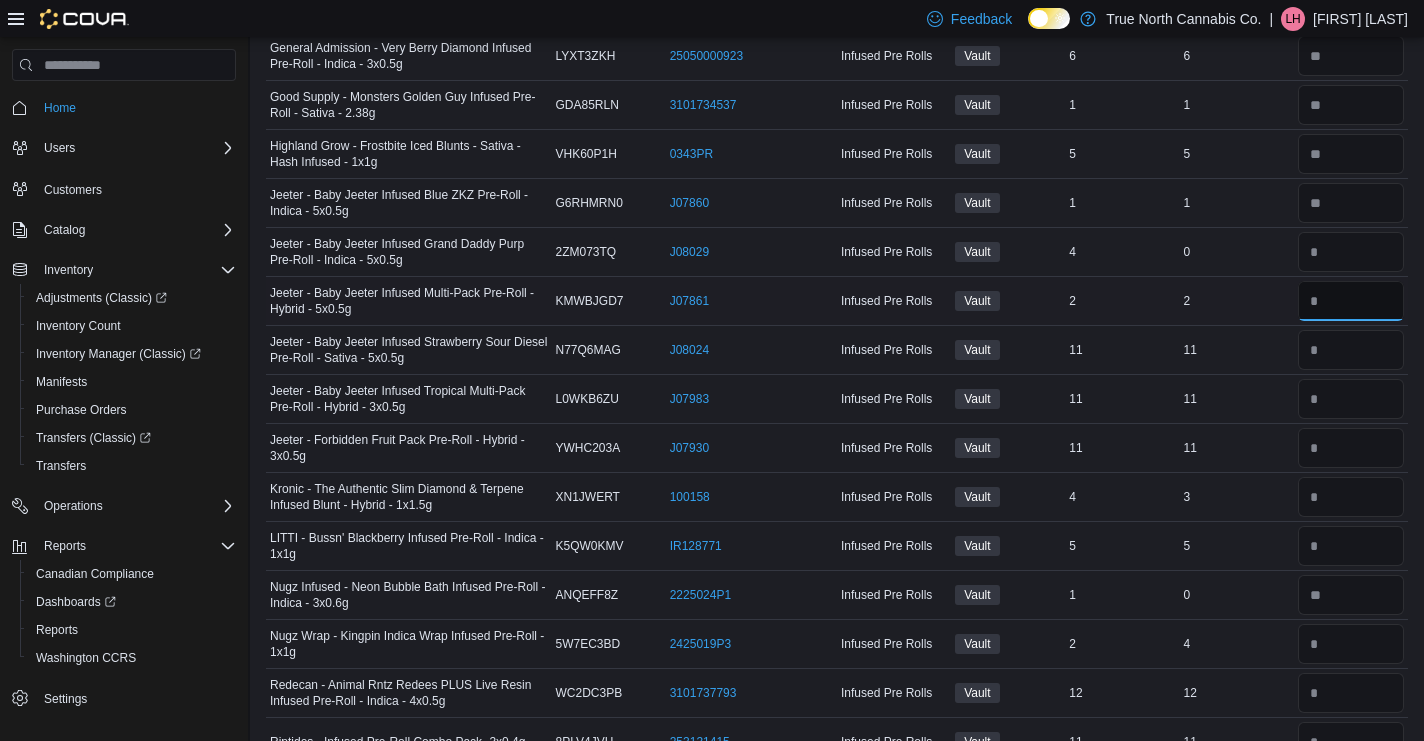 click at bounding box center [1351, 301] 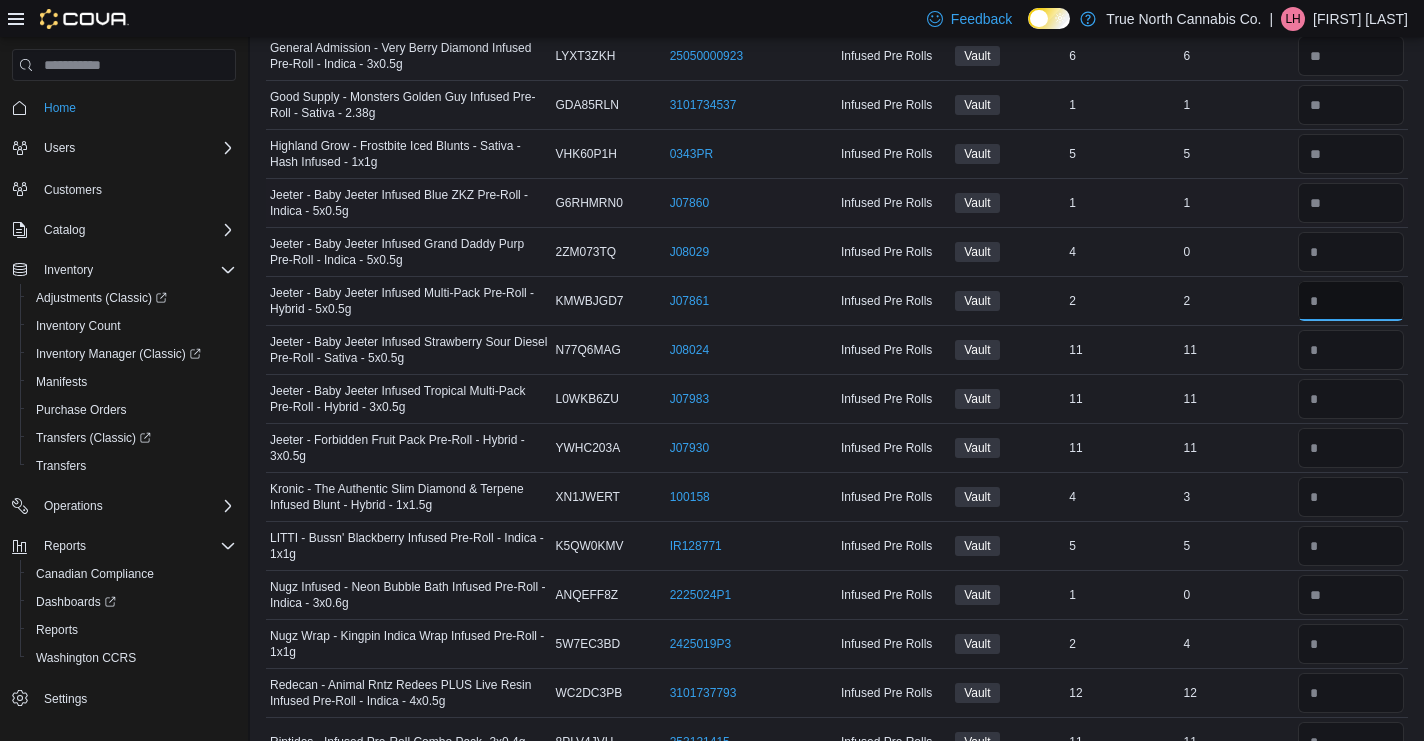 type on "*" 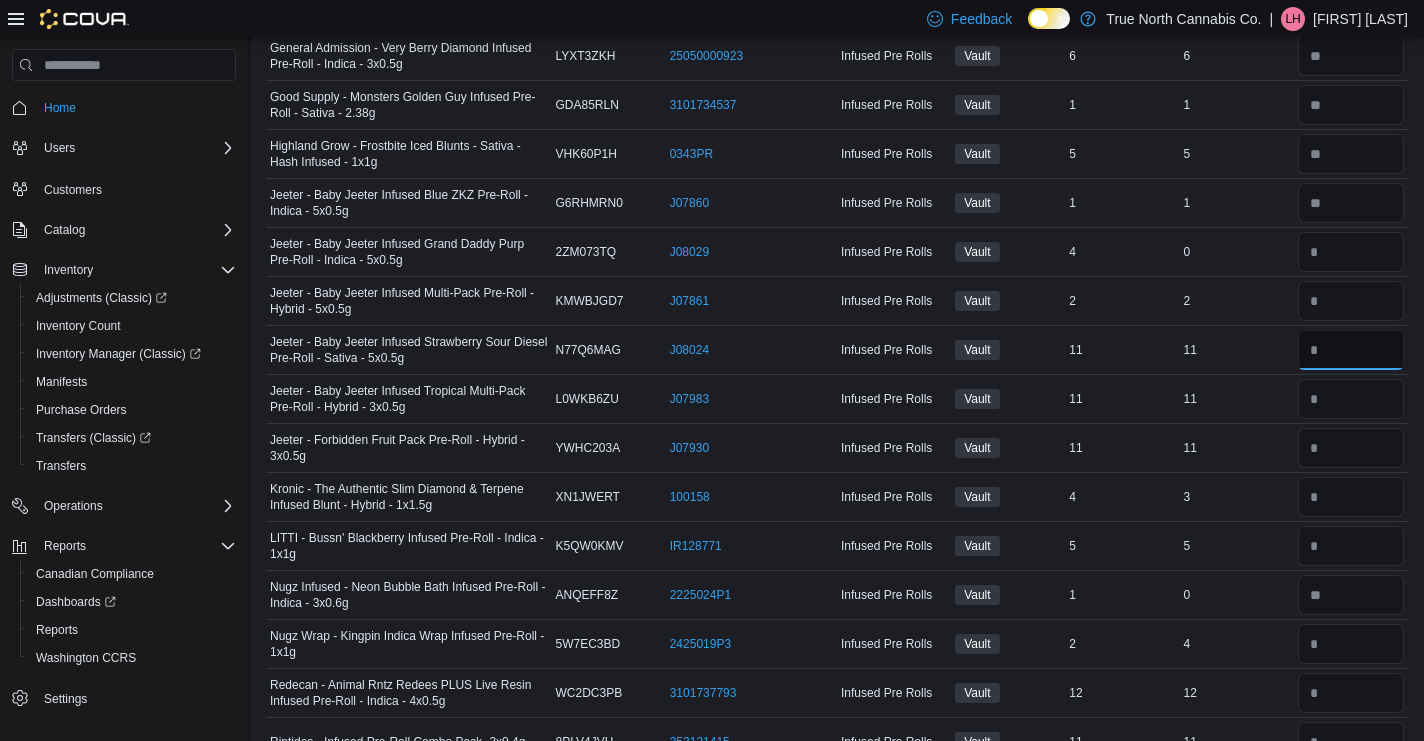type 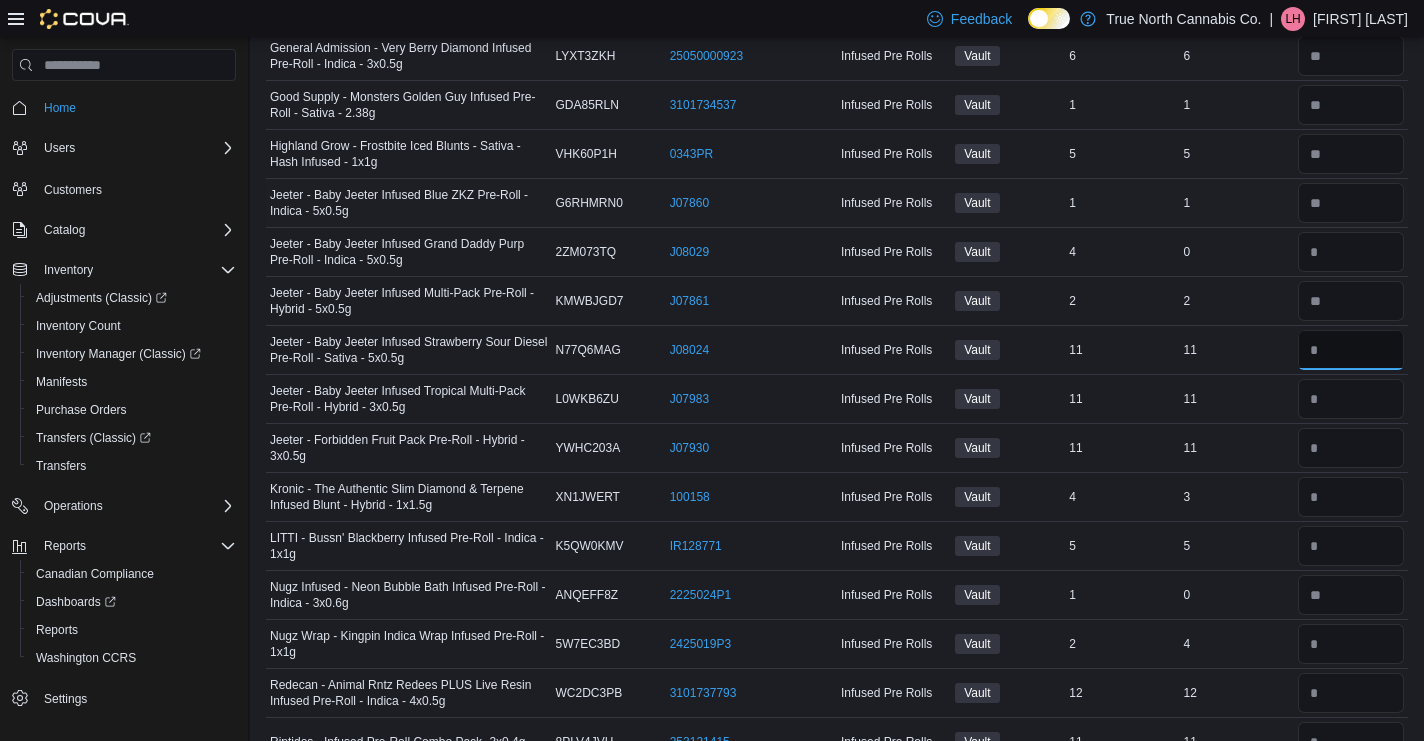 type on "**" 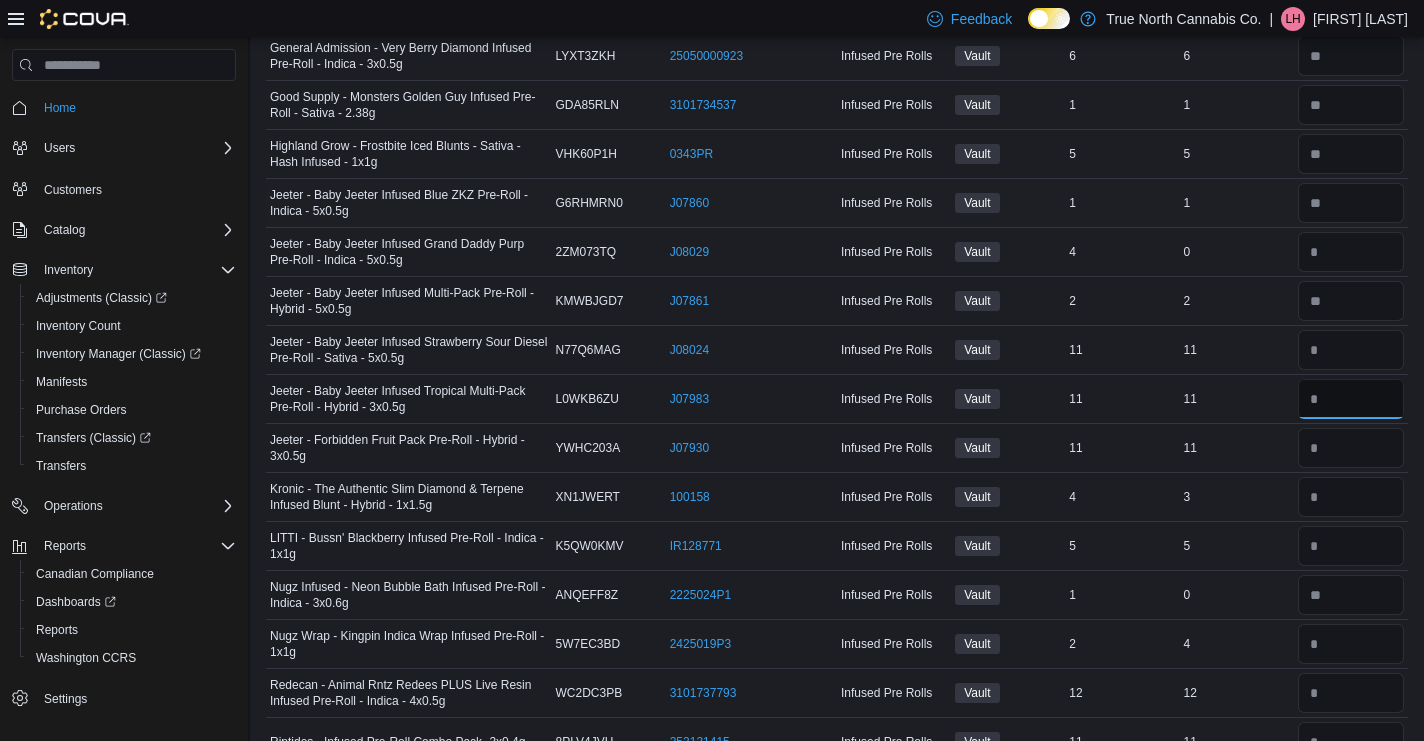 type 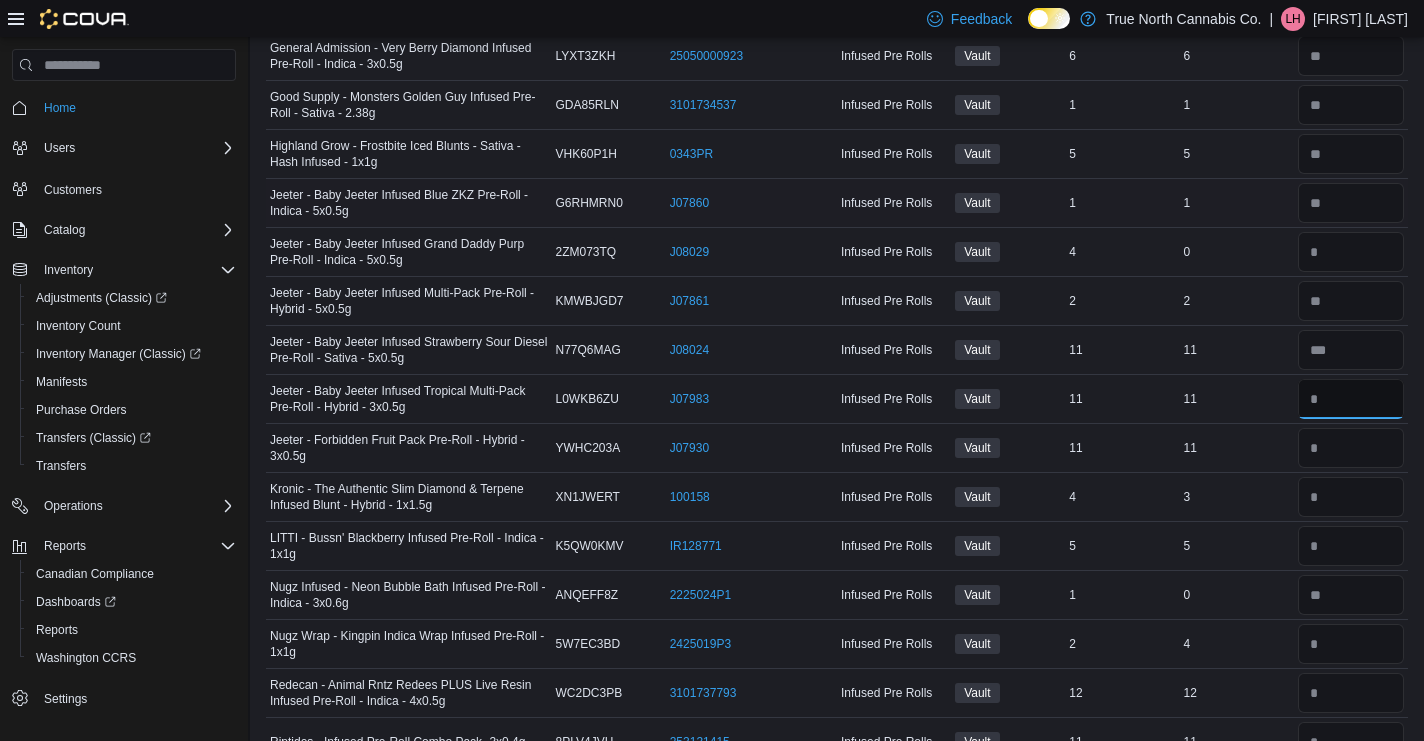 type on "**" 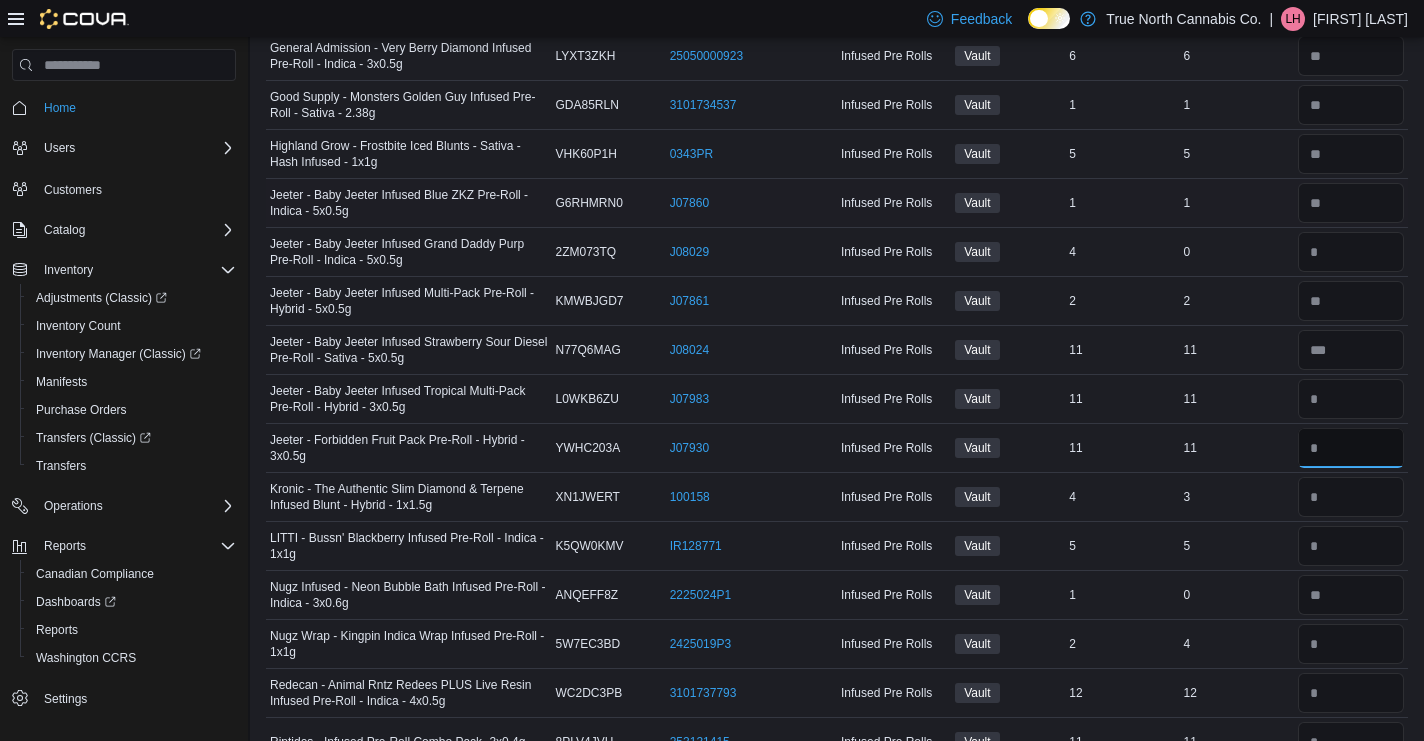type 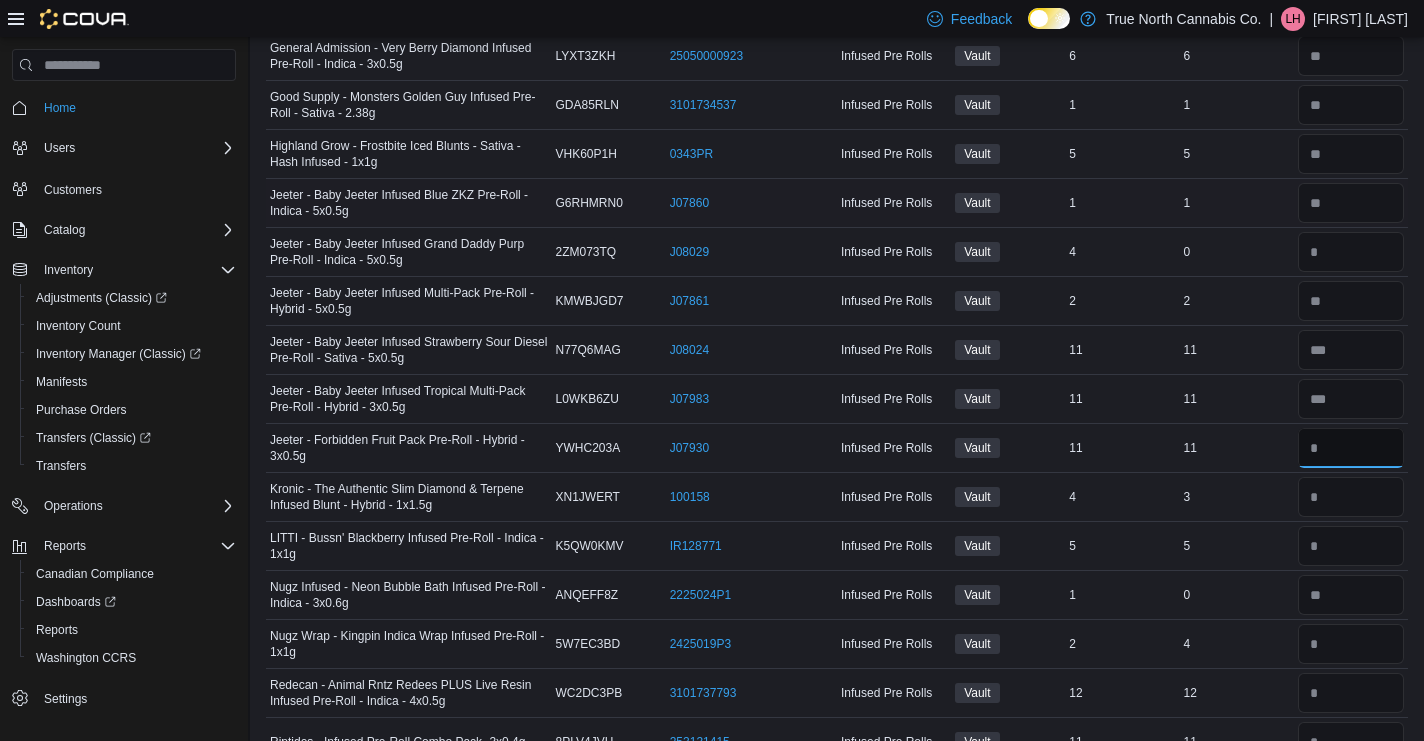 type on "**" 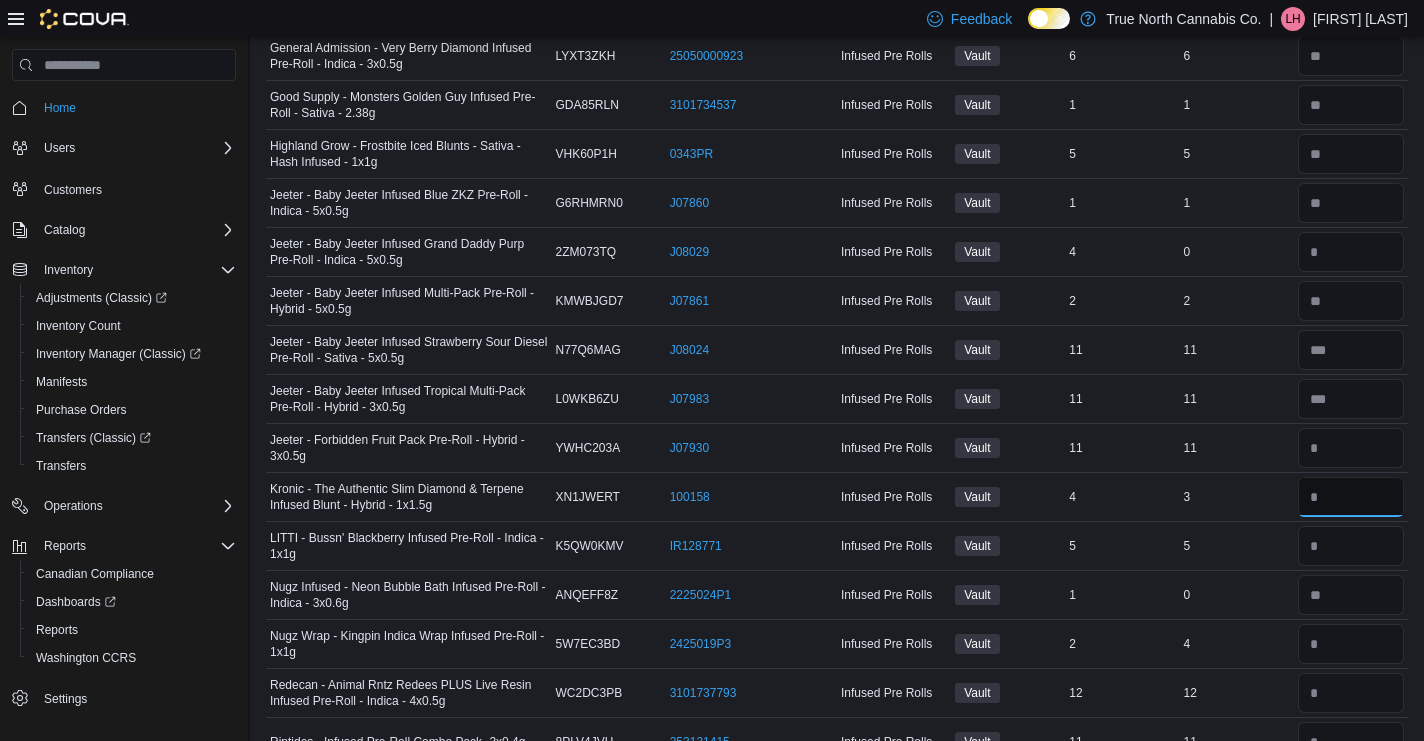 type 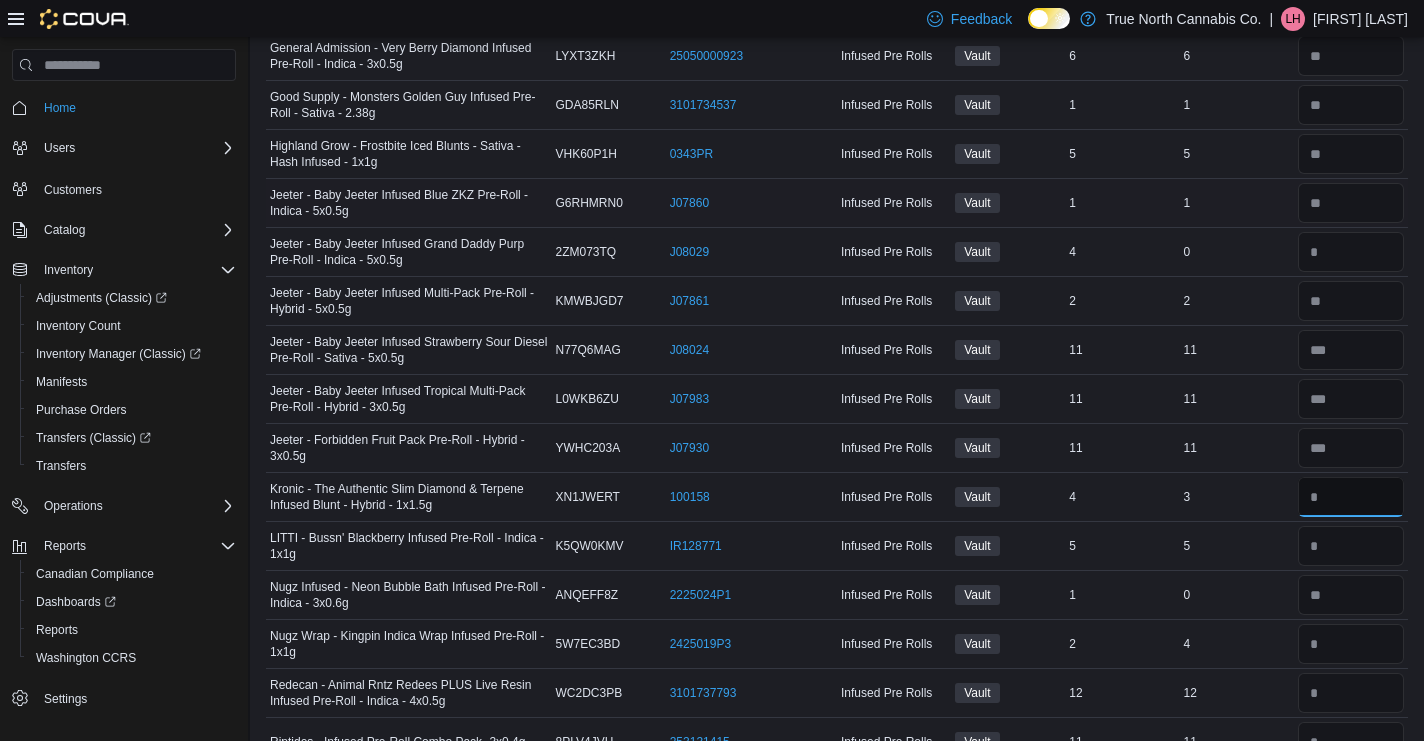 type on "*" 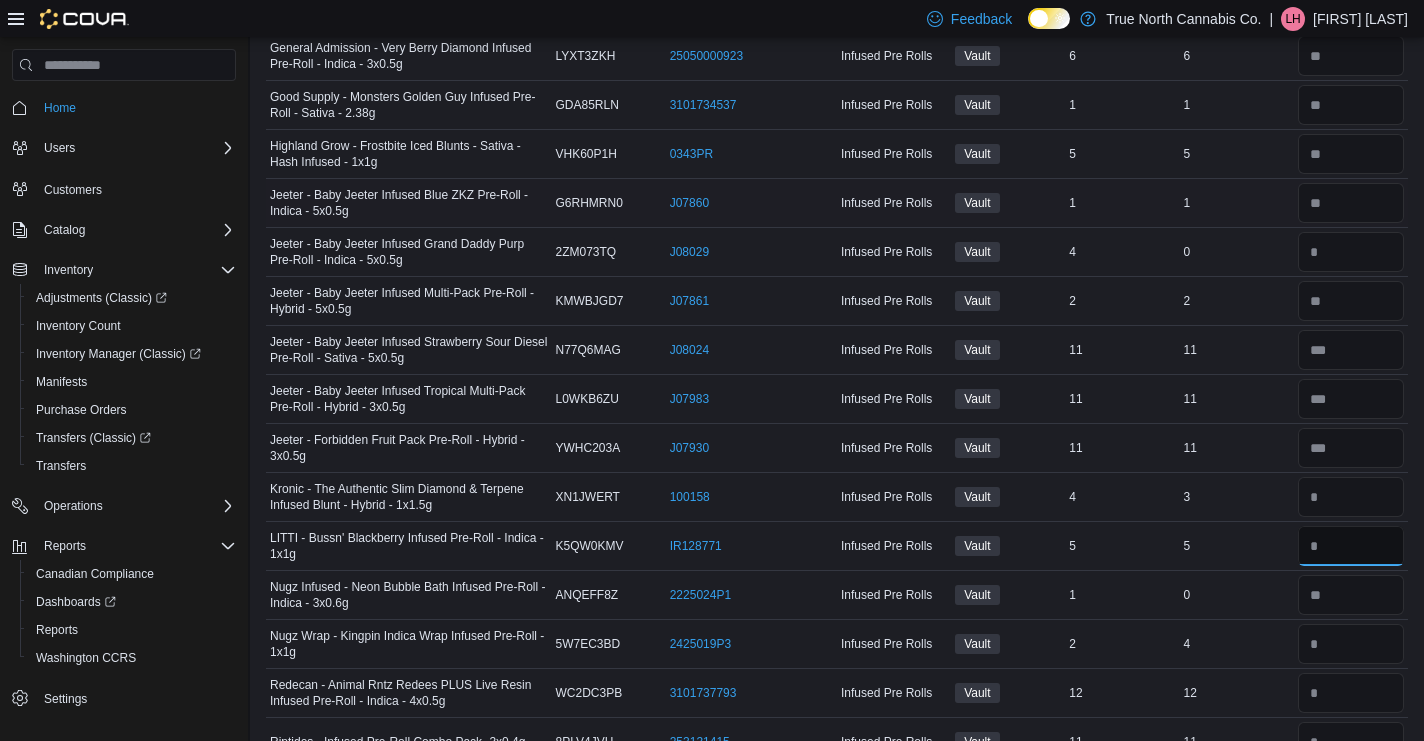 type 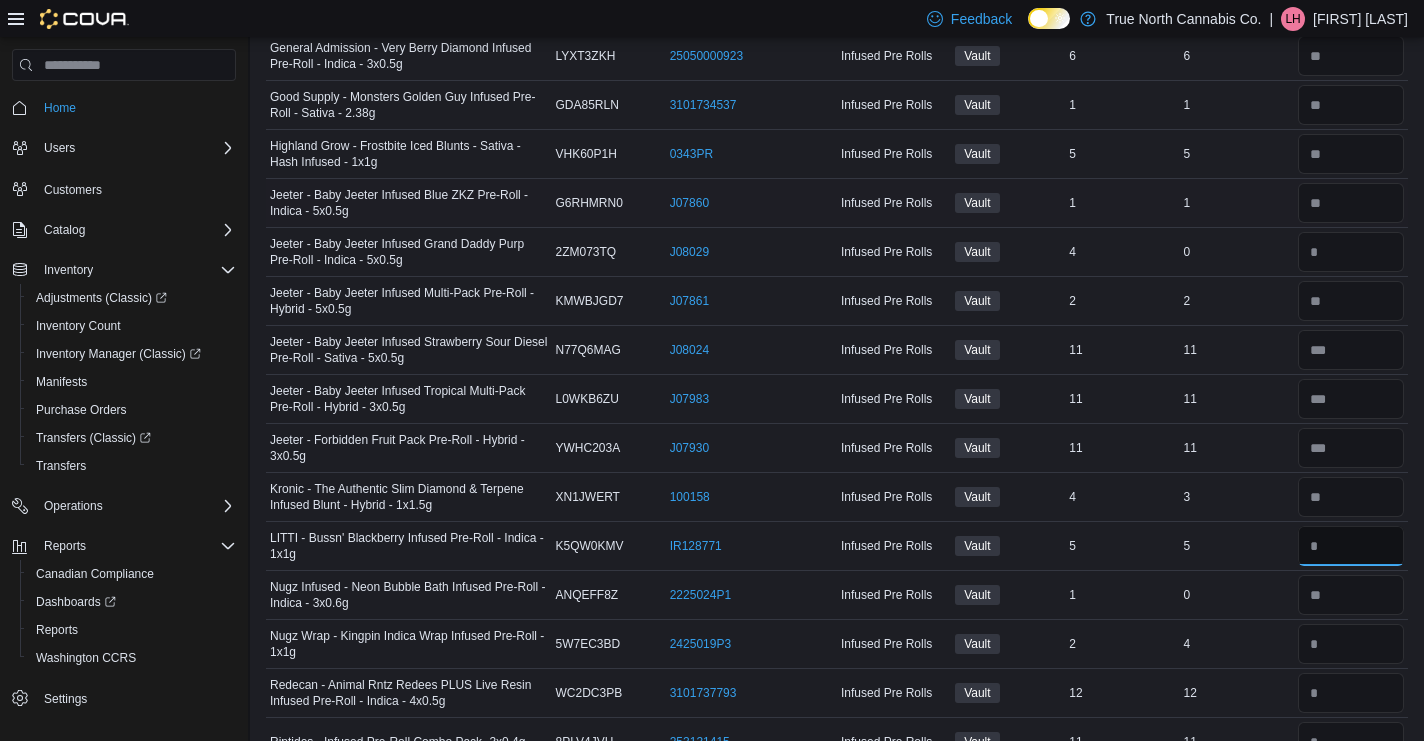 type on "*" 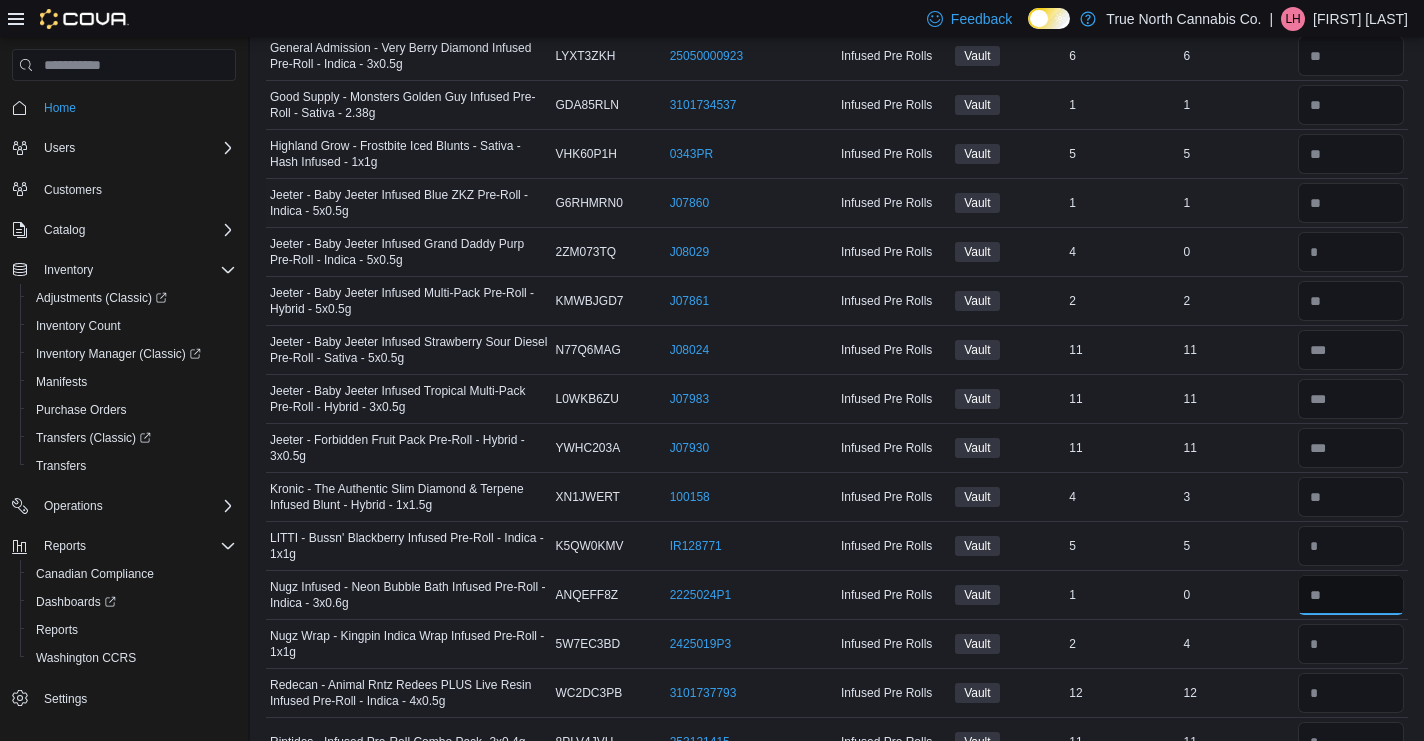 type 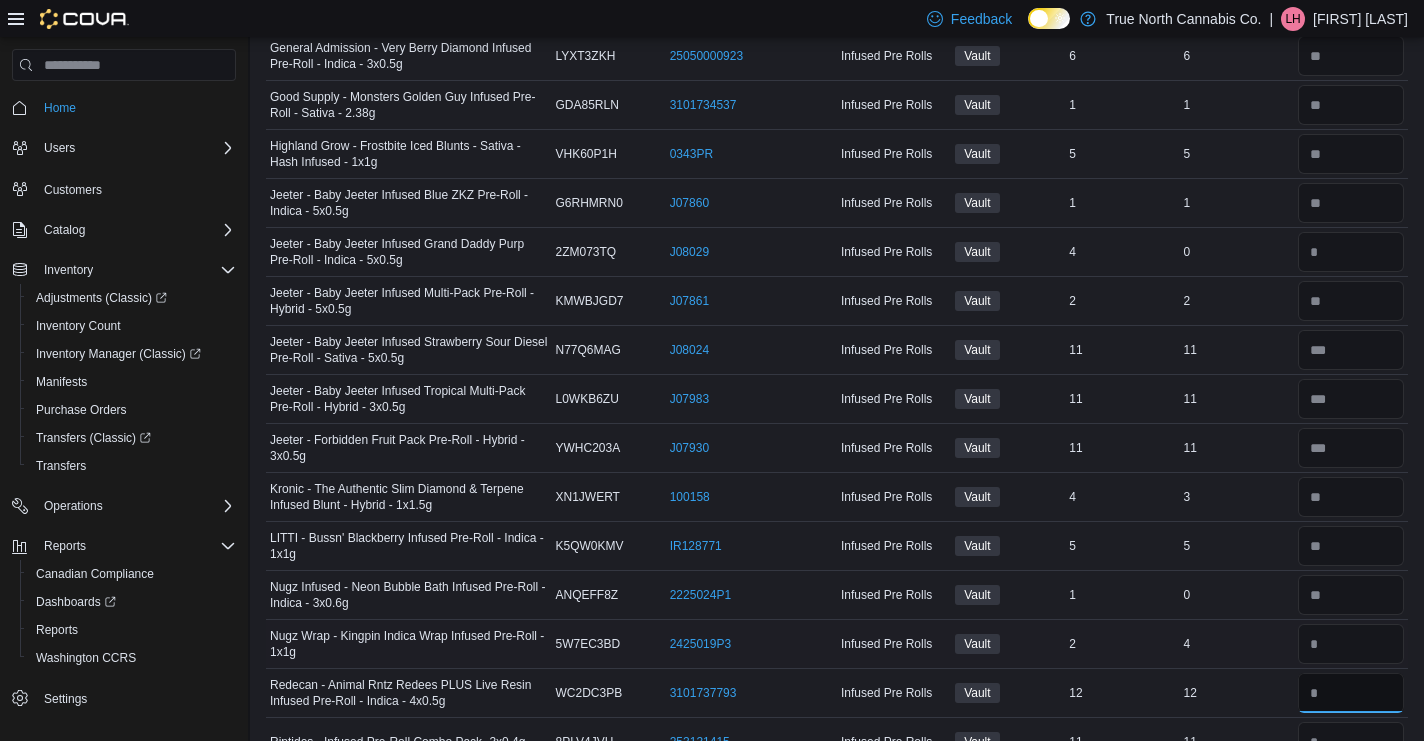 type on "**" 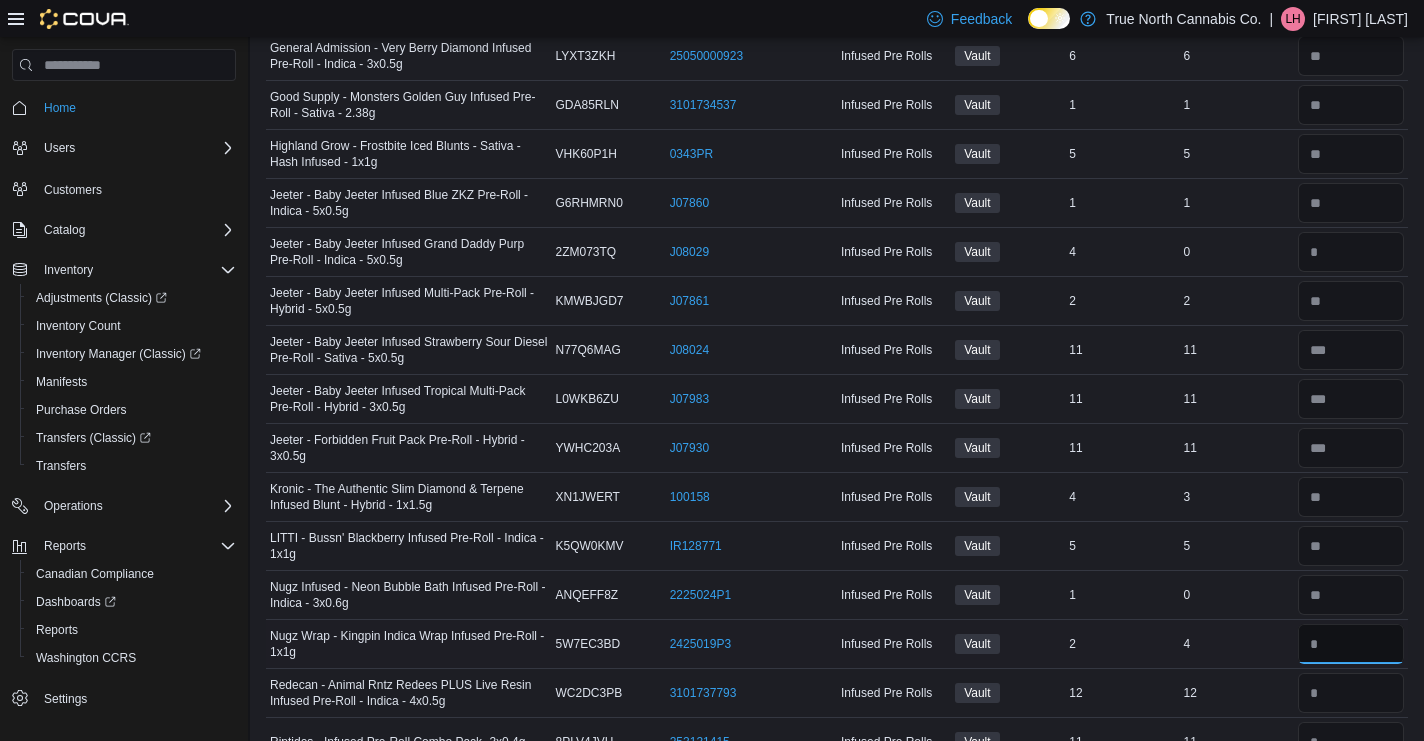type 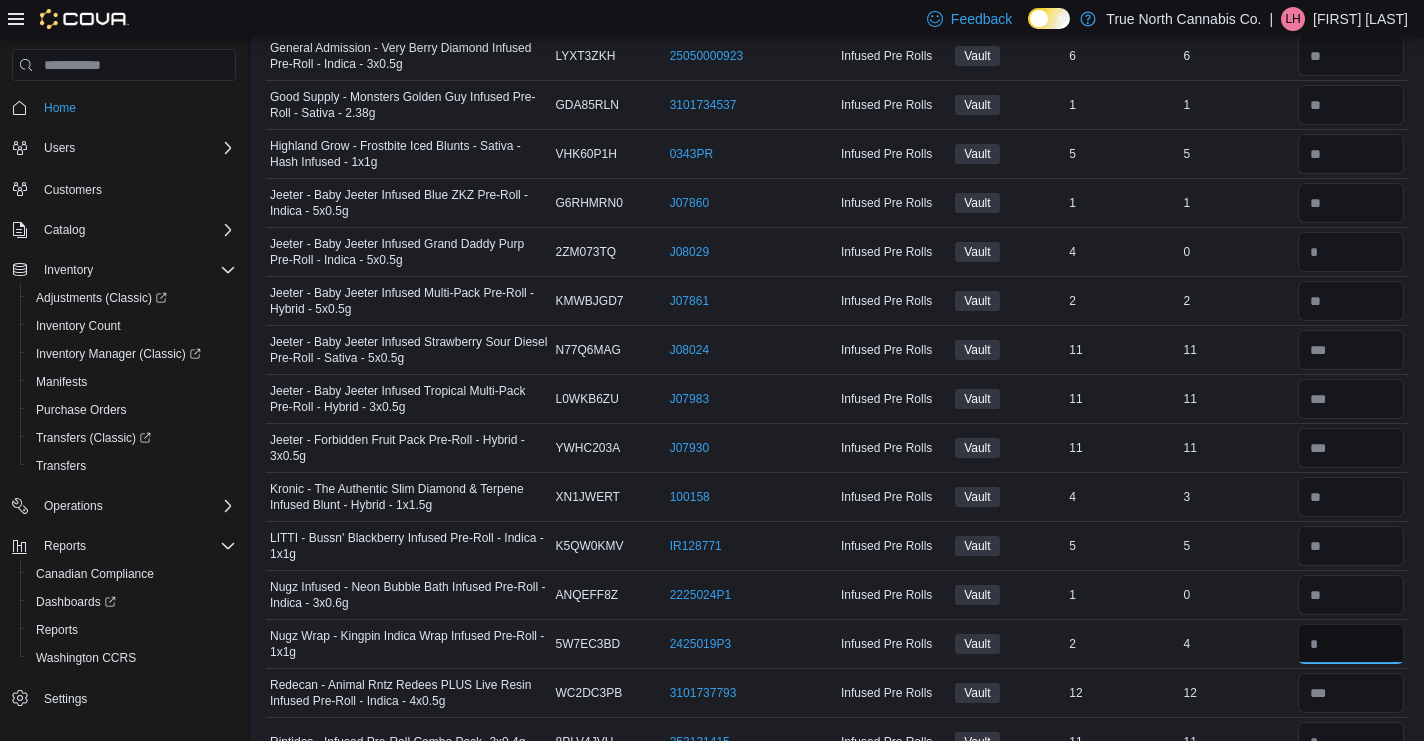 click at bounding box center [1351, 644] 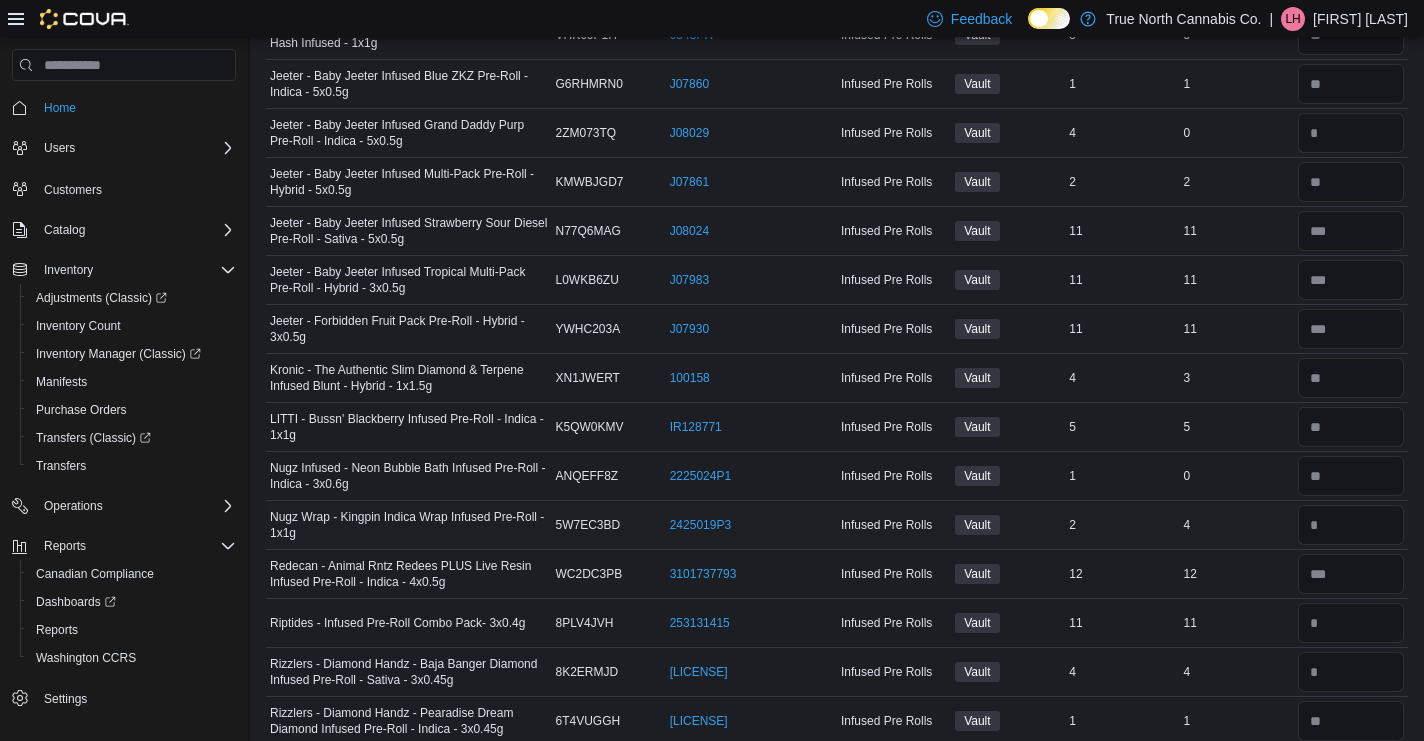 scroll, scrollTop: 1818, scrollLeft: 0, axis: vertical 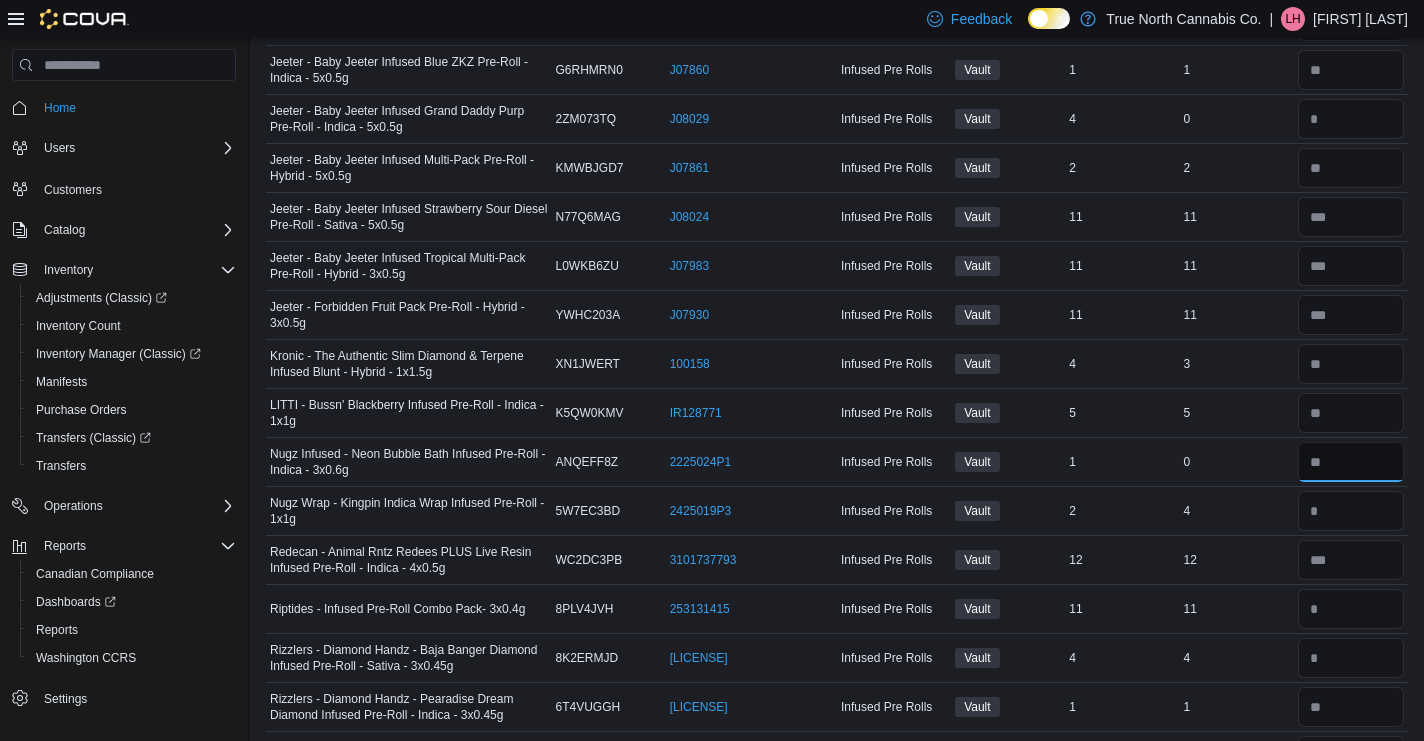 click at bounding box center (1351, 462) 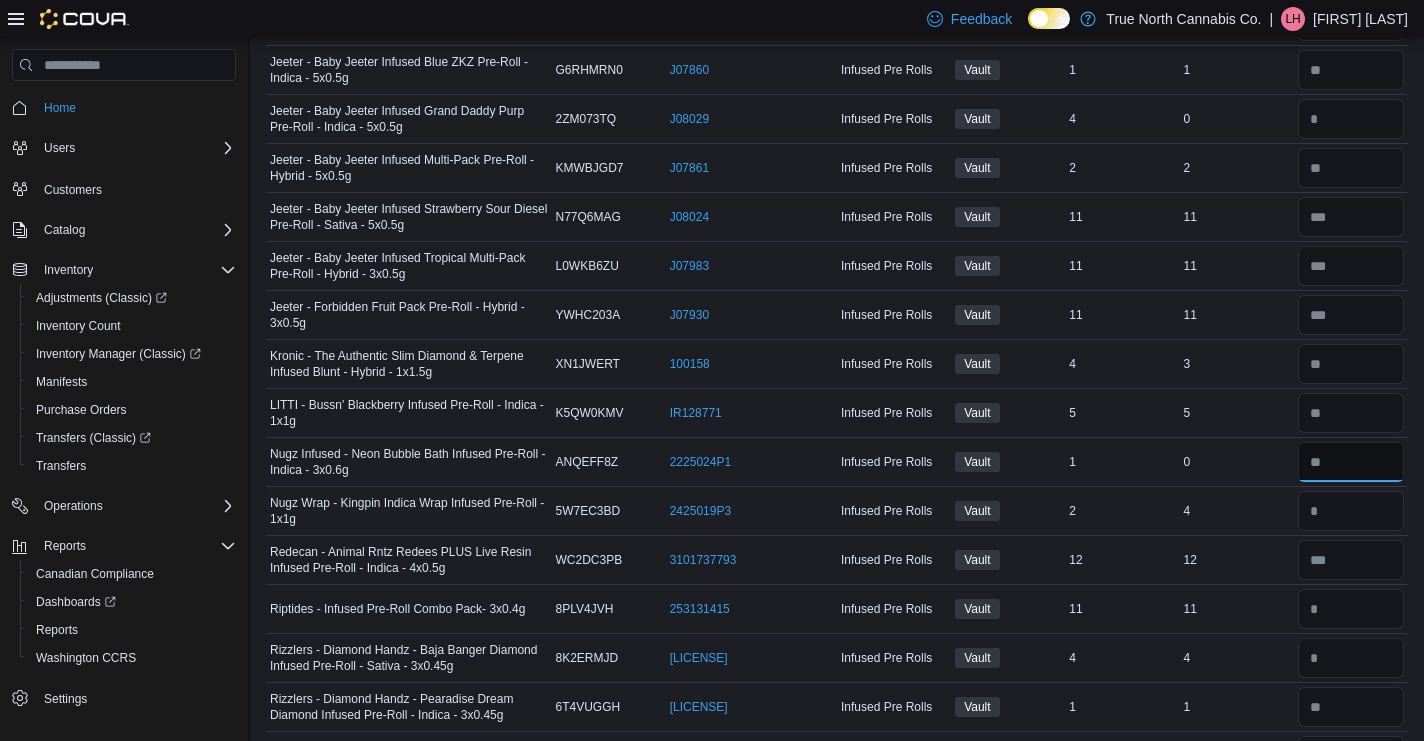type on "*" 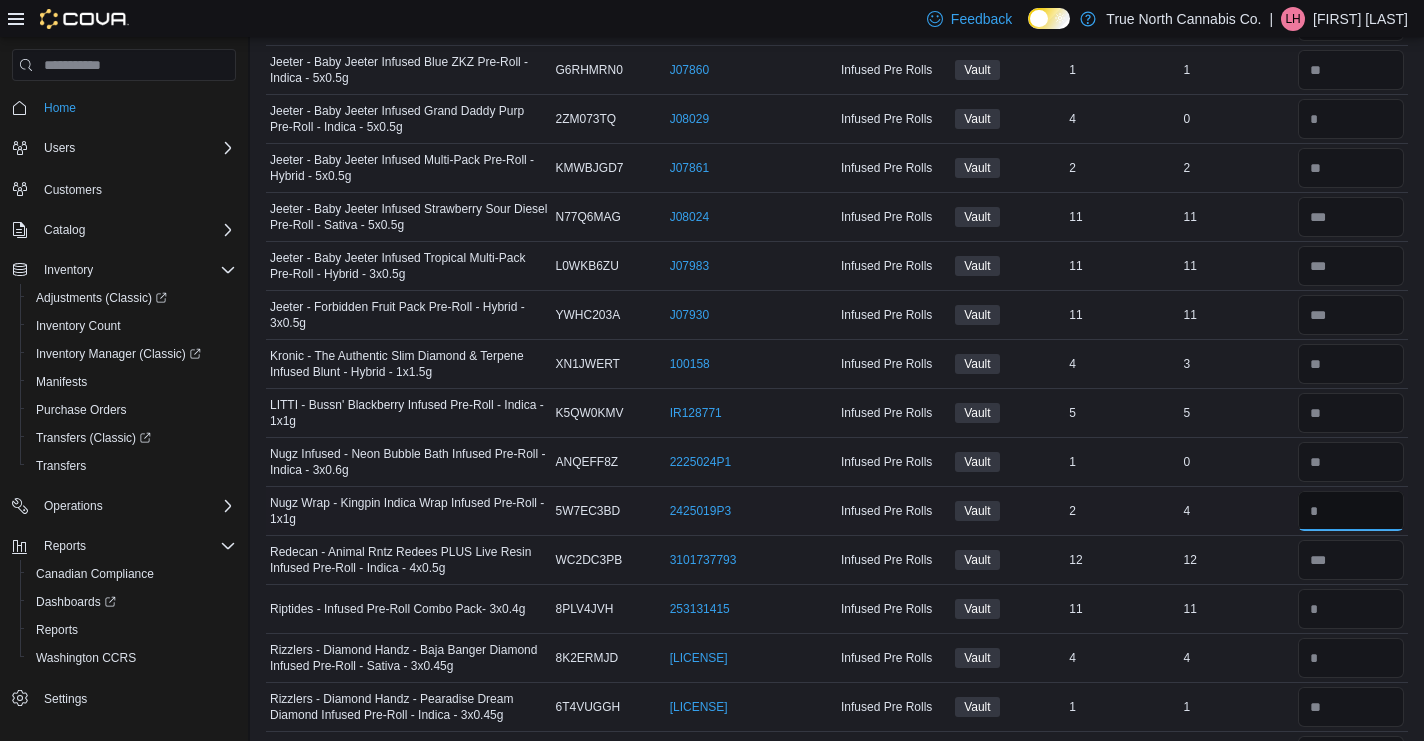 type 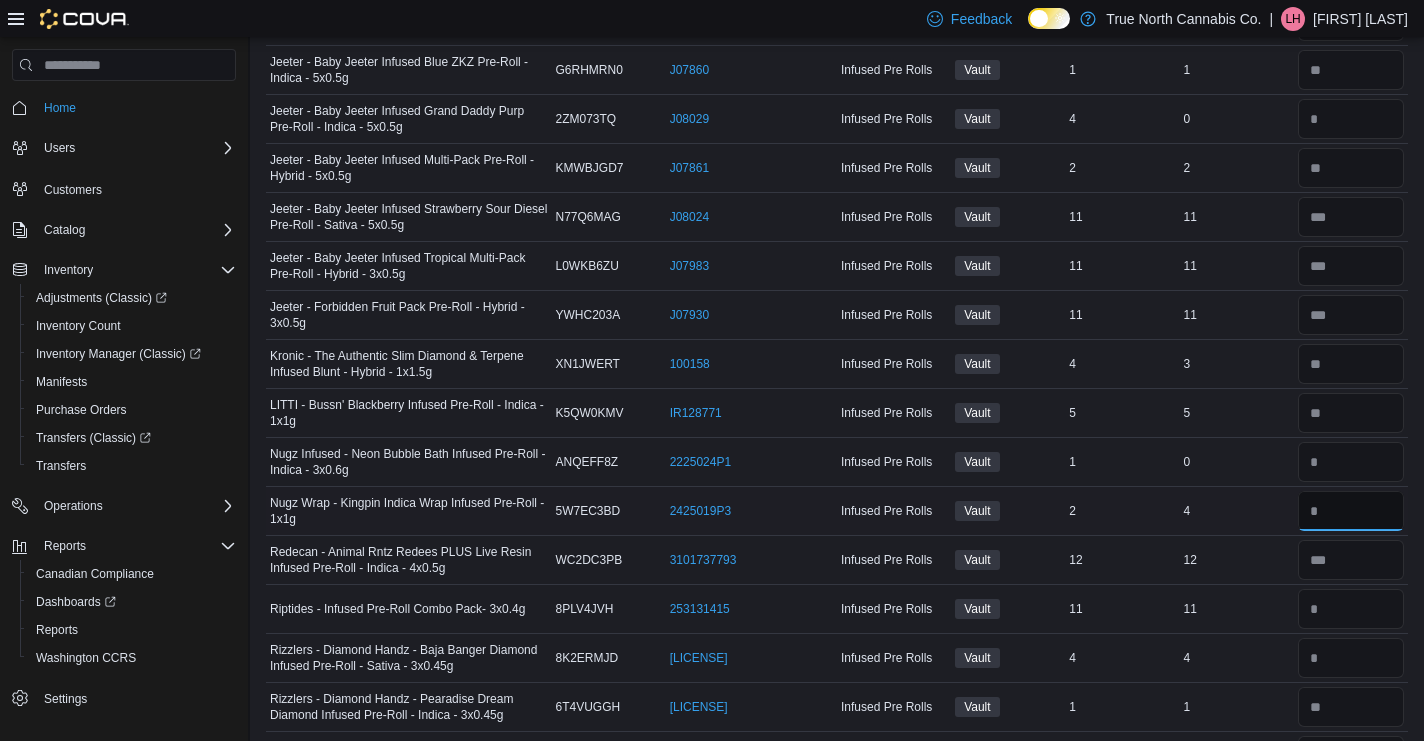 click at bounding box center [1351, 511] 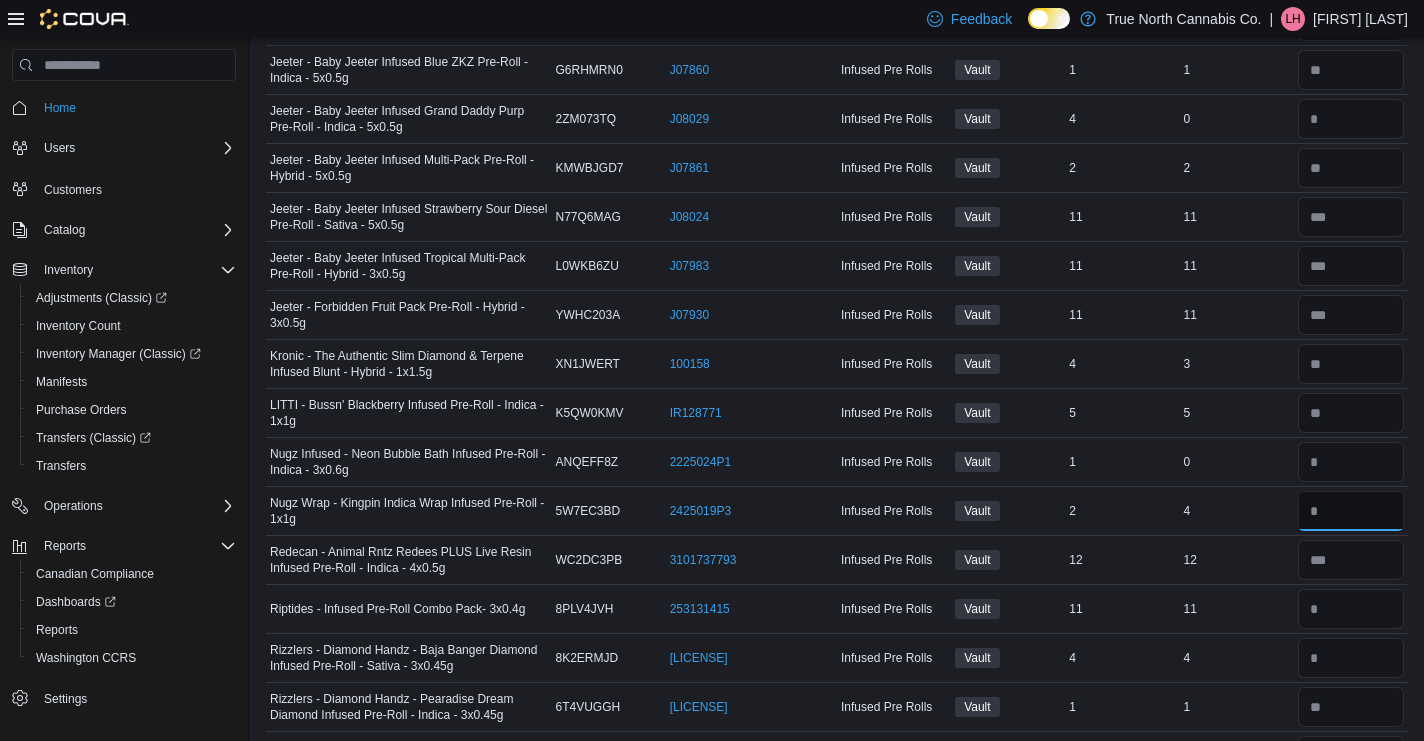 type on "*" 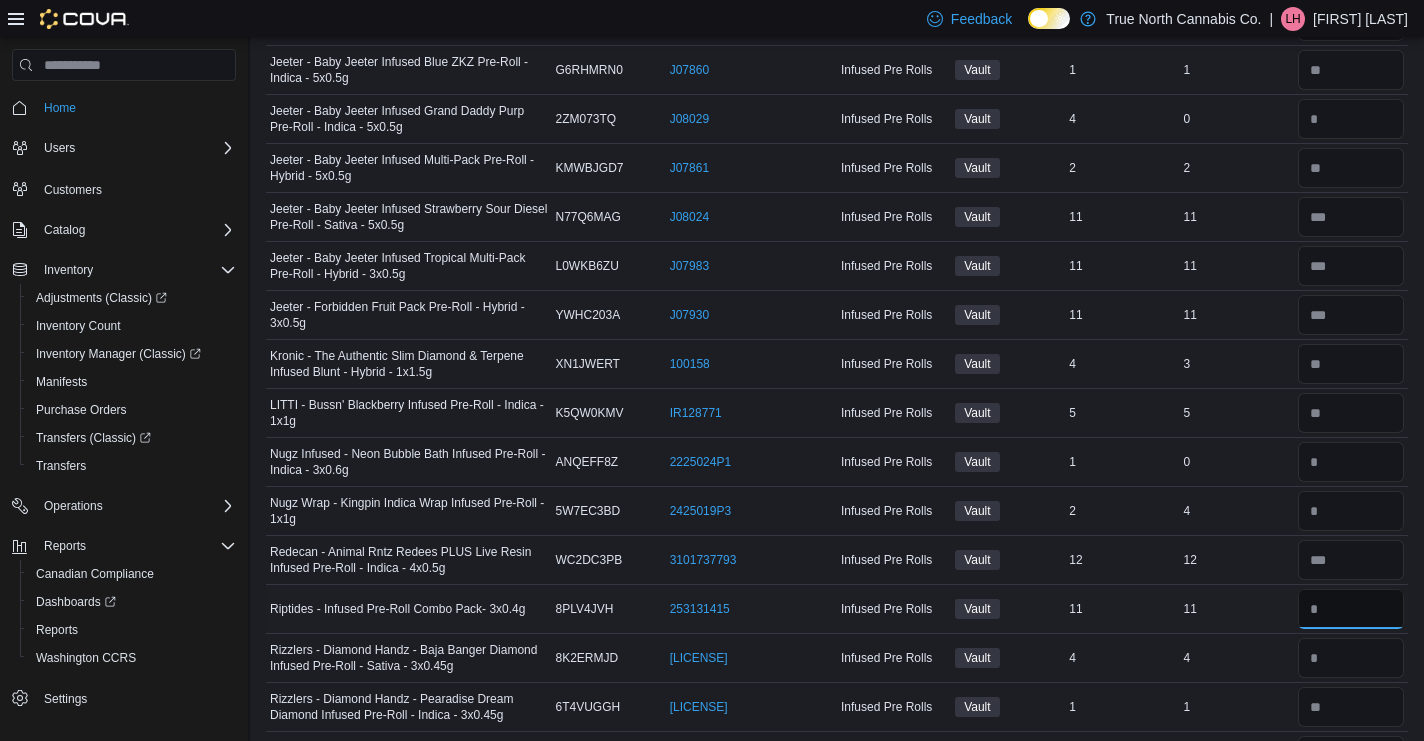 type 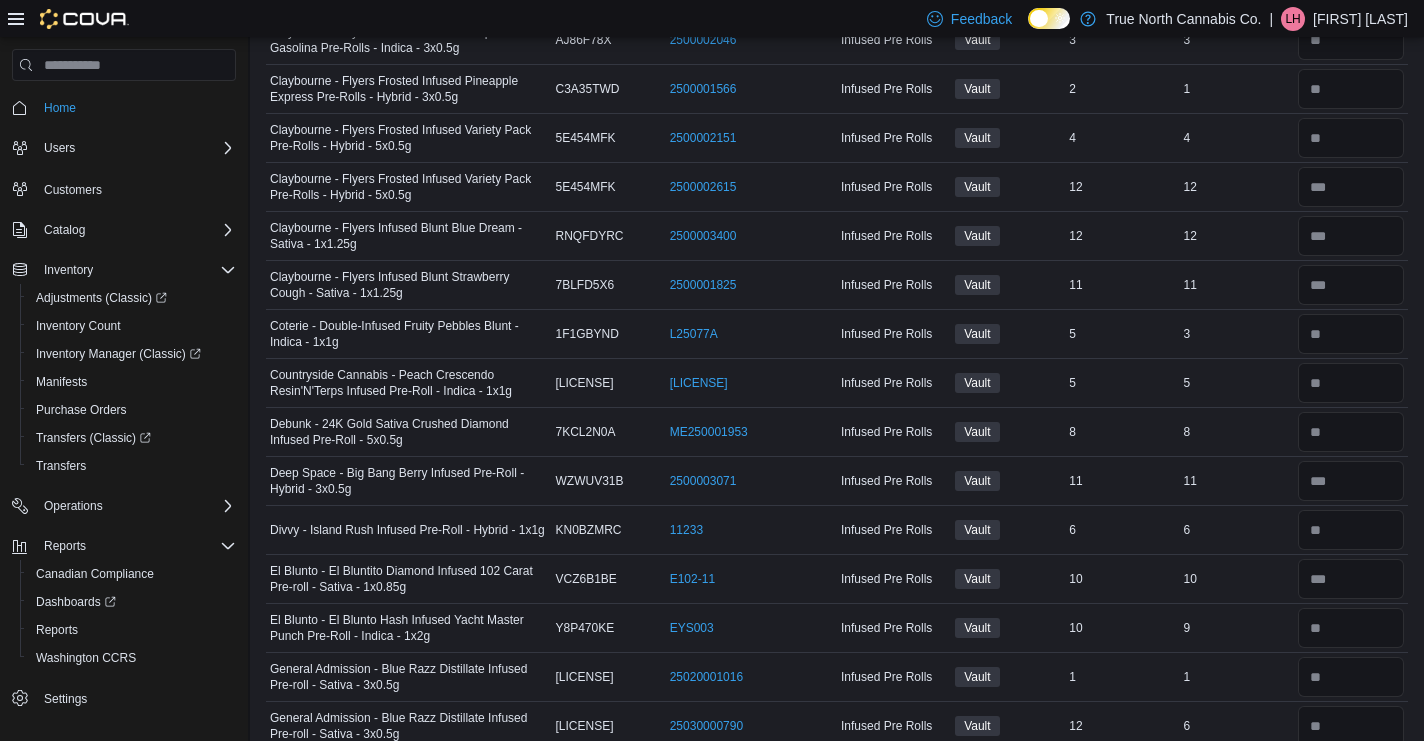 scroll, scrollTop: 0, scrollLeft: 0, axis: both 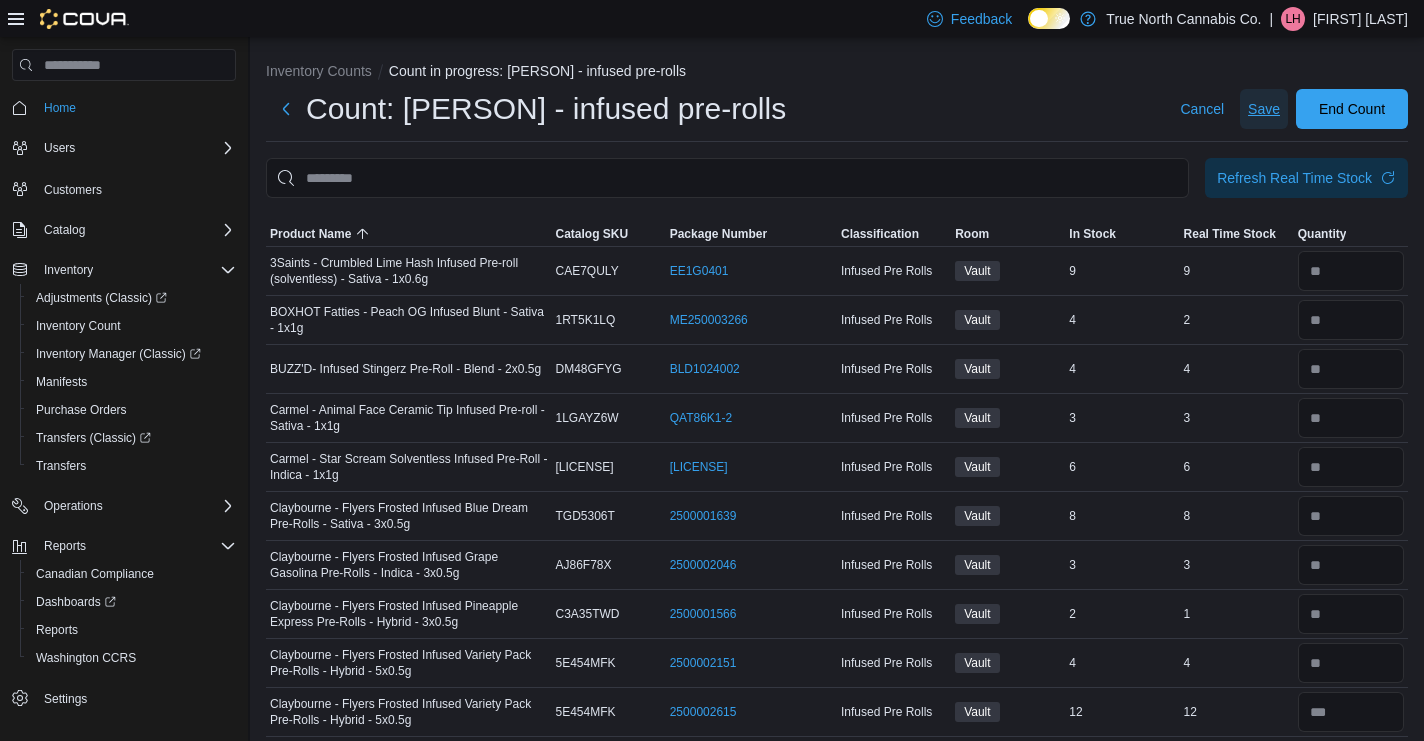 click on "Save" at bounding box center (1264, 109) 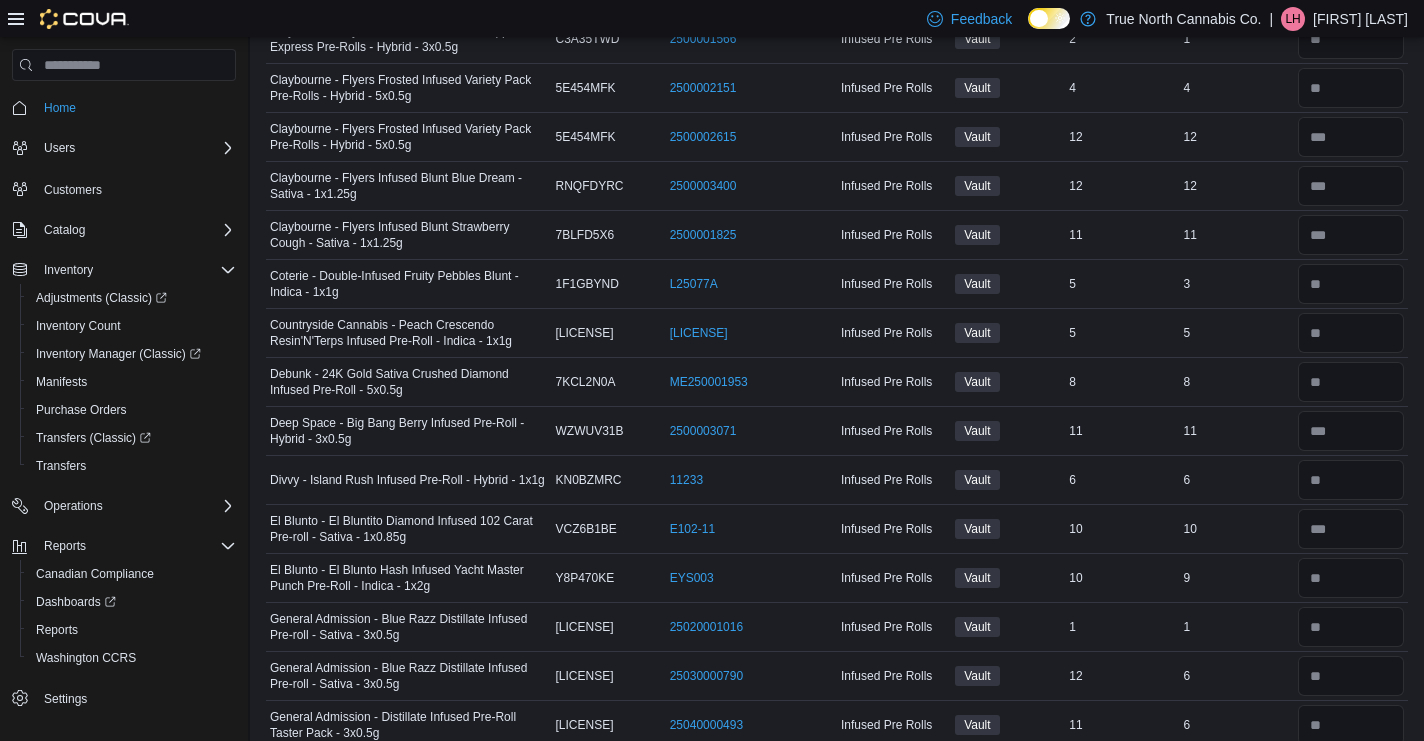 scroll, scrollTop: 0, scrollLeft: 0, axis: both 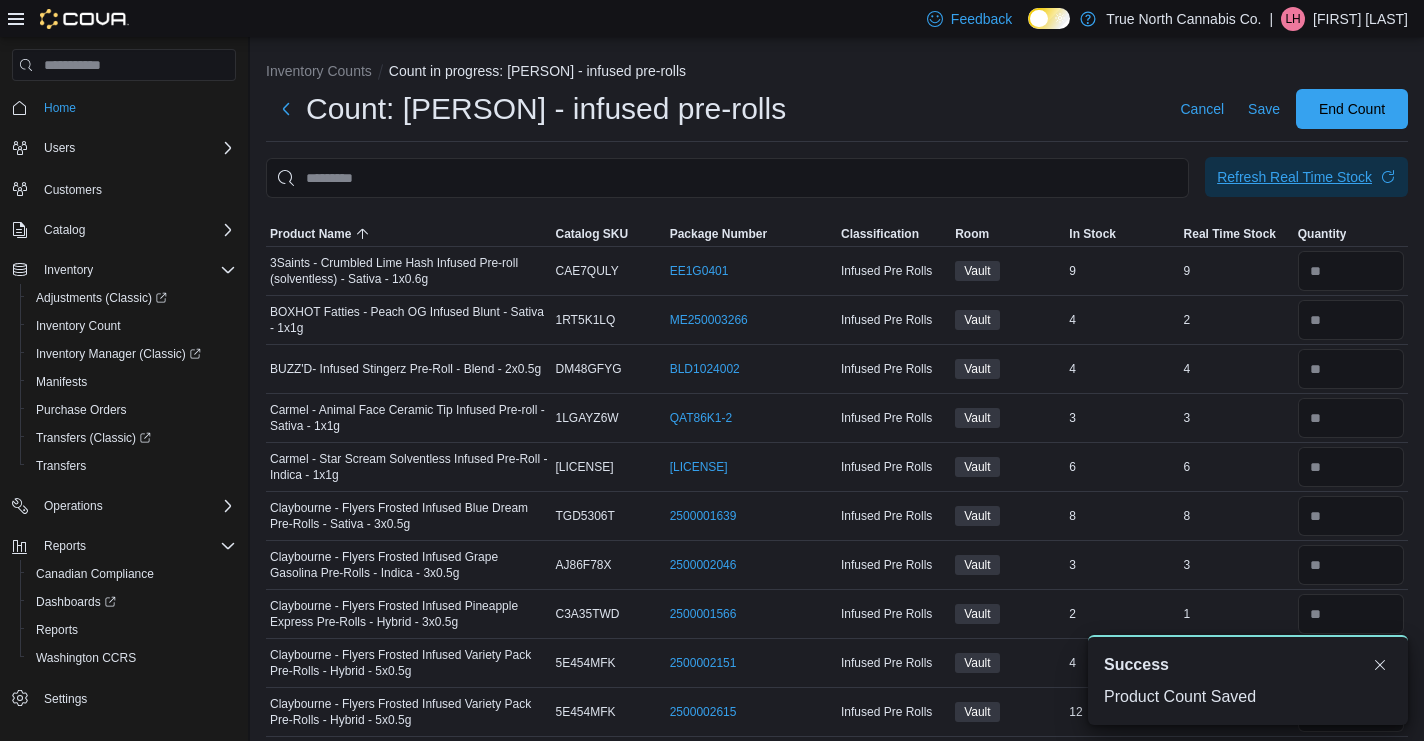 click on "Refresh Real Time Stock" at bounding box center (1294, 177) 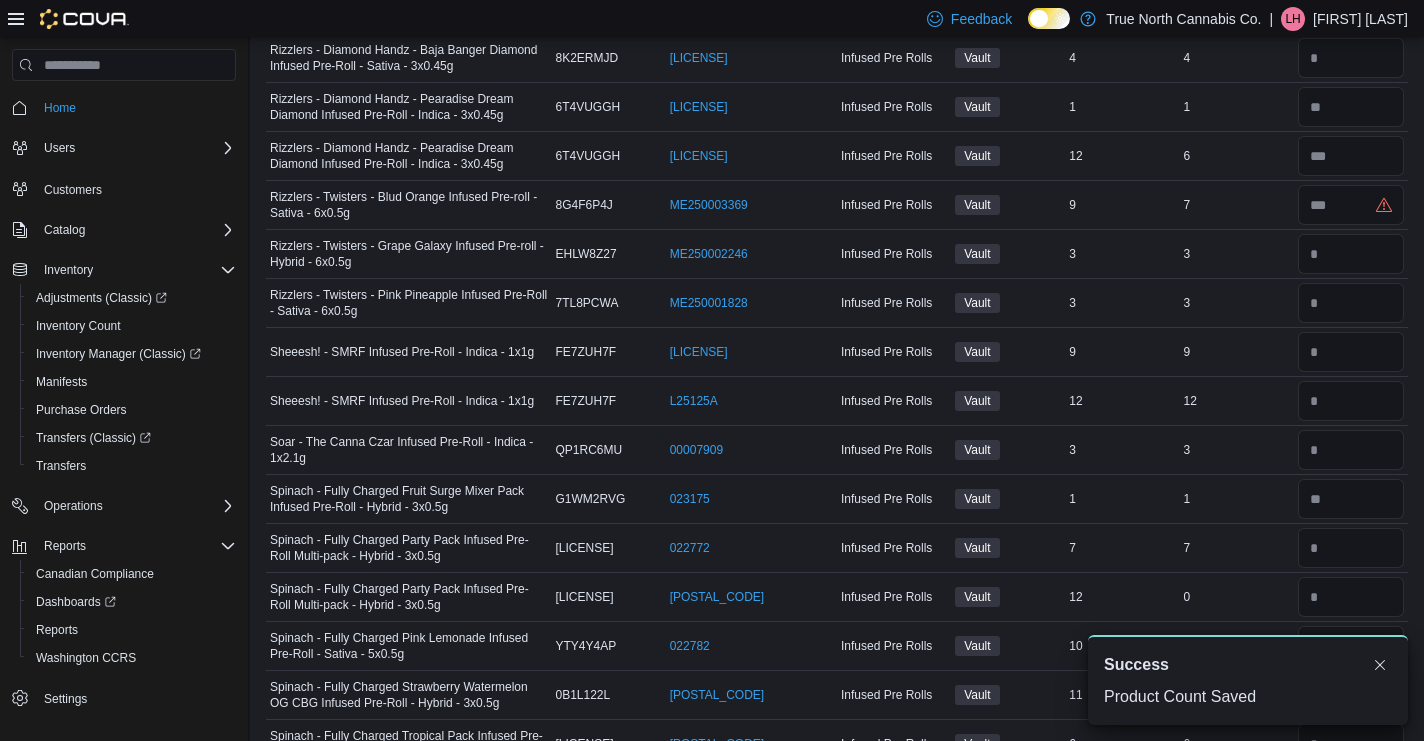scroll, scrollTop: 2422, scrollLeft: 0, axis: vertical 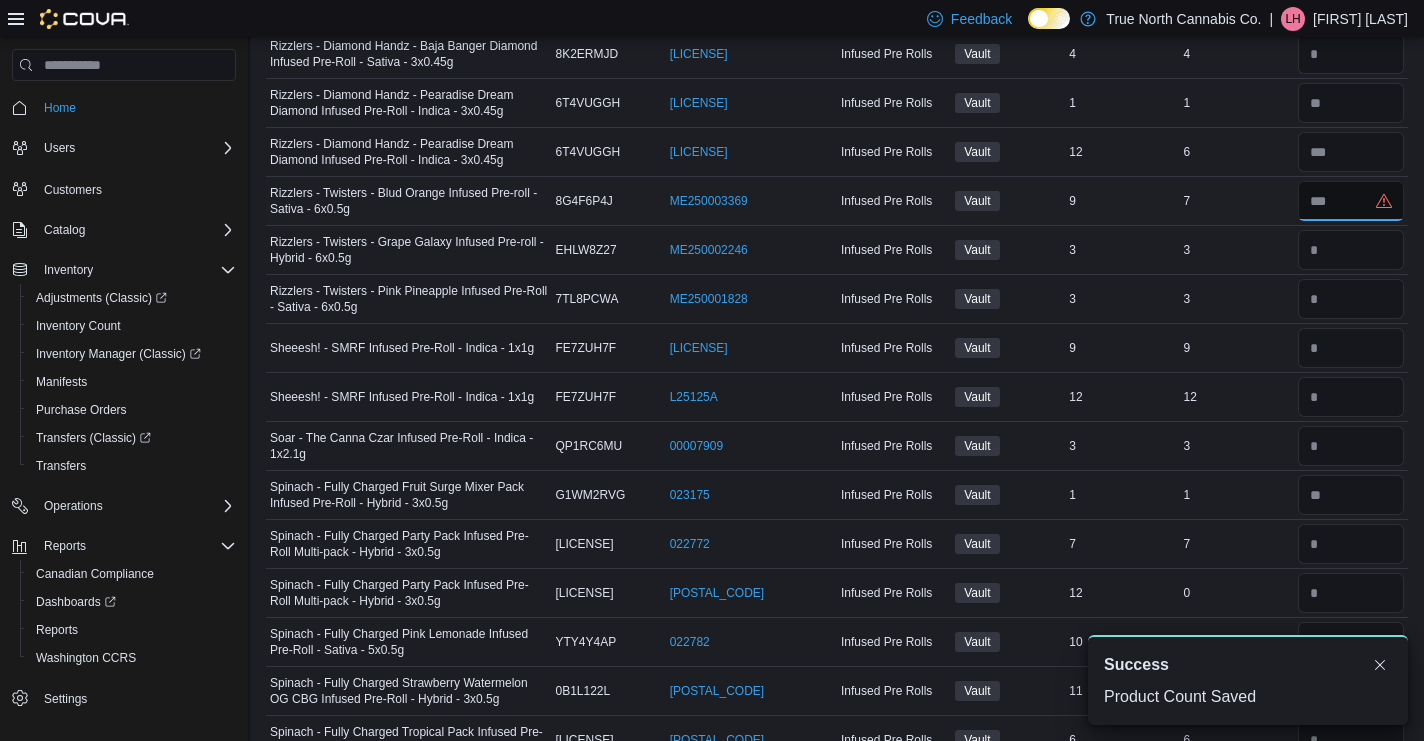 click at bounding box center [1351, 201] 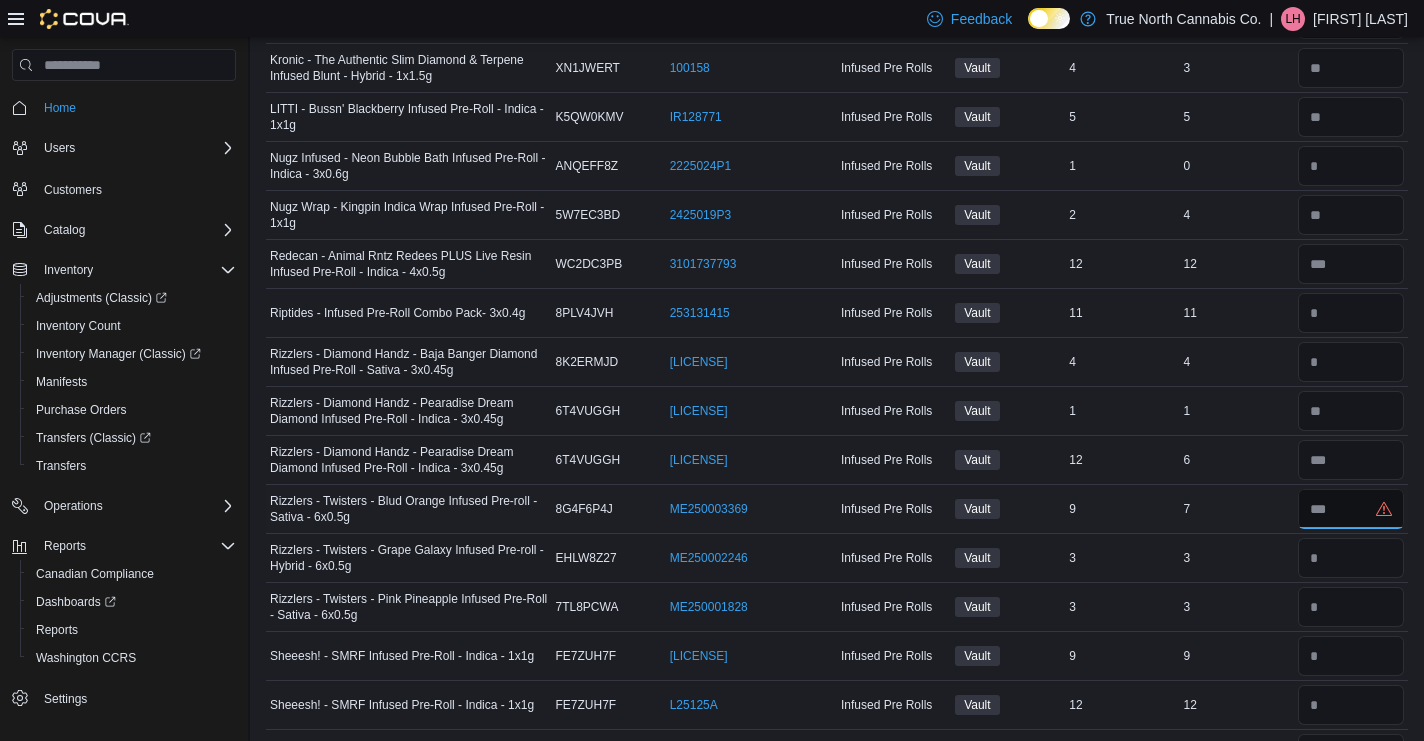 scroll, scrollTop: 2113, scrollLeft: 0, axis: vertical 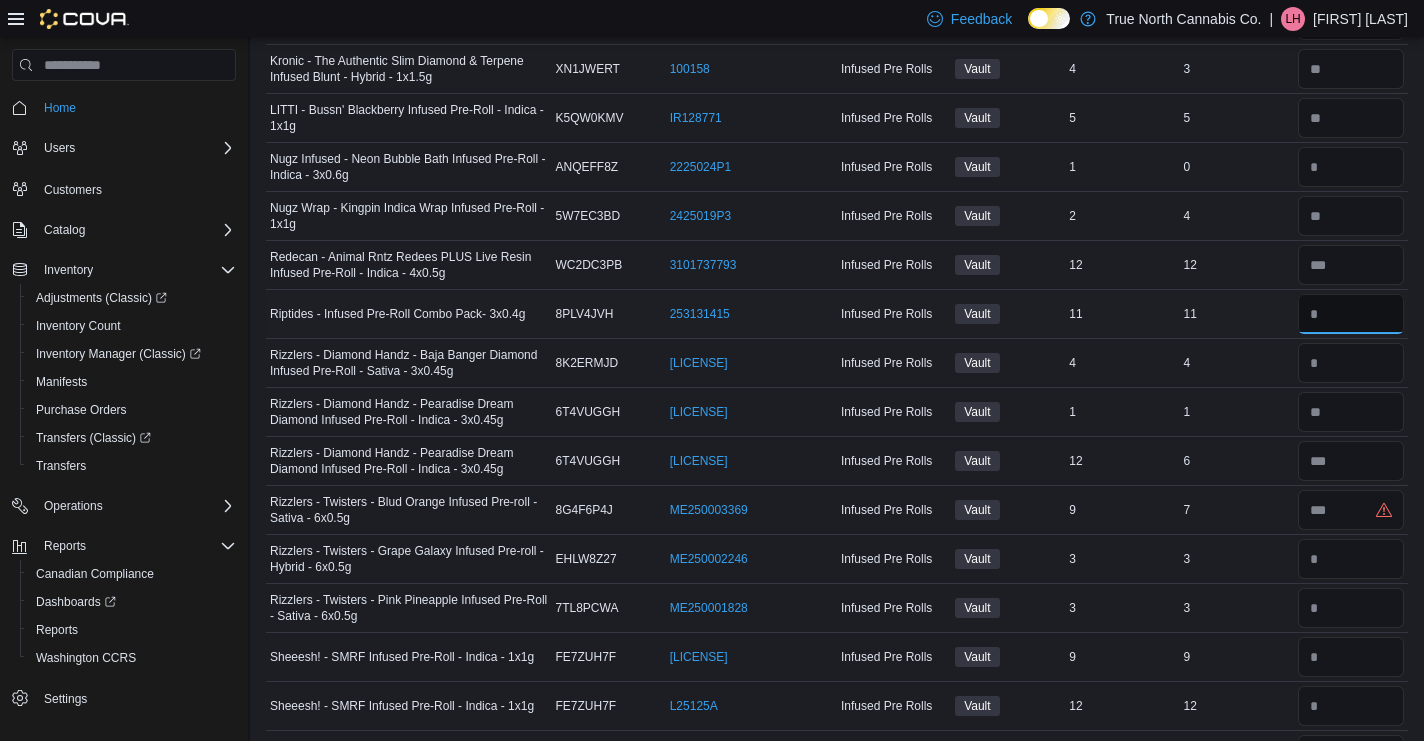 click at bounding box center [1351, 314] 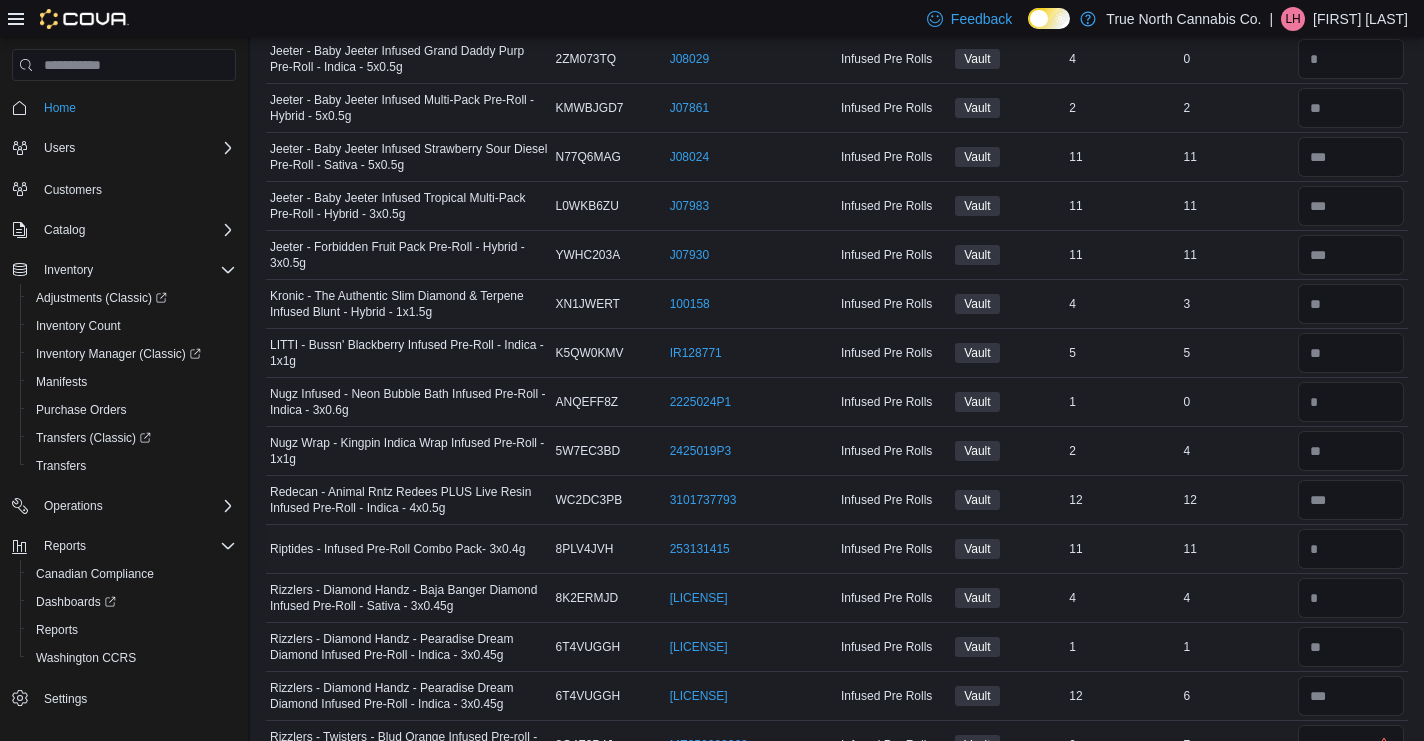 scroll, scrollTop: 1885, scrollLeft: 0, axis: vertical 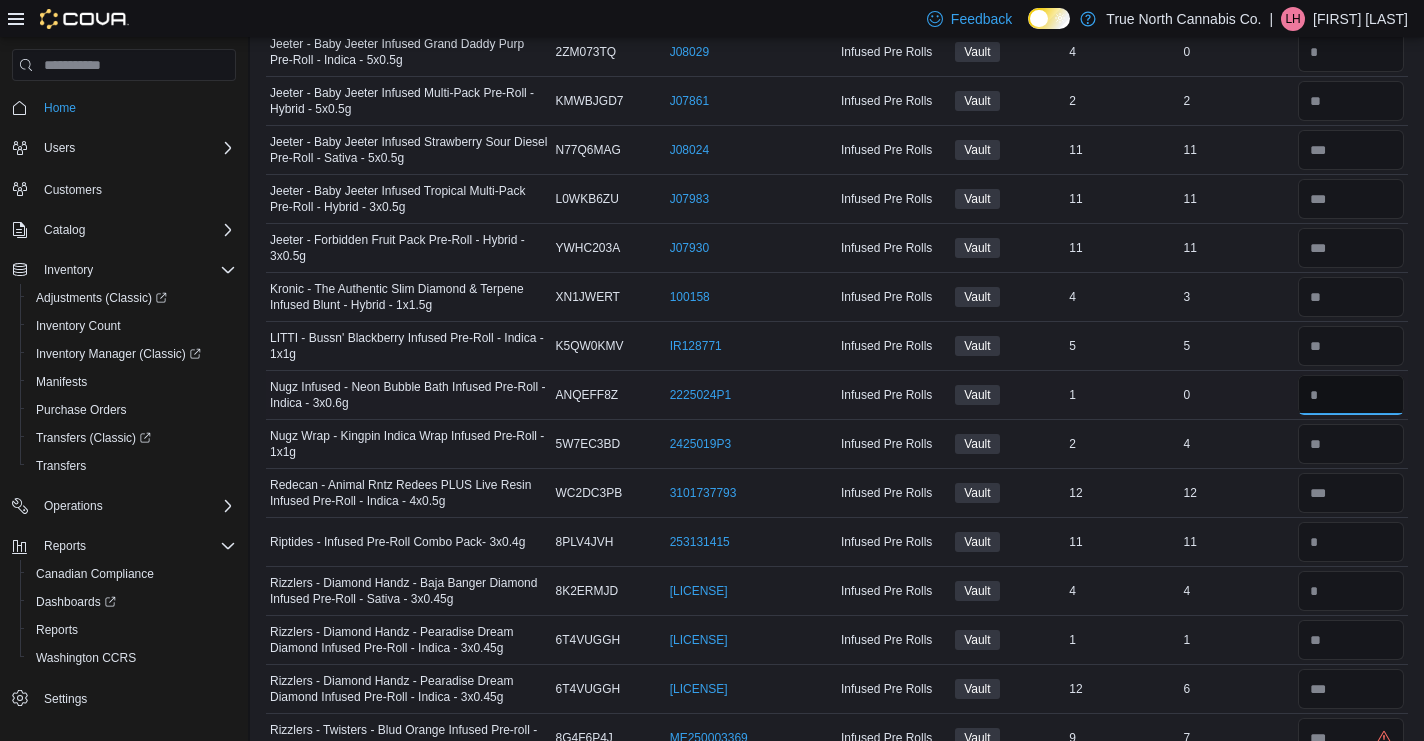 click at bounding box center [1351, 395] 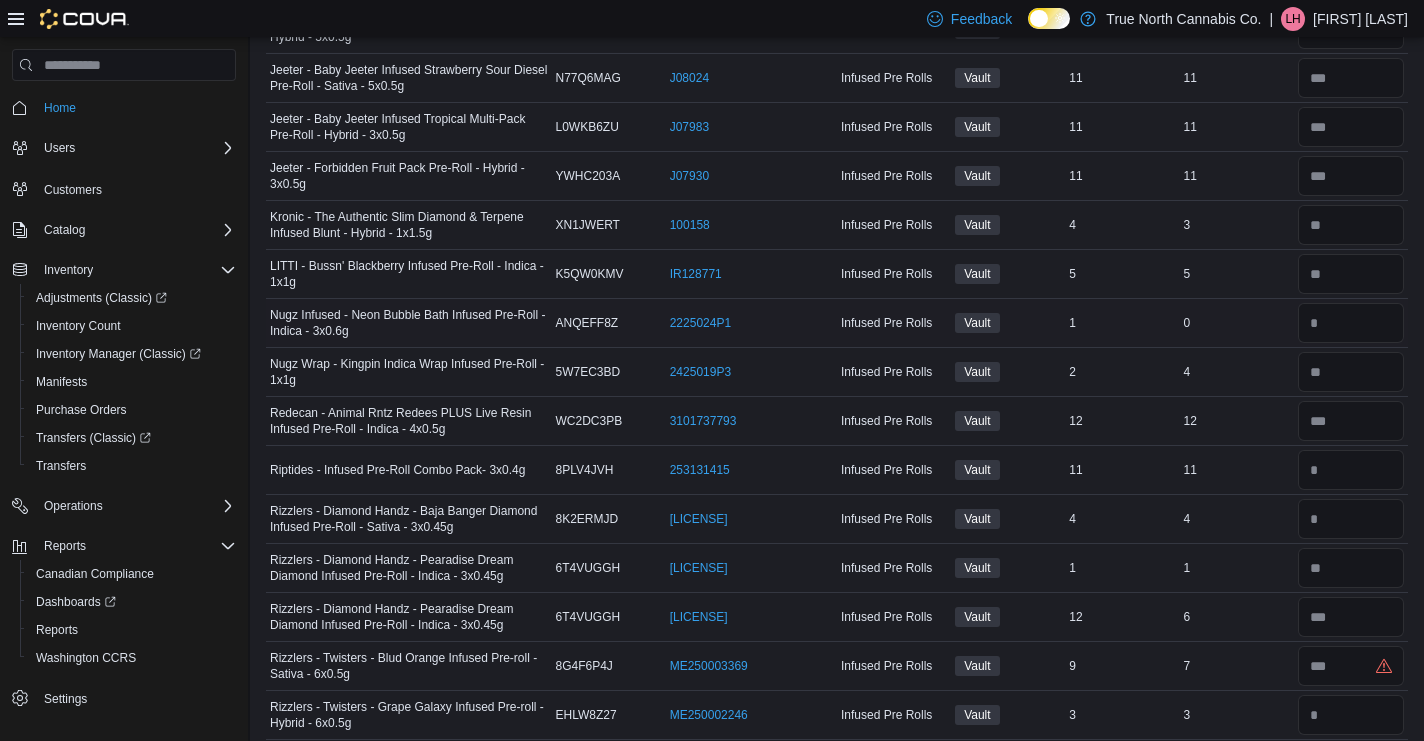 scroll, scrollTop: 1964, scrollLeft: 0, axis: vertical 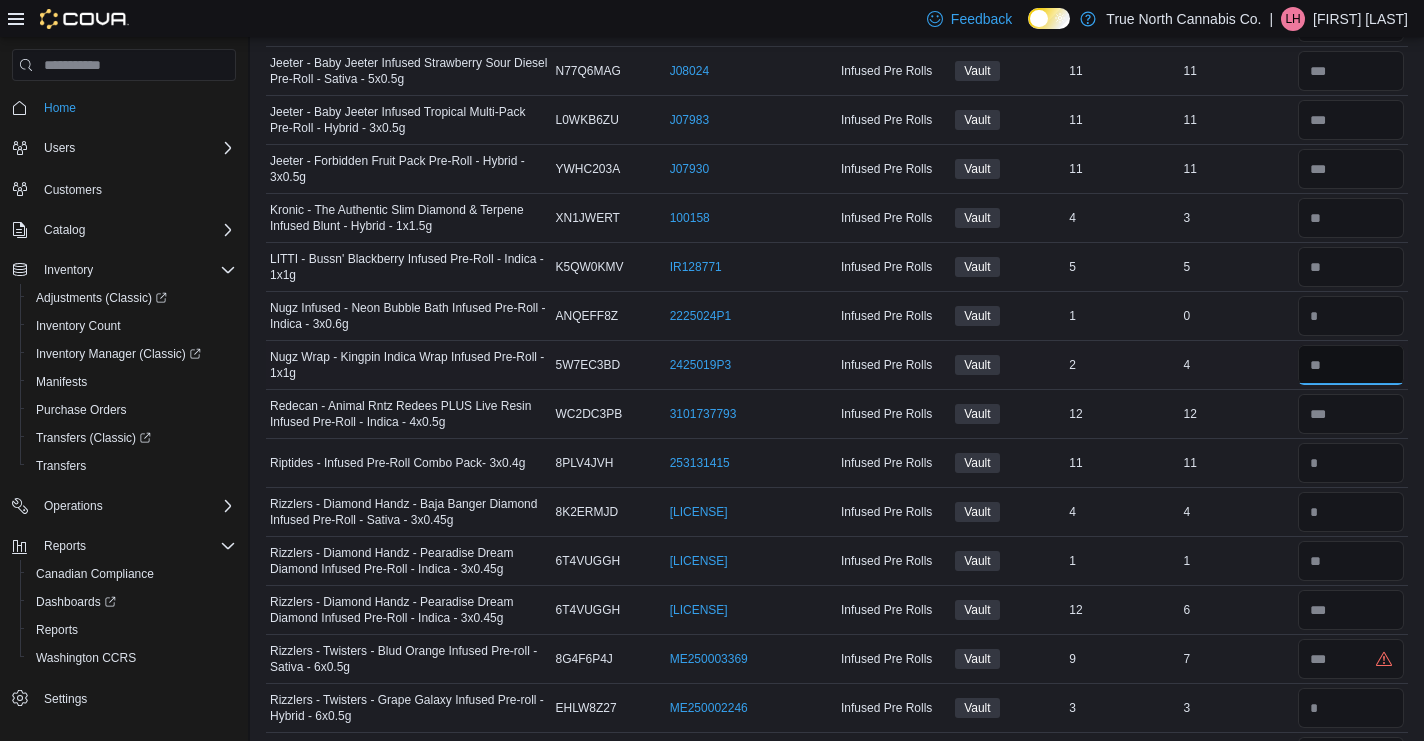 click at bounding box center (1351, 365) 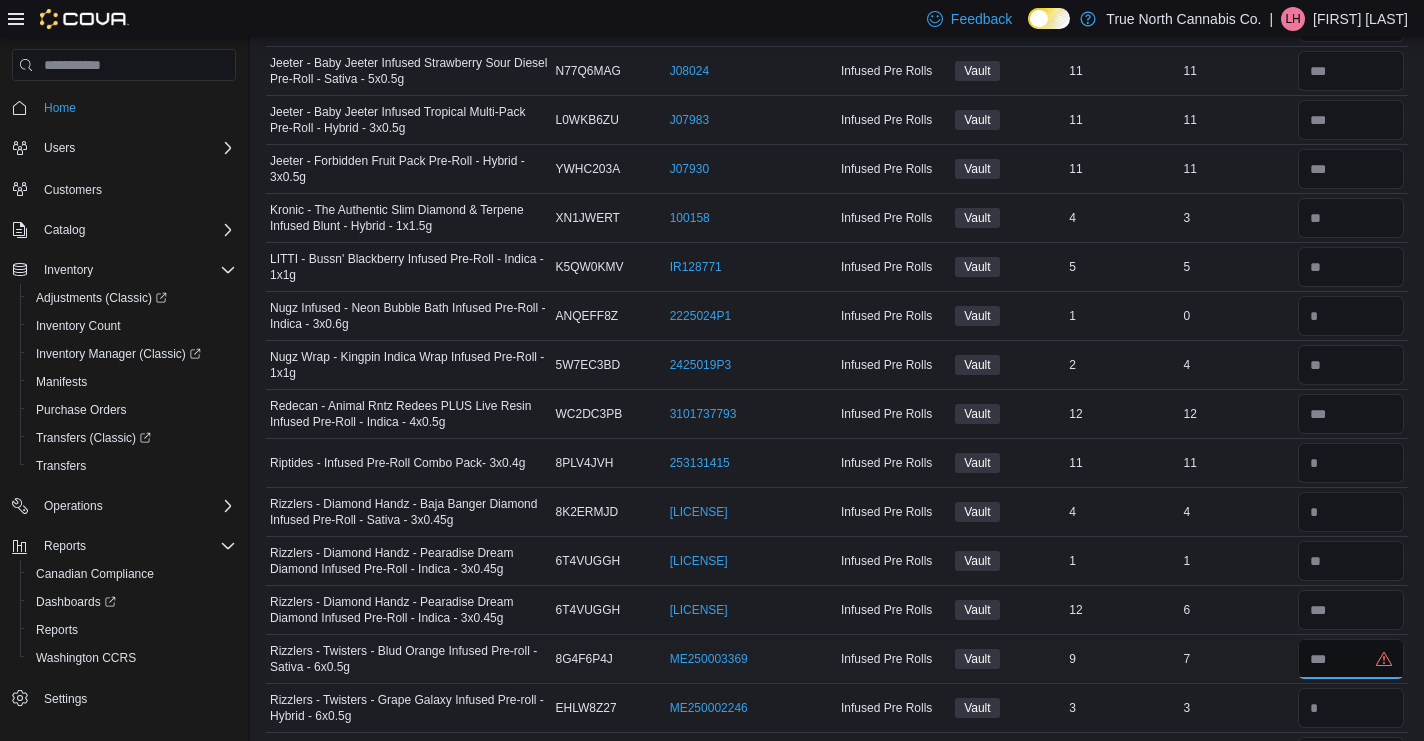 click at bounding box center [1351, 659] 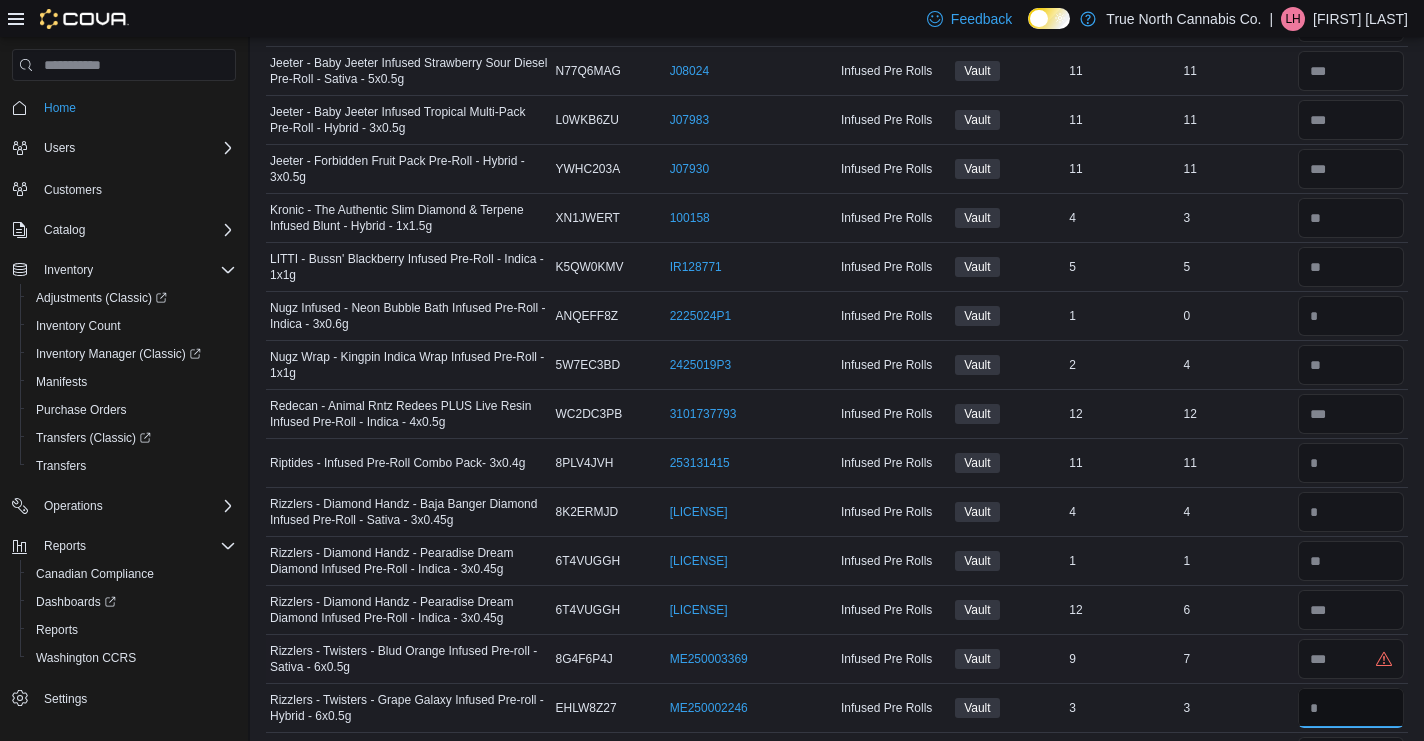 type 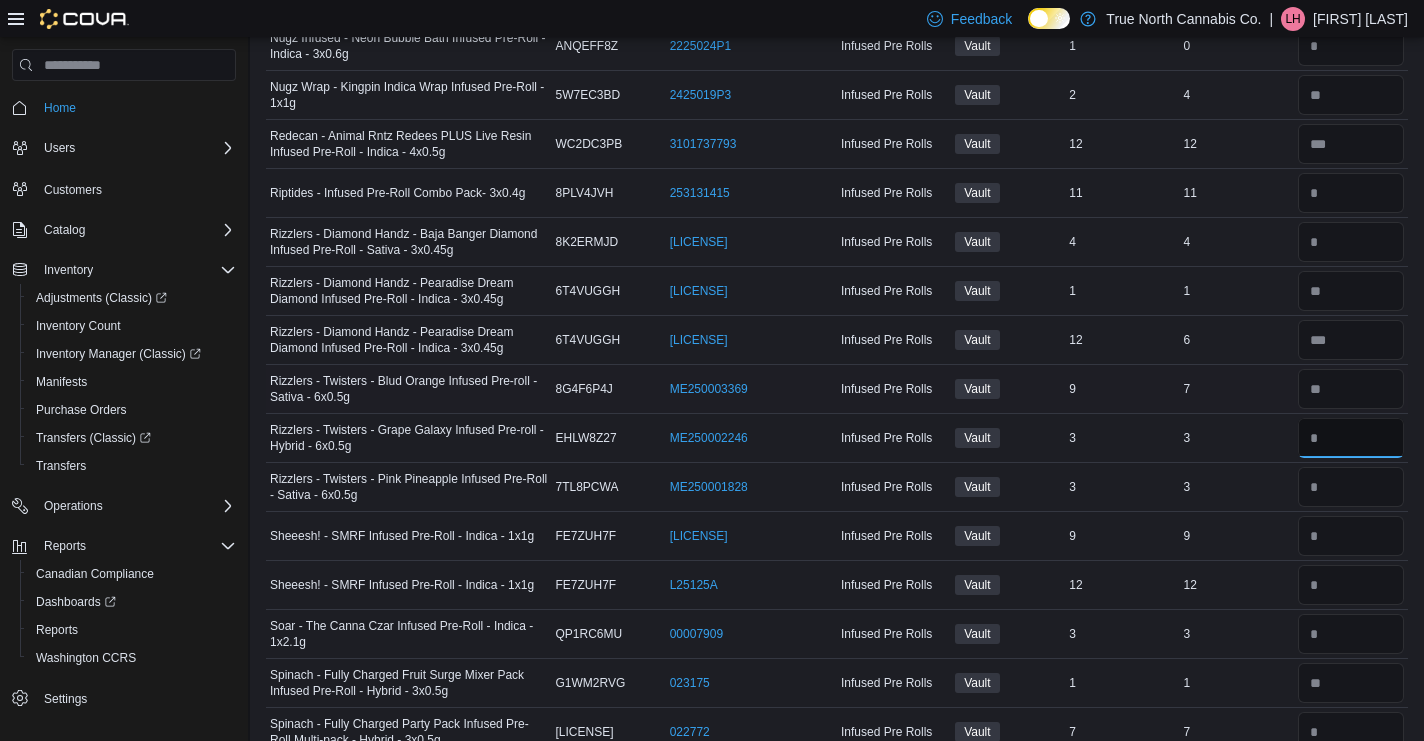 scroll, scrollTop: 2243, scrollLeft: 0, axis: vertical 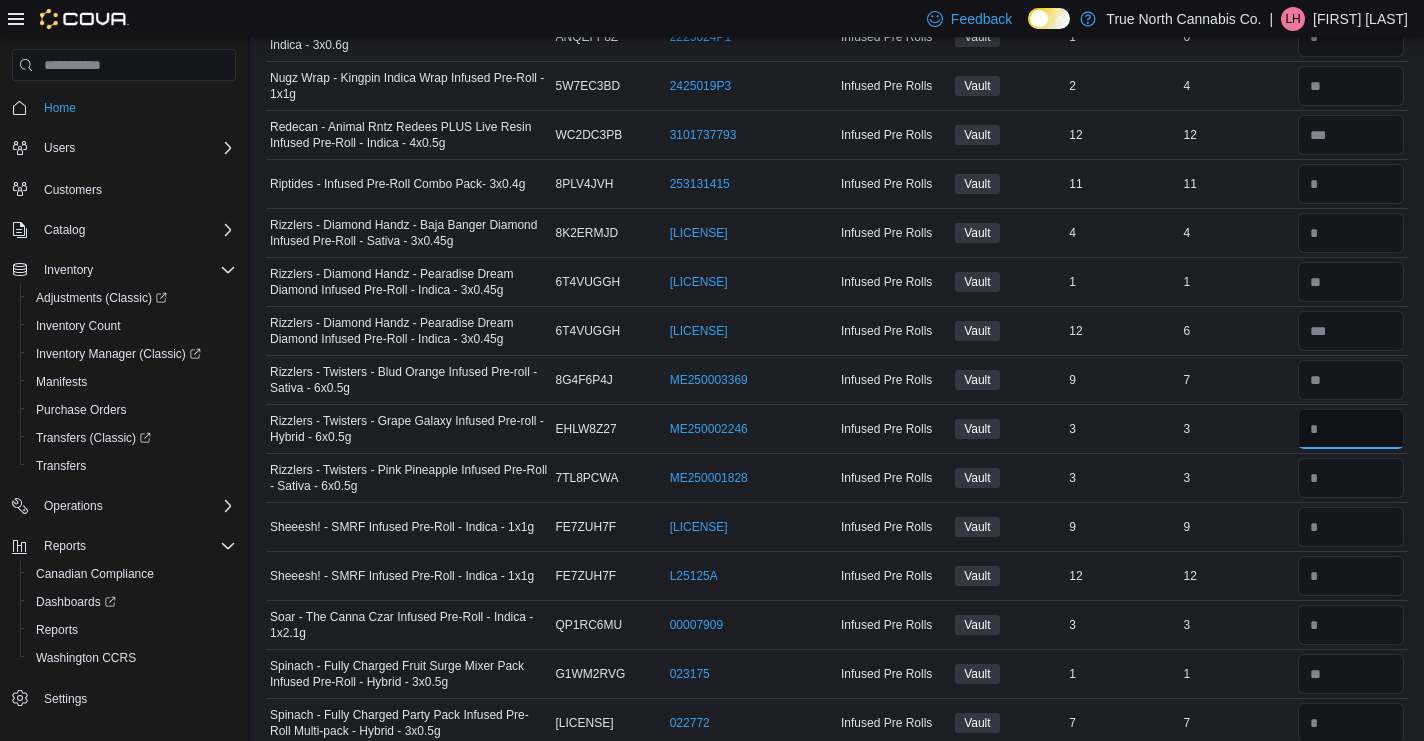 type on "*" 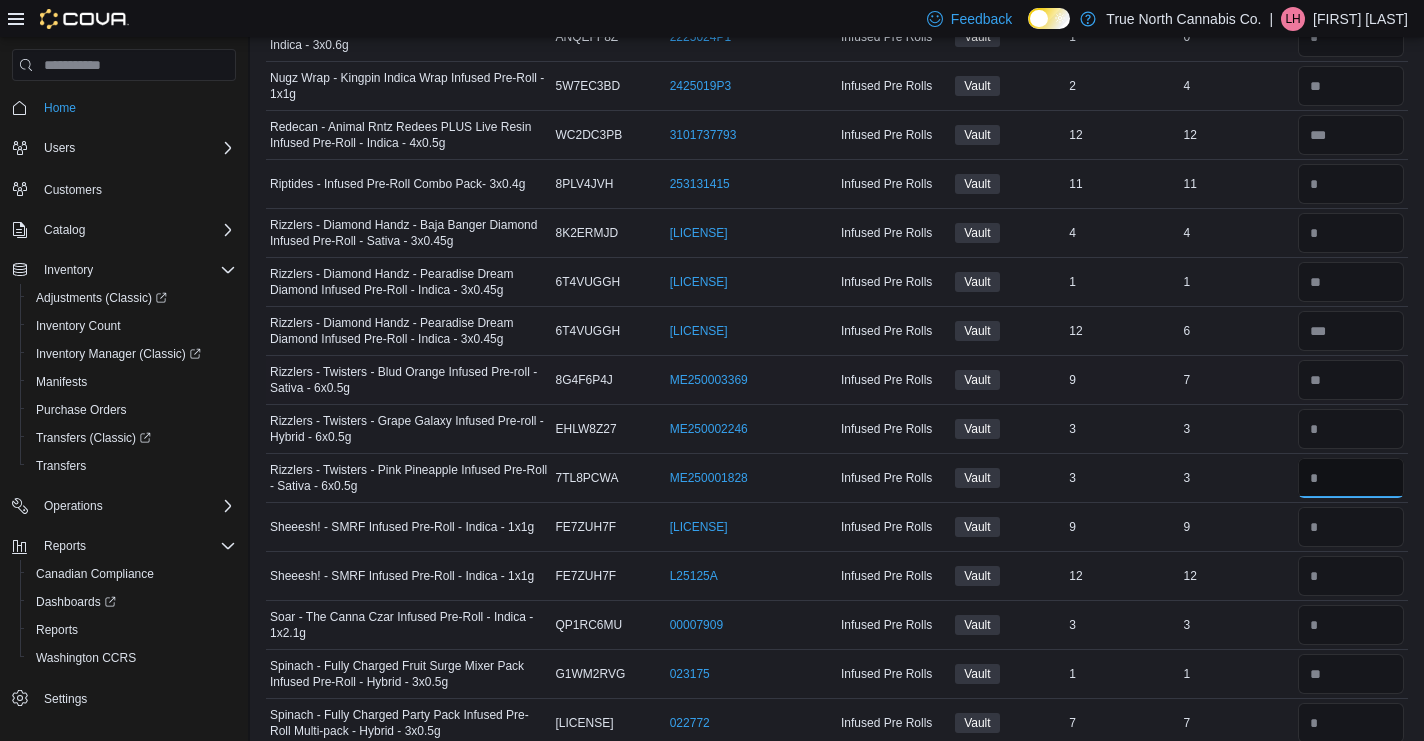type 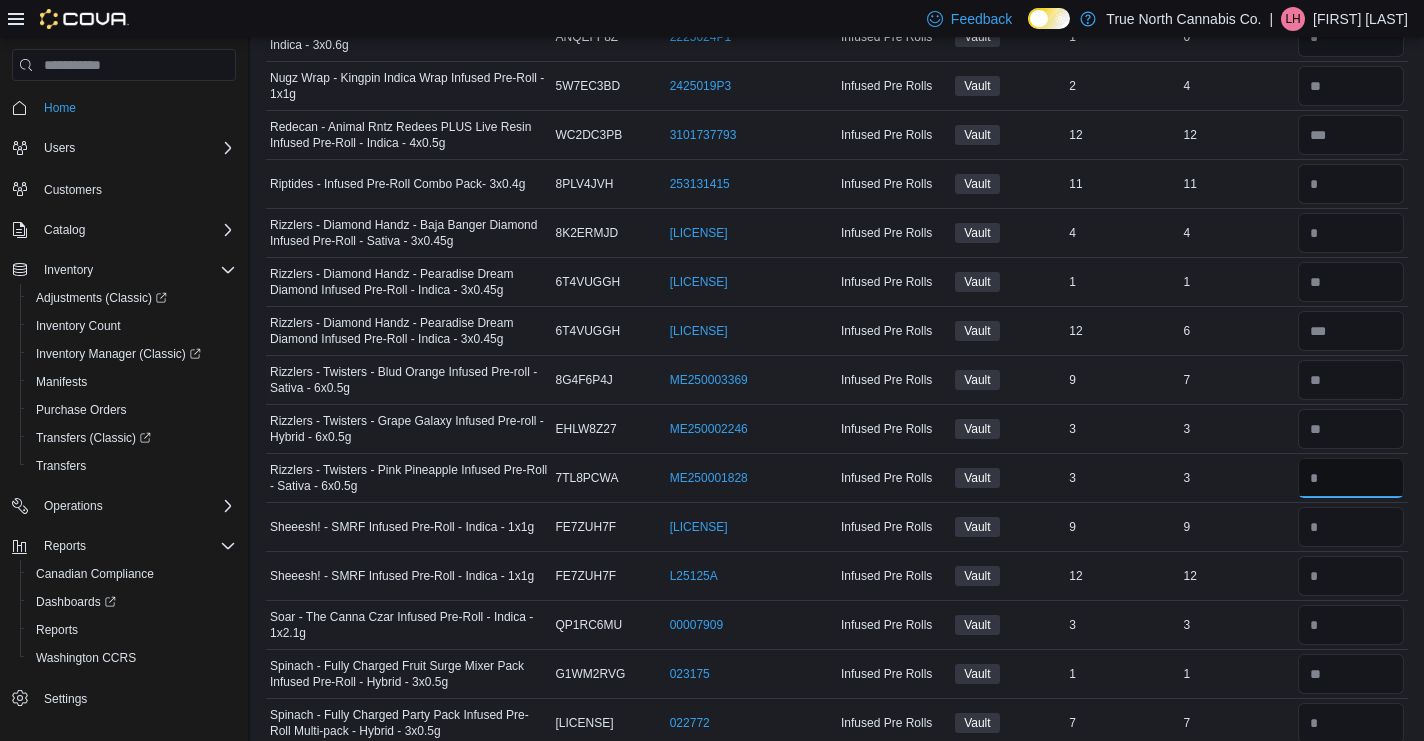 type on "*" 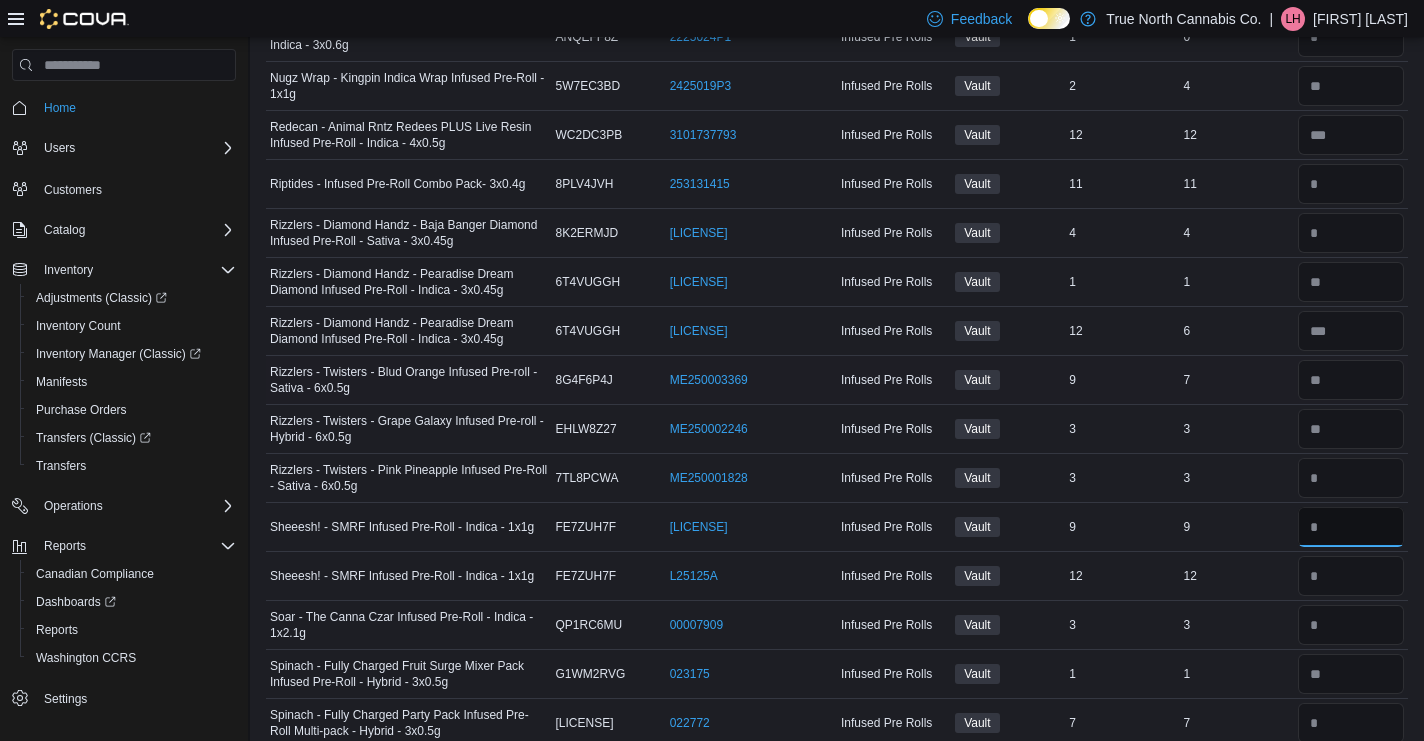 type 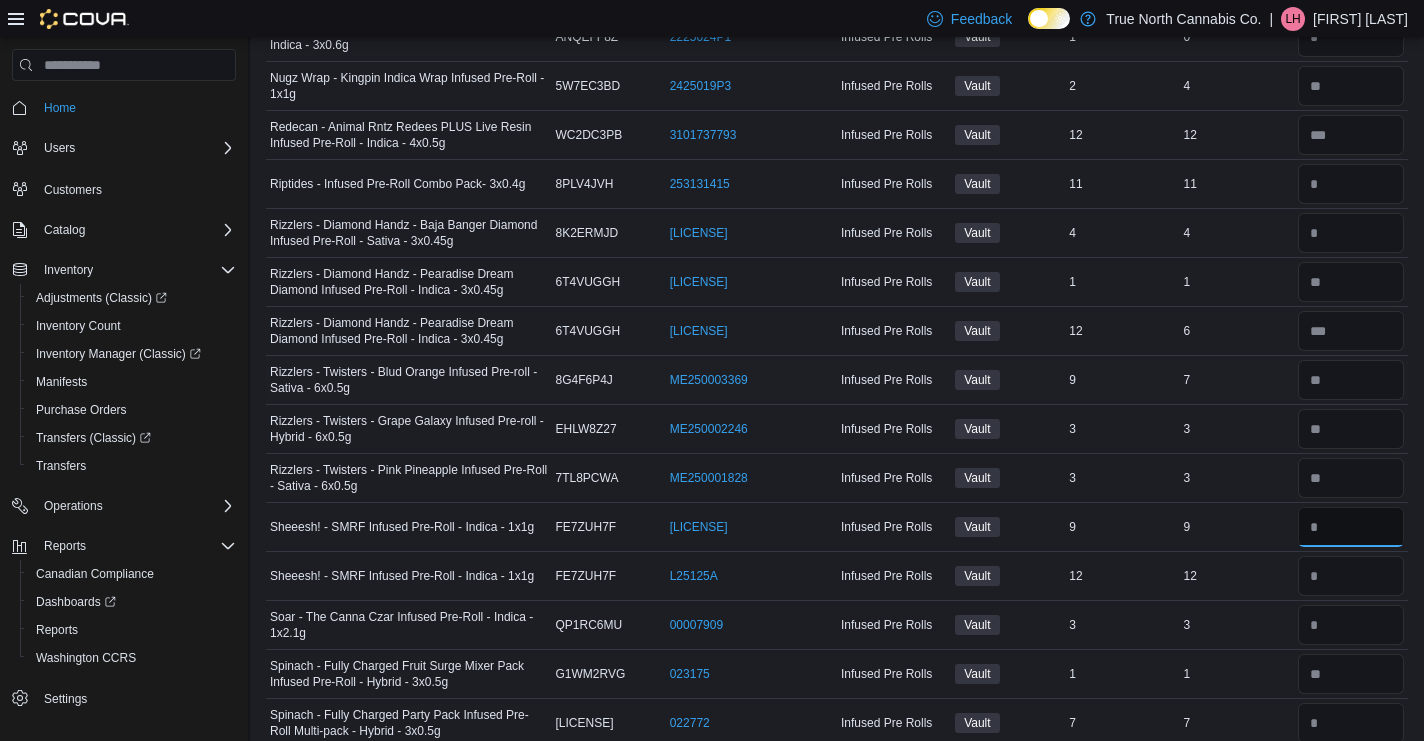 type on "*" 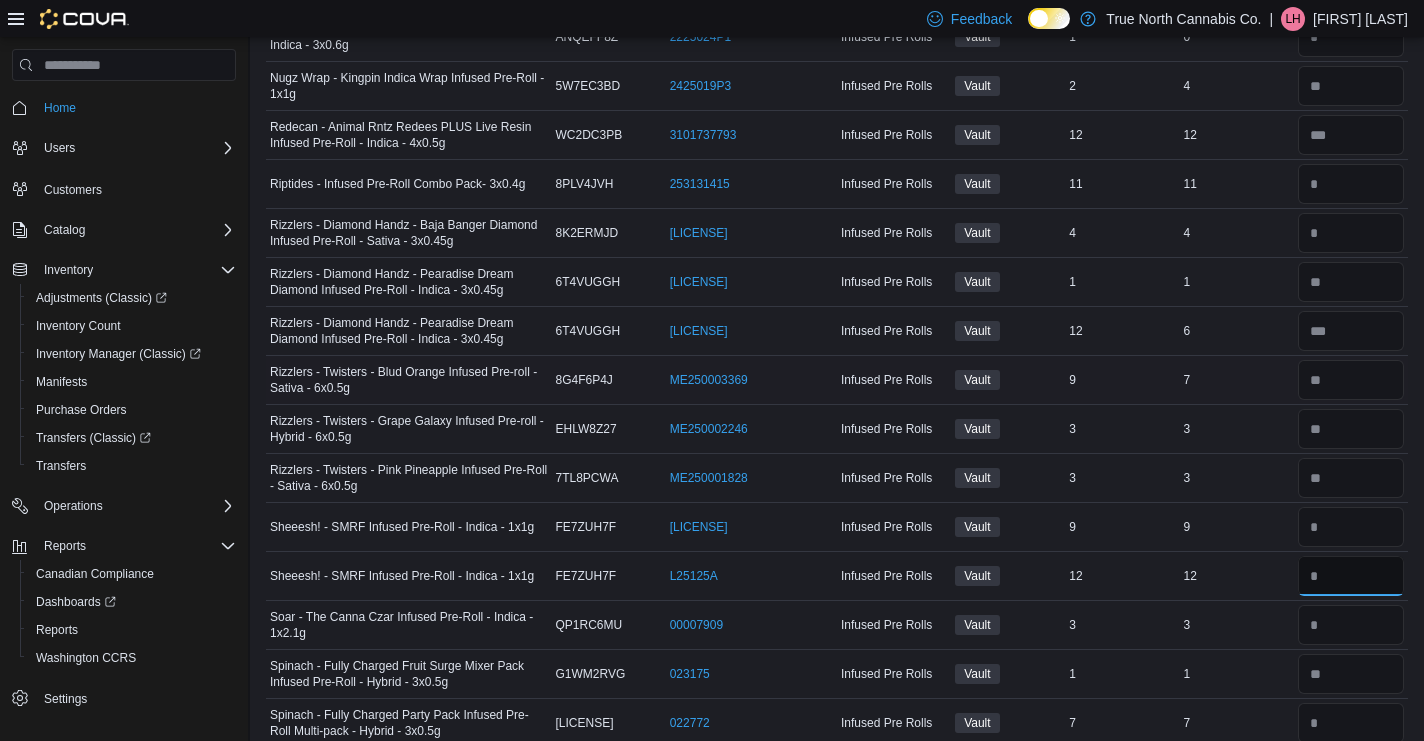 type 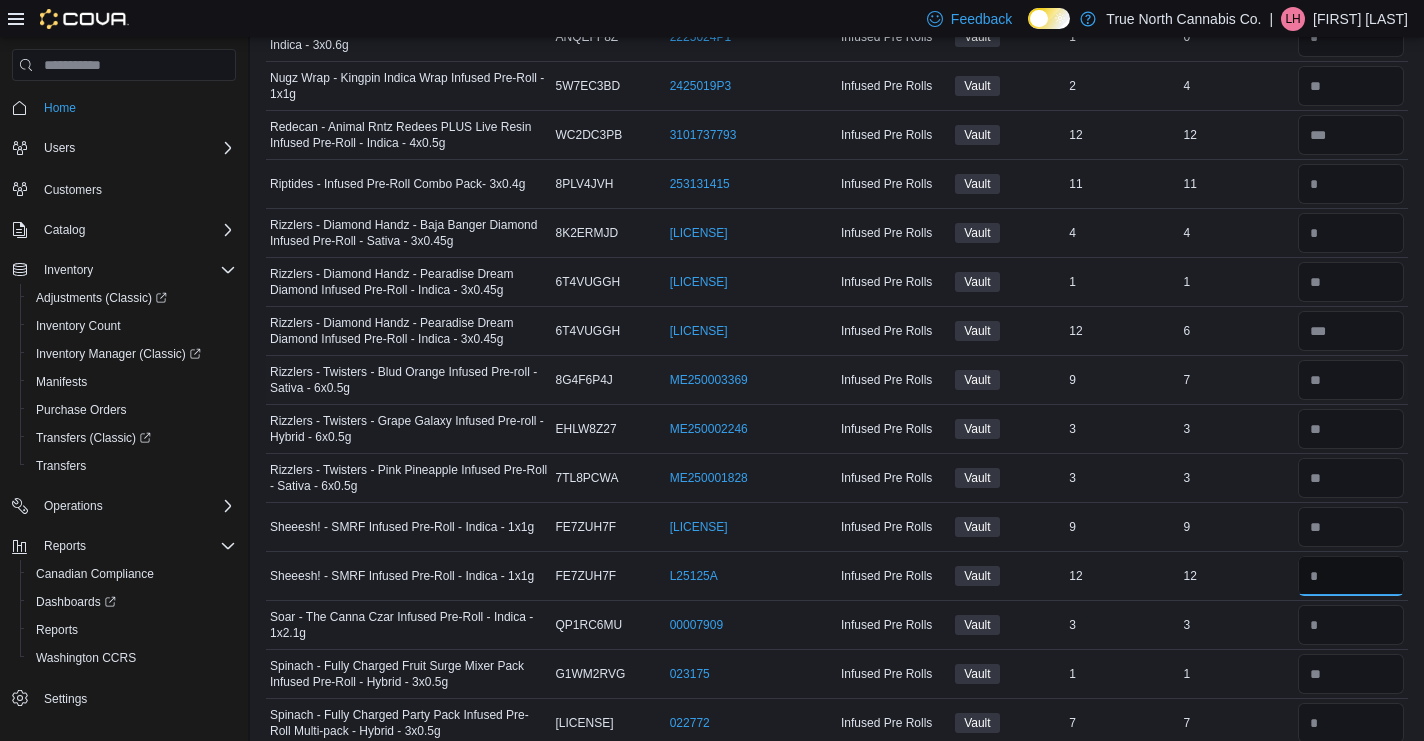type on "**" 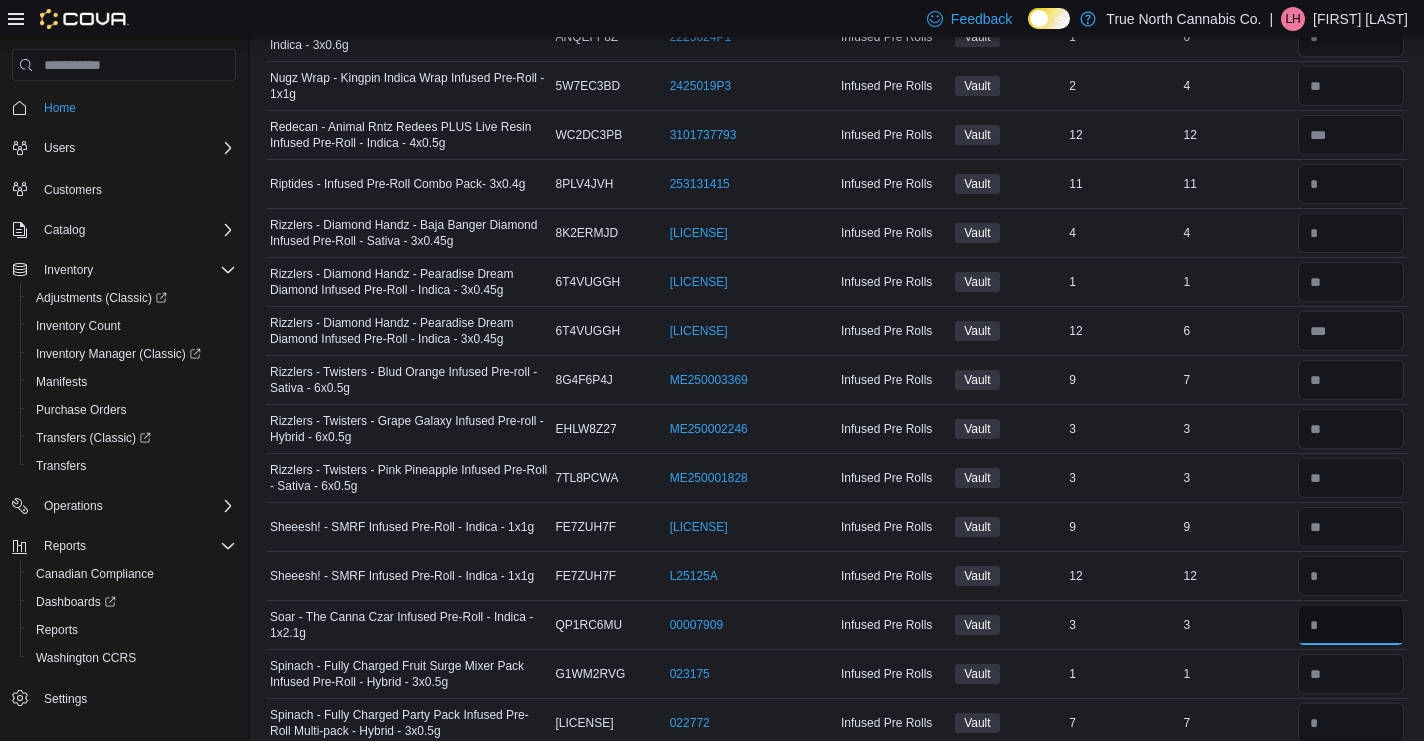 type 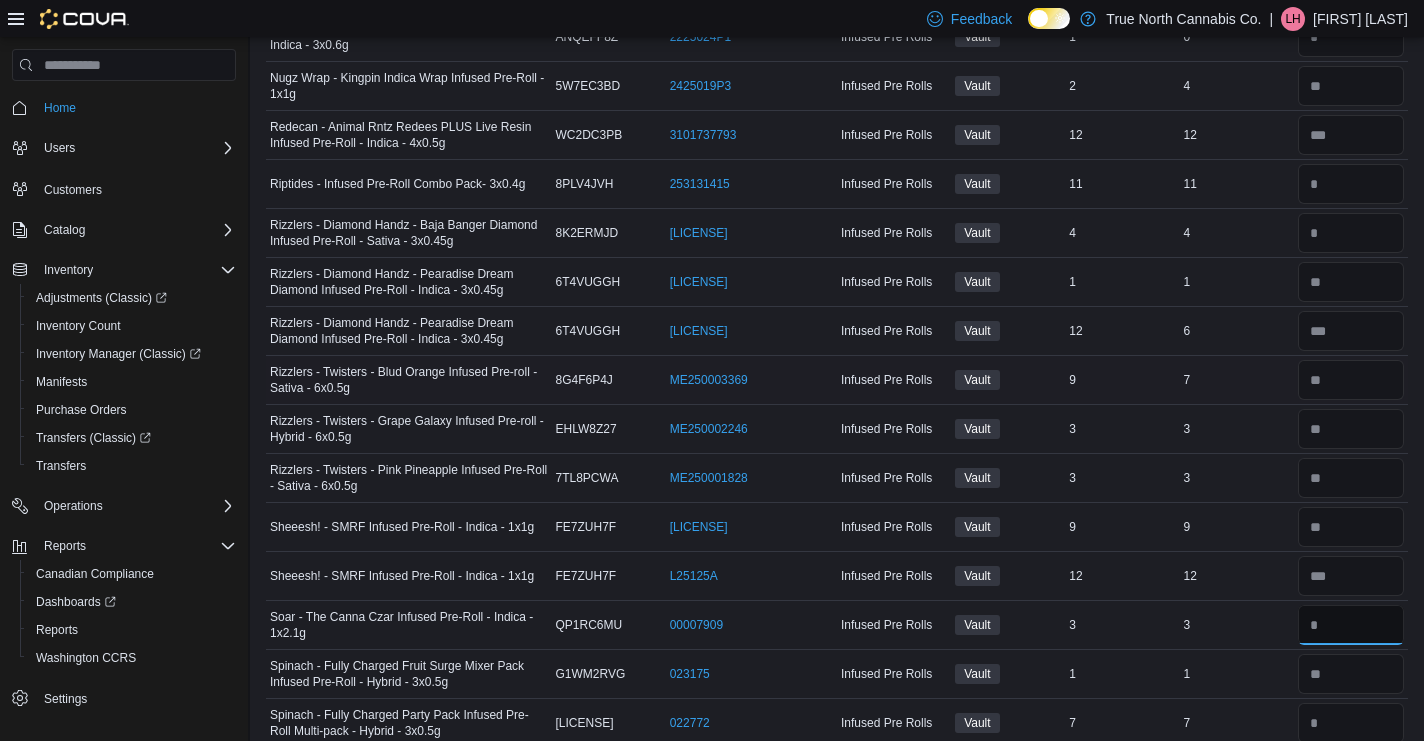type on "*" 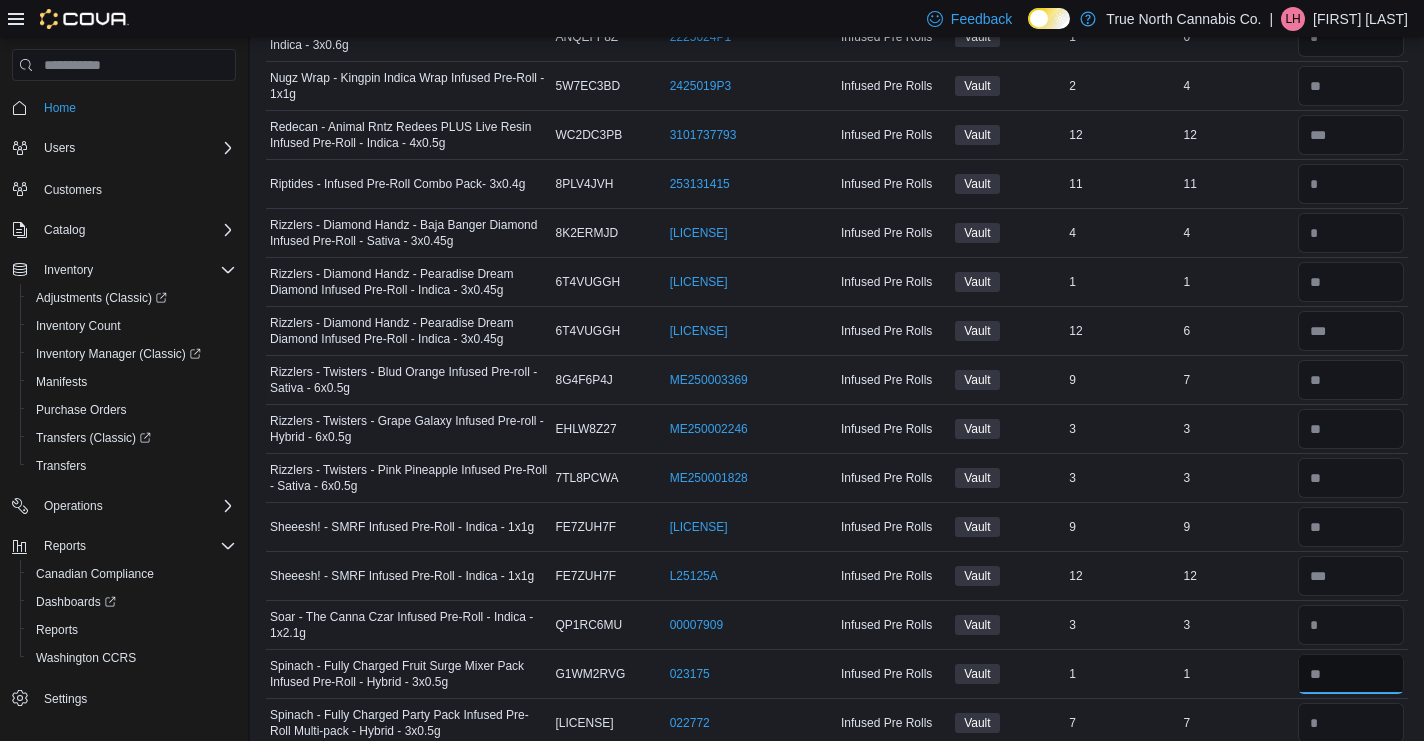 type 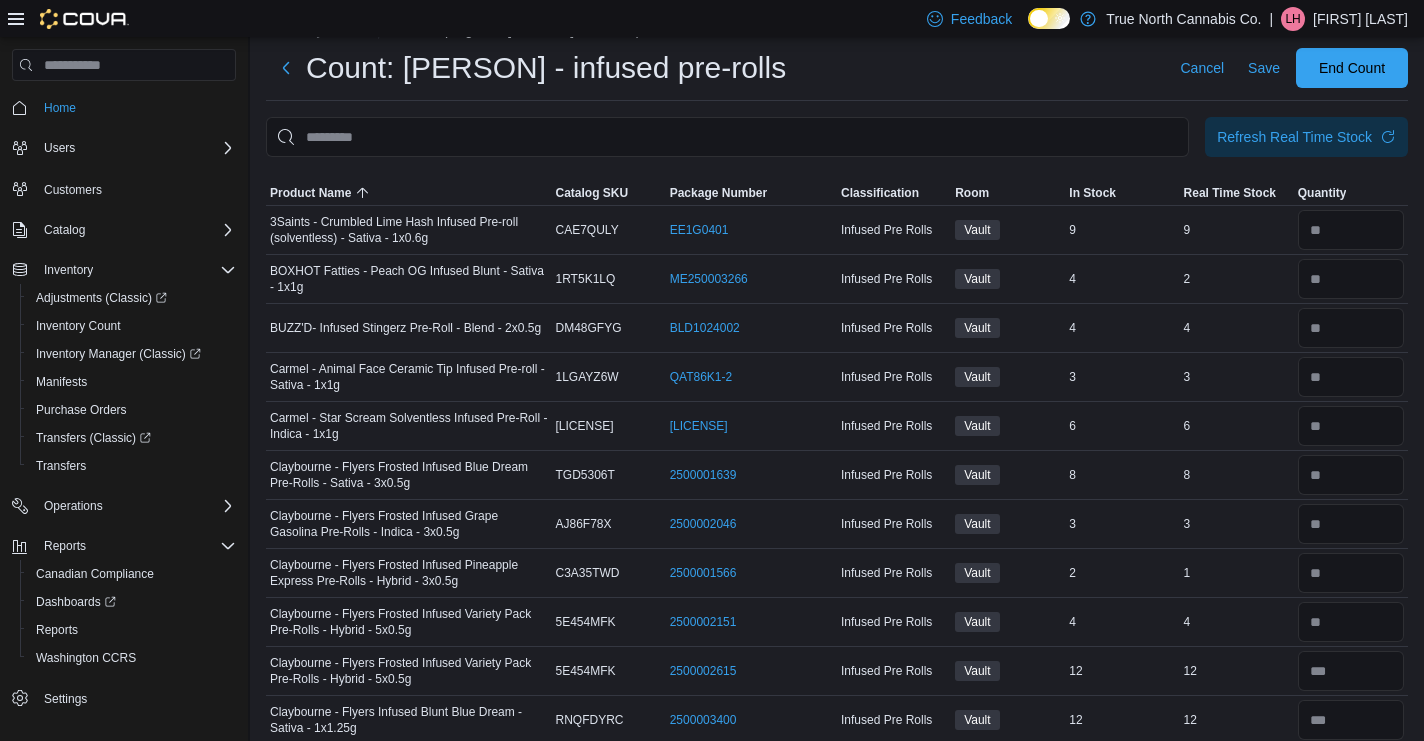 scroll, scrollTop: 0, scrollLeft: 0, axis: both 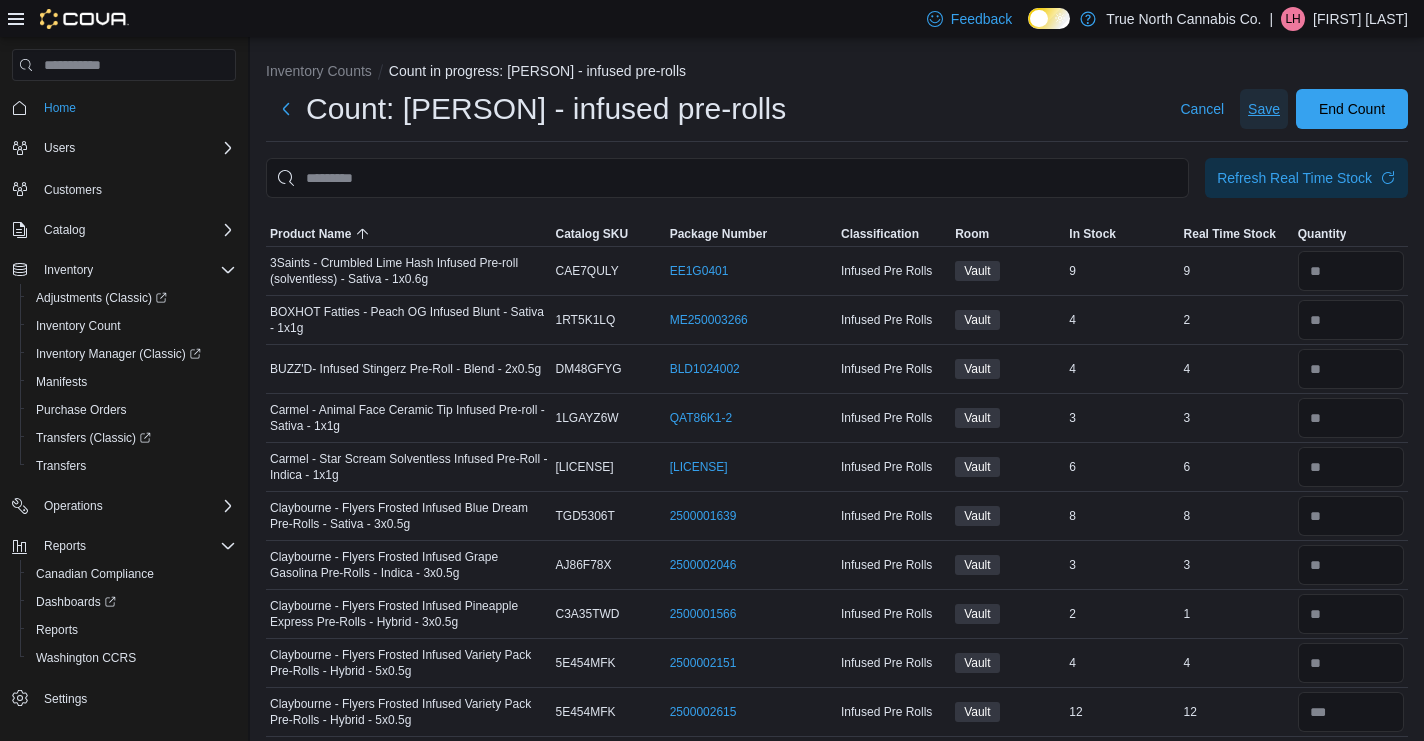click on "Save" at bounding box center [1264, 109] 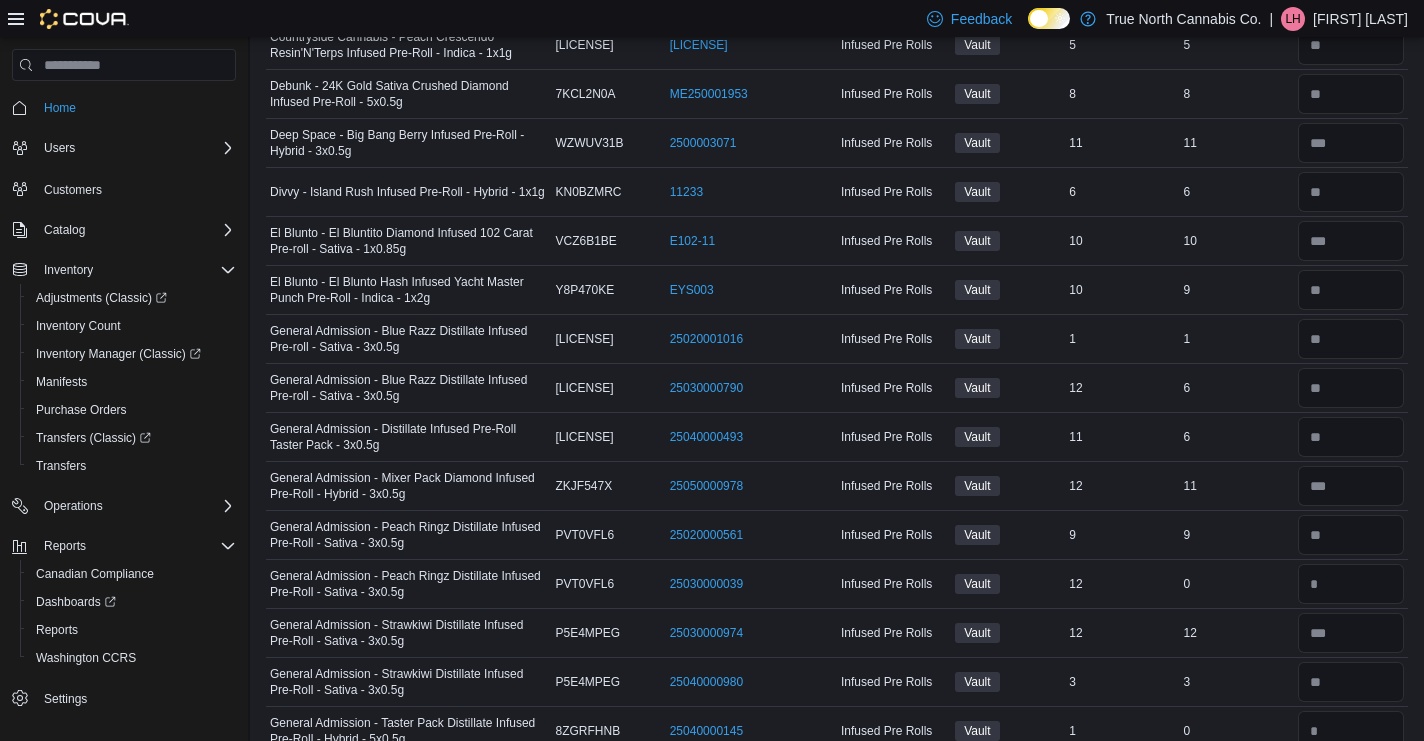 scroll, scrollTop: 2259, scrollLeft: 0, axis: vertical 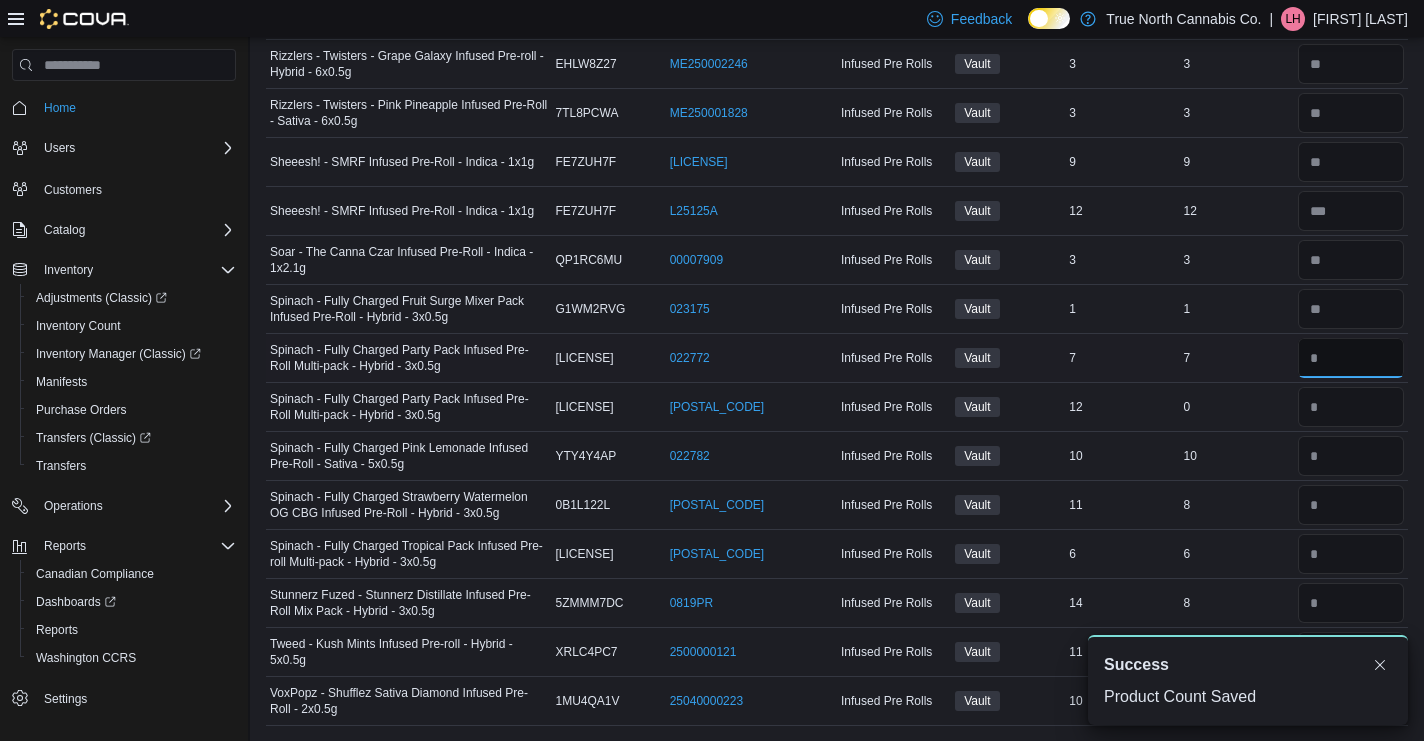 click at bounding box center (1351, 358) 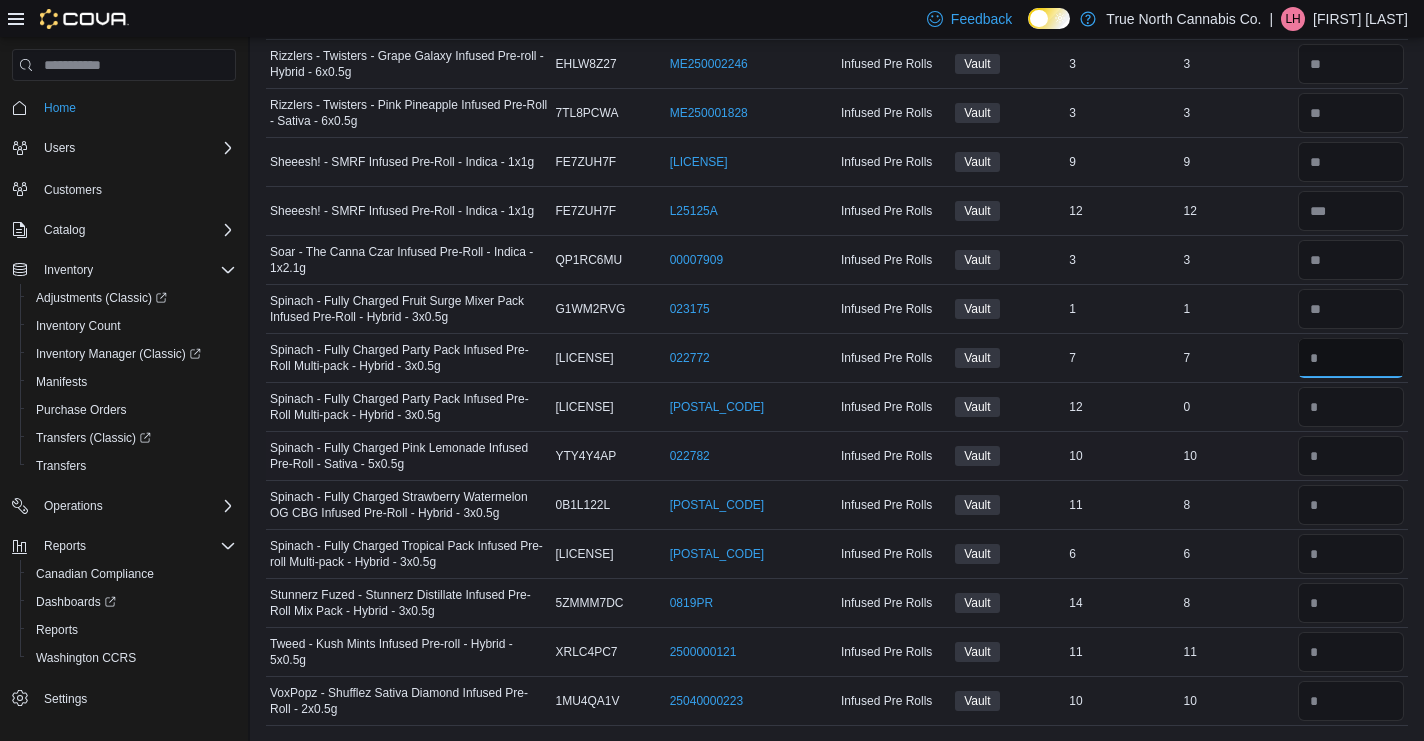 type on "*" 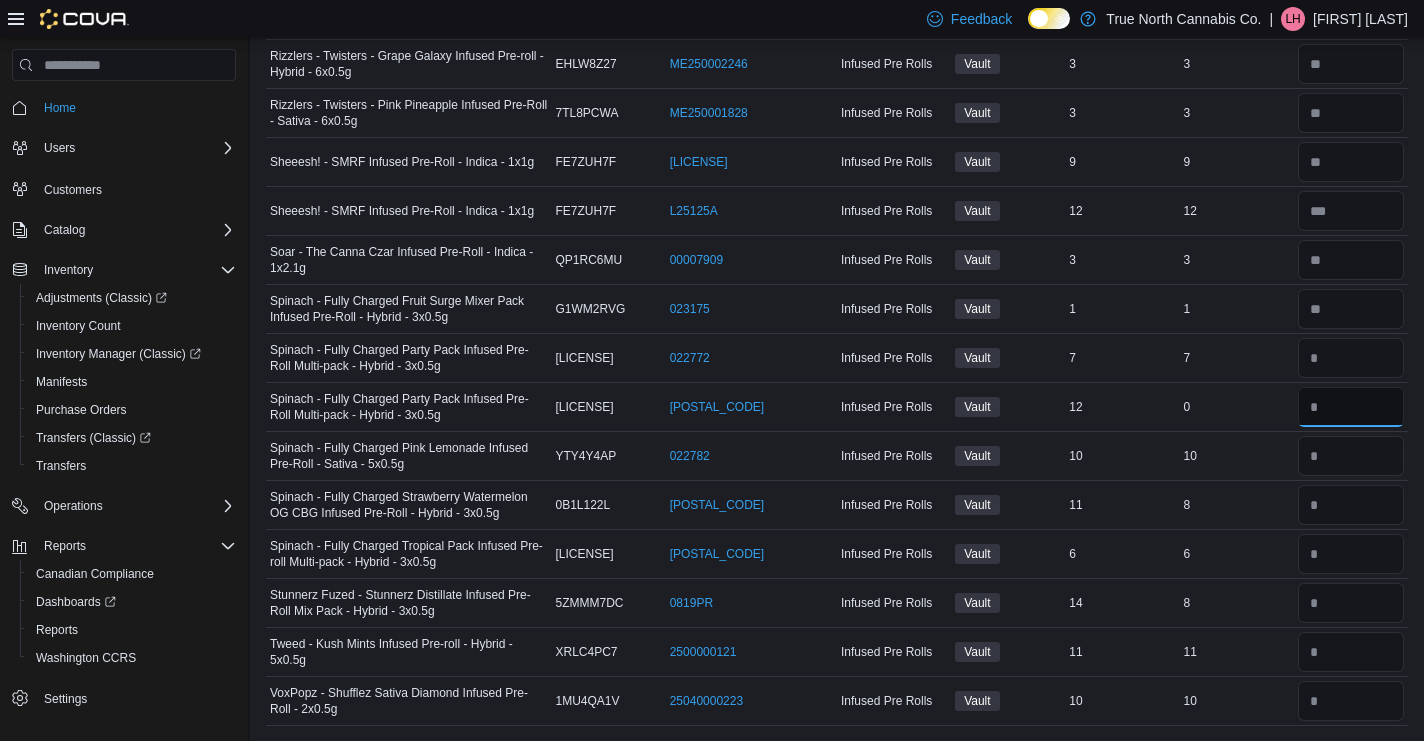 type 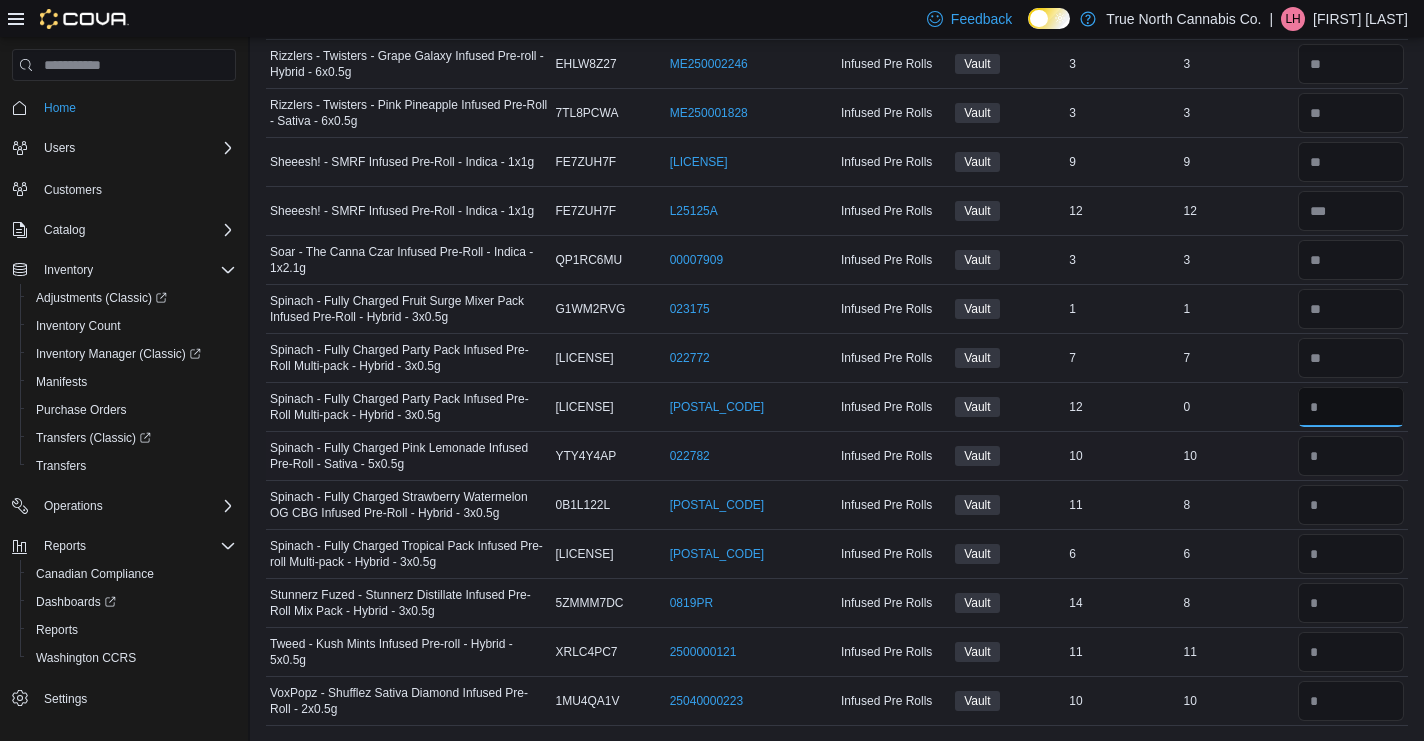 type on "*" 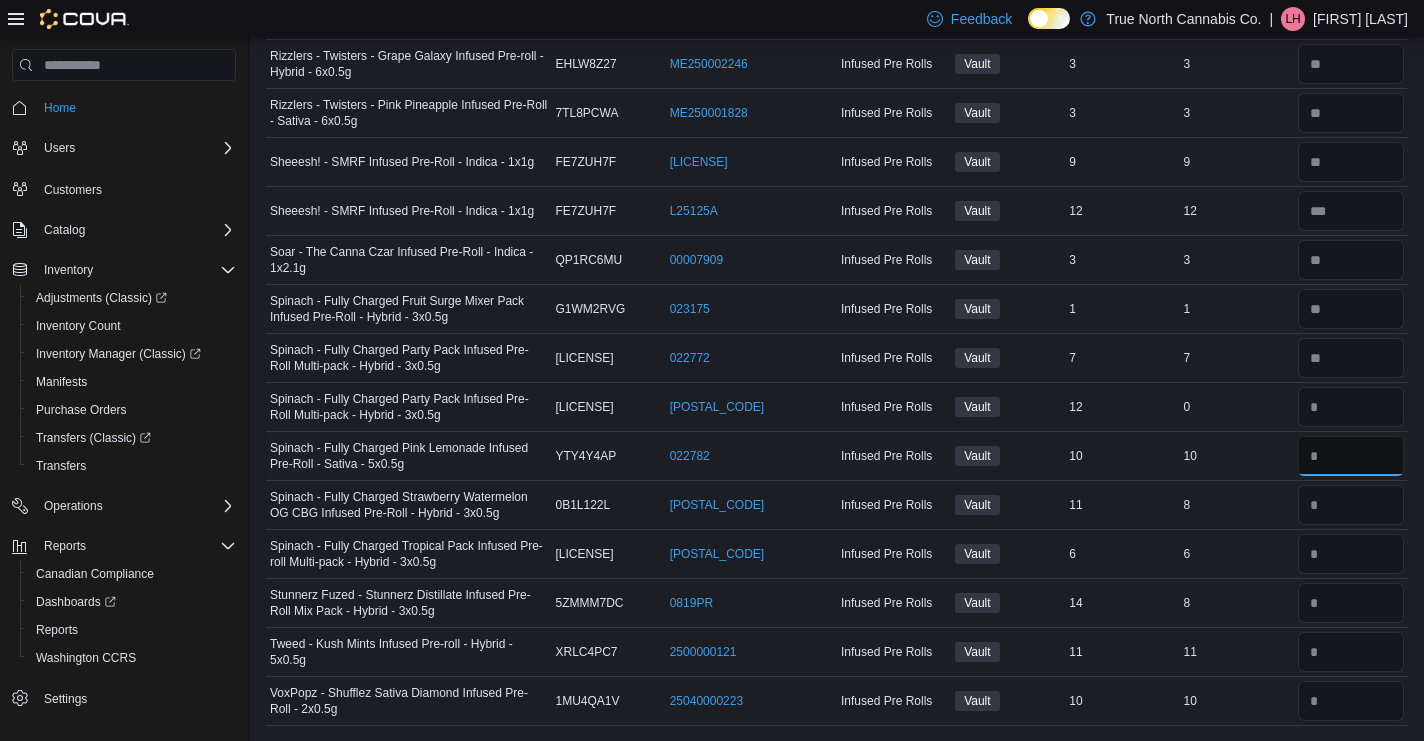 type 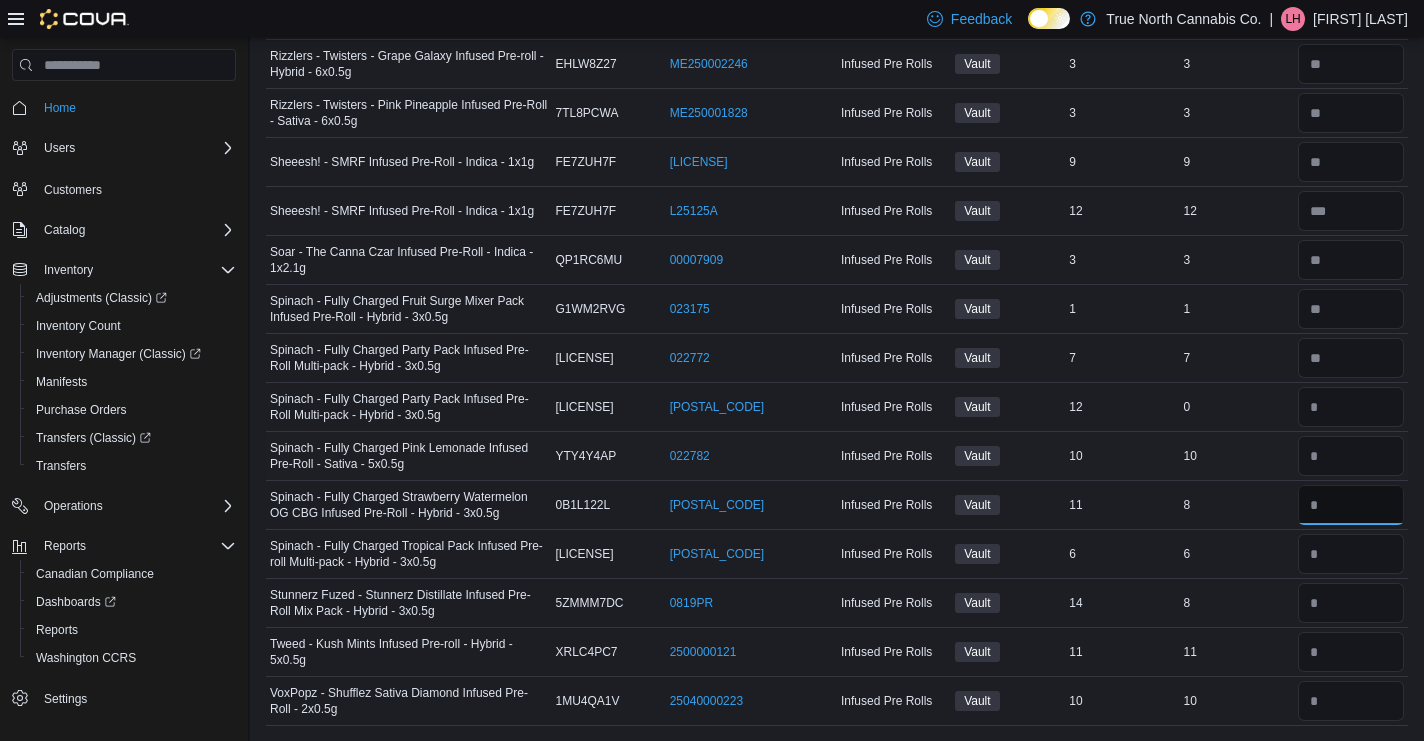 type 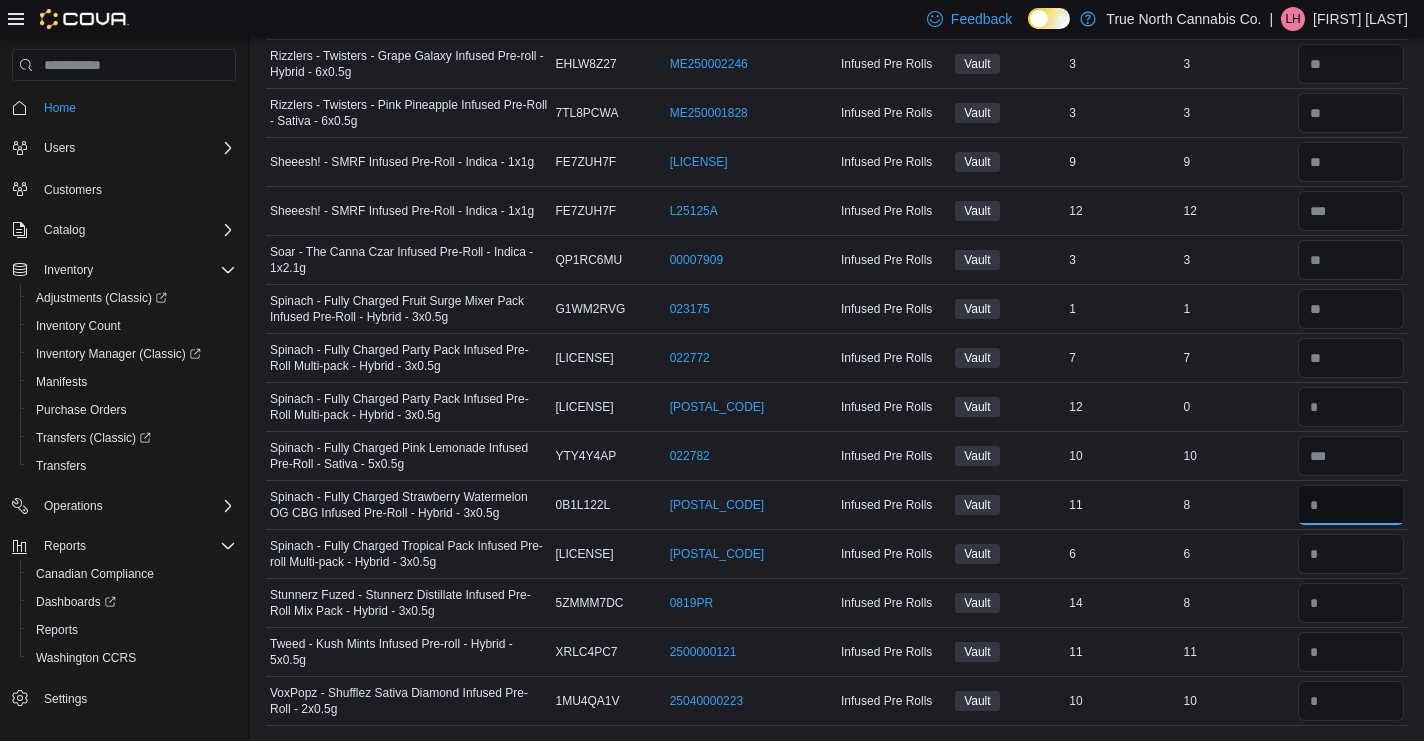 type on "*" 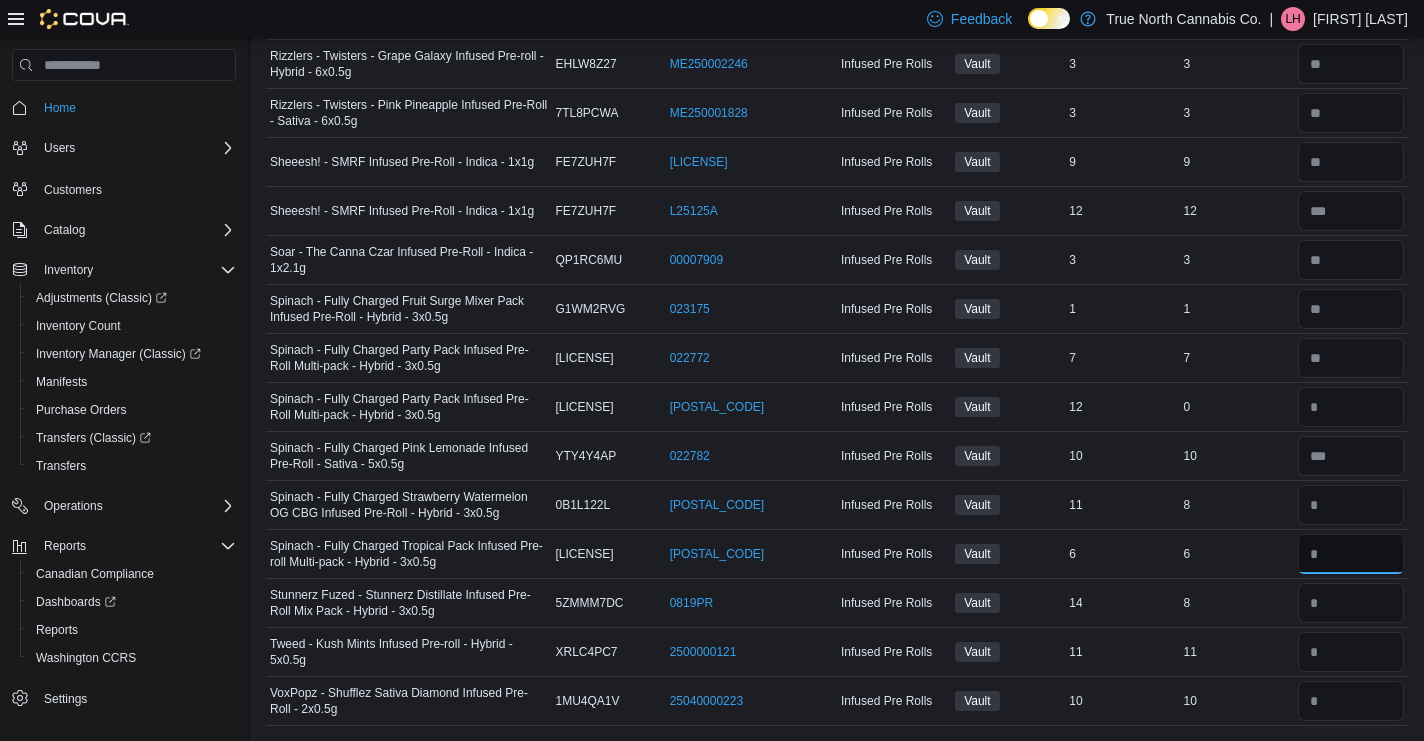 type 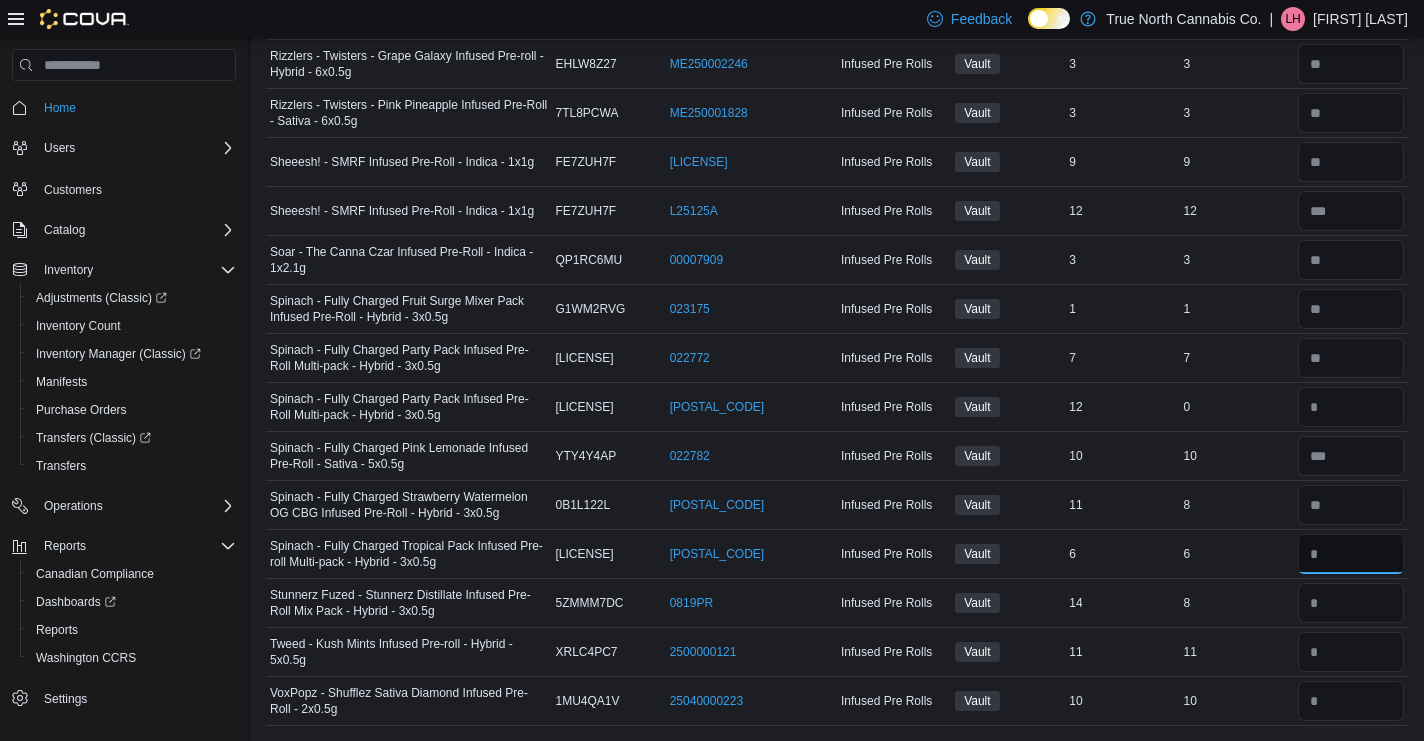 type on "*" 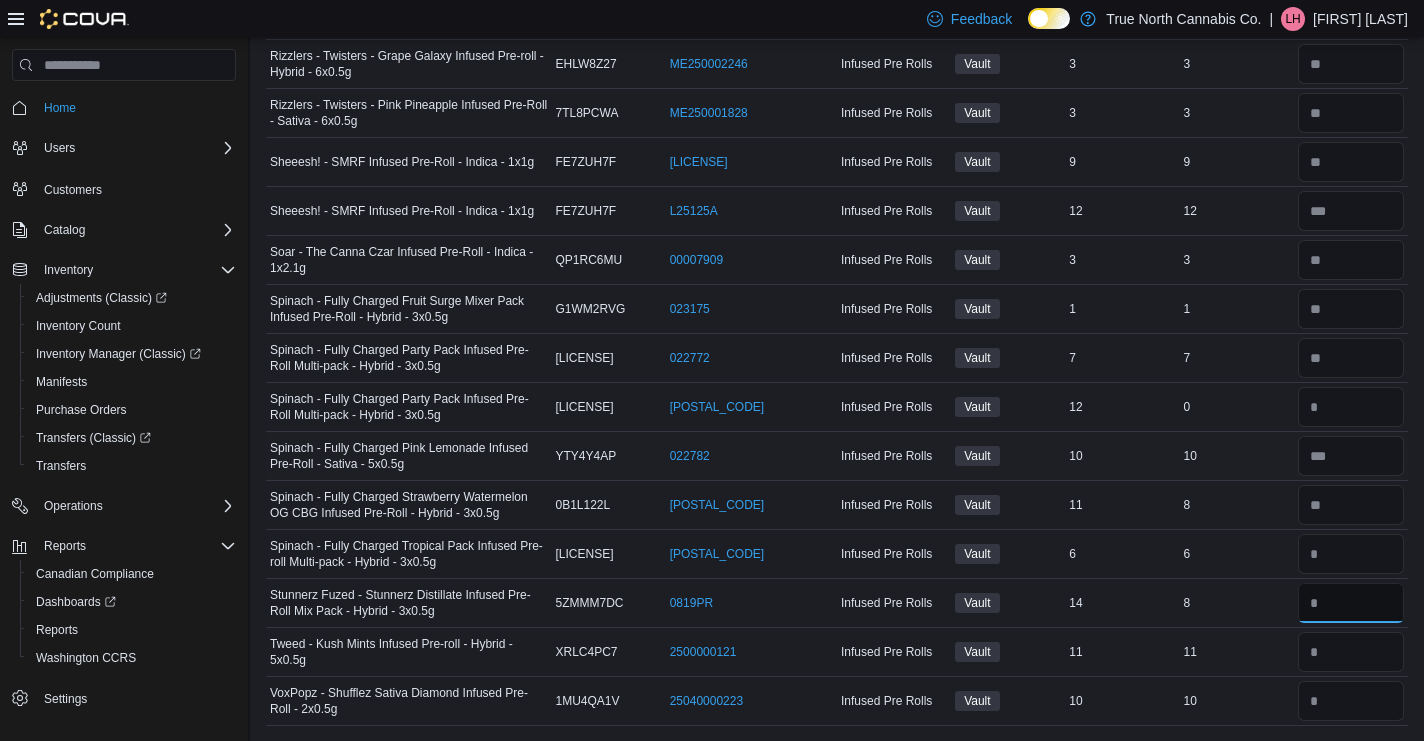 type 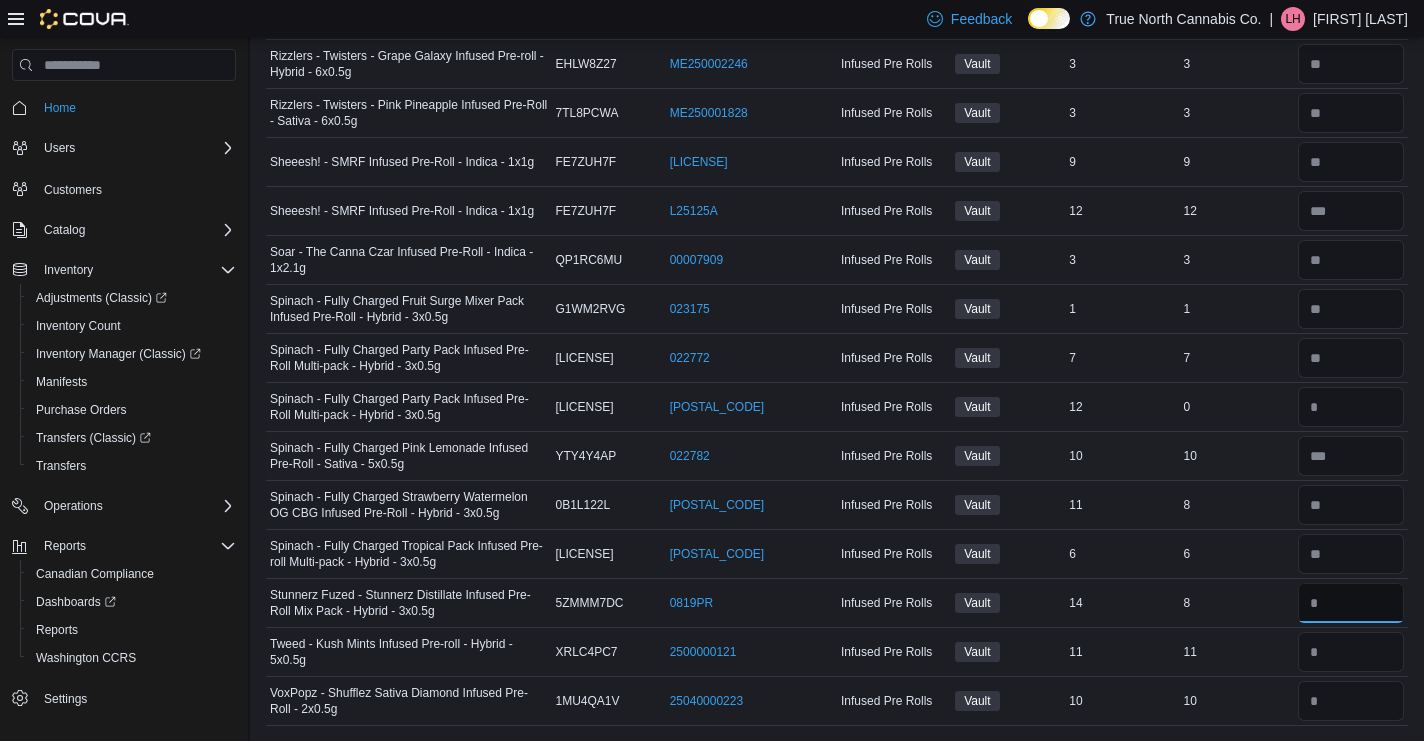 type on "*" 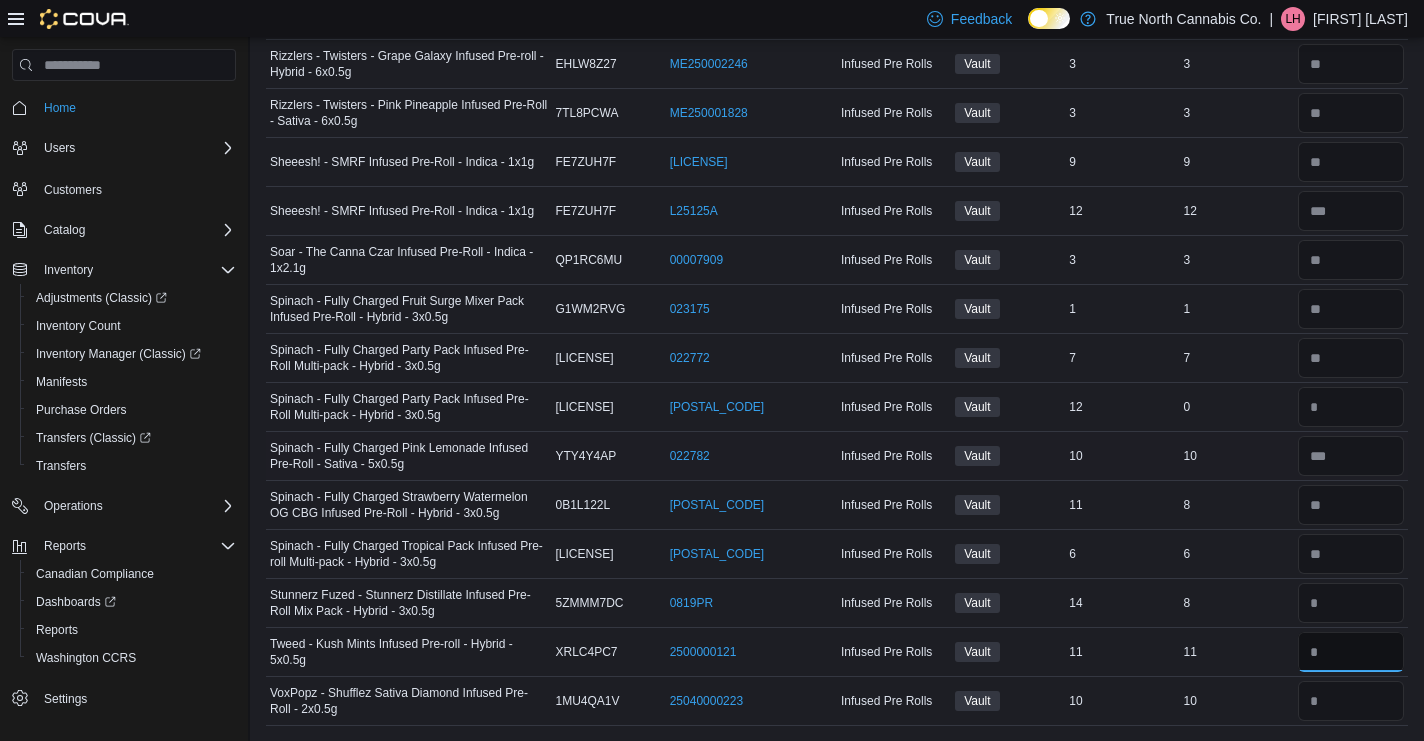 type 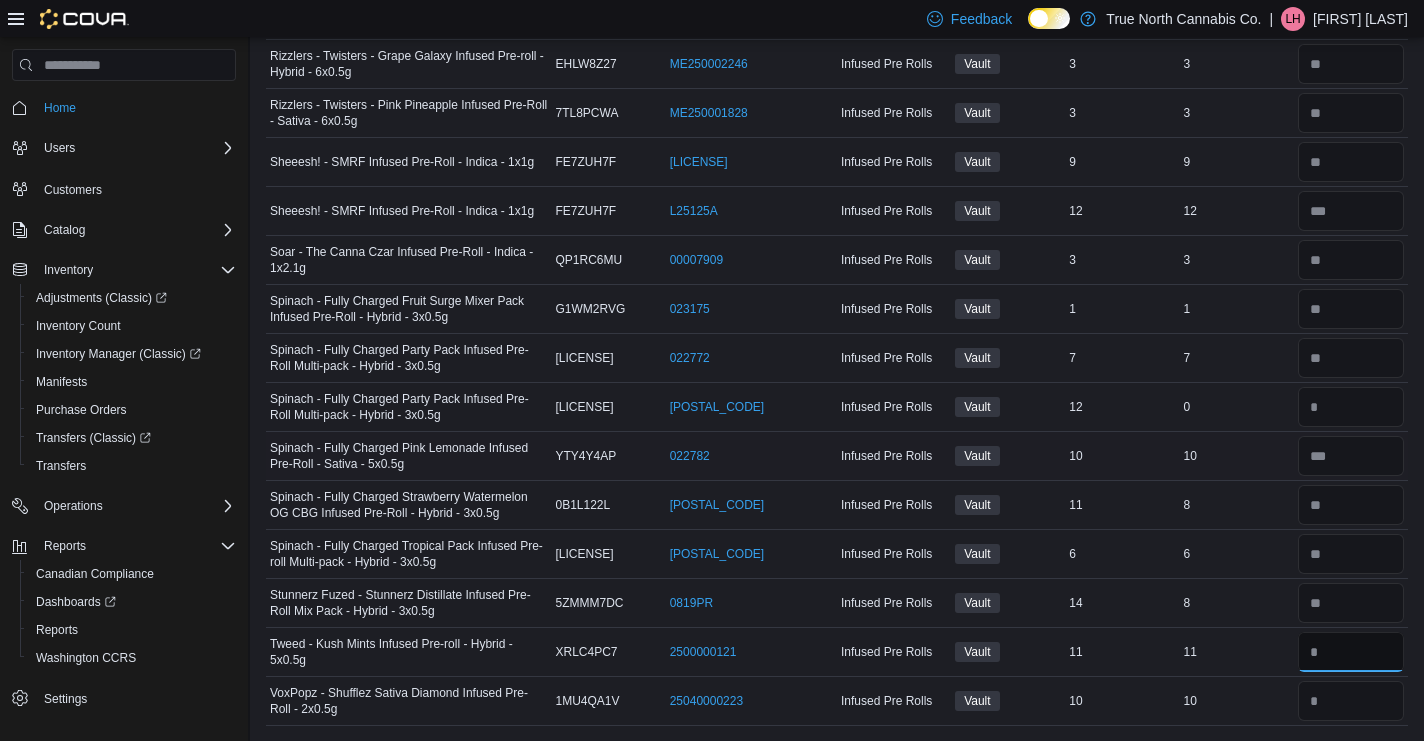 type on "**" 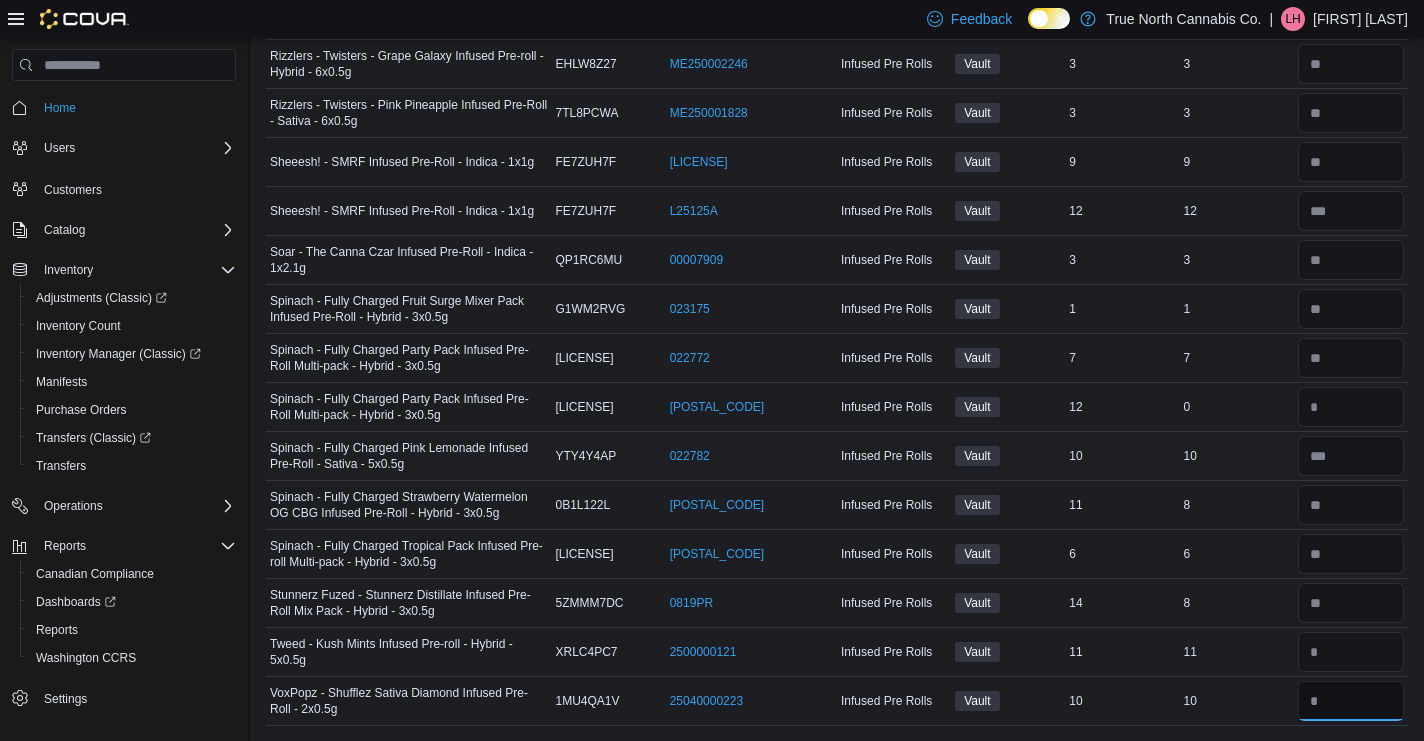 type 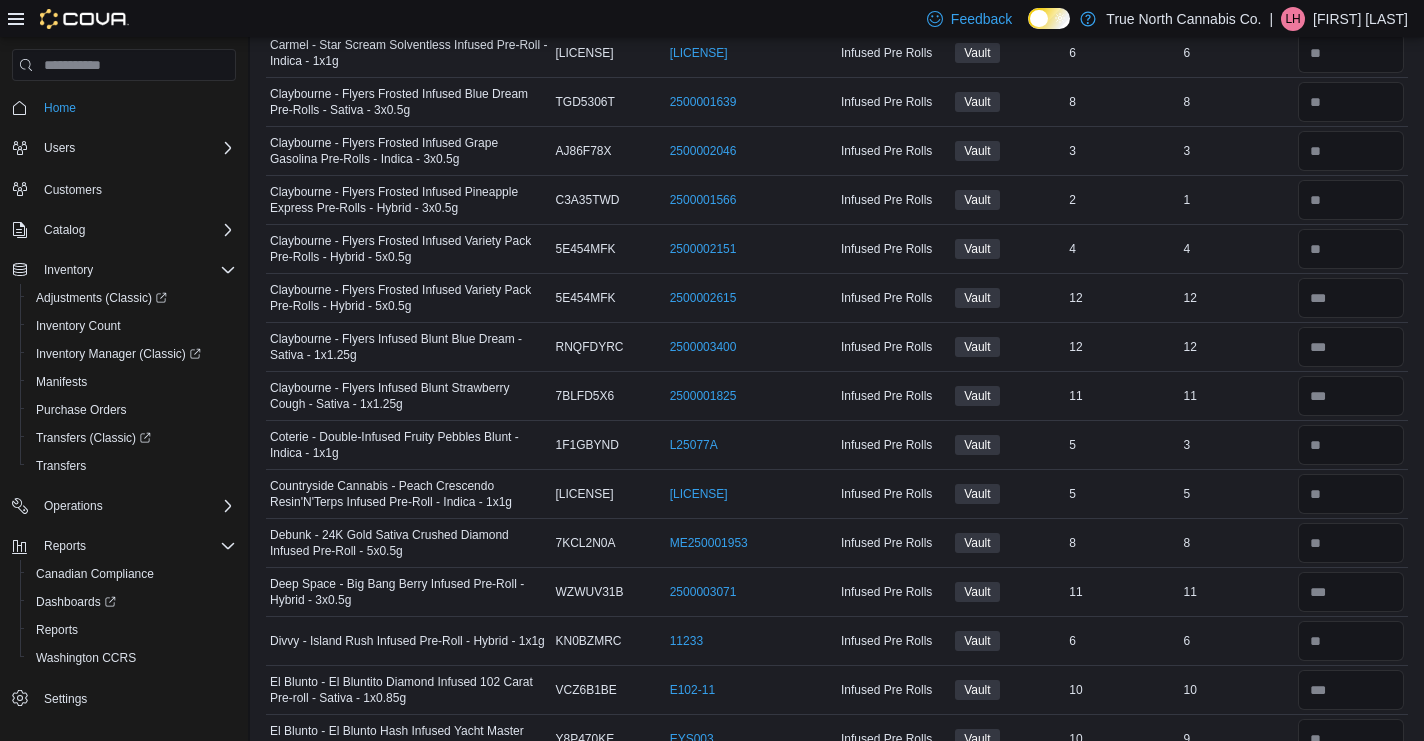 scroll, scrollTop: 0, scrollLeft: 0, axis: both 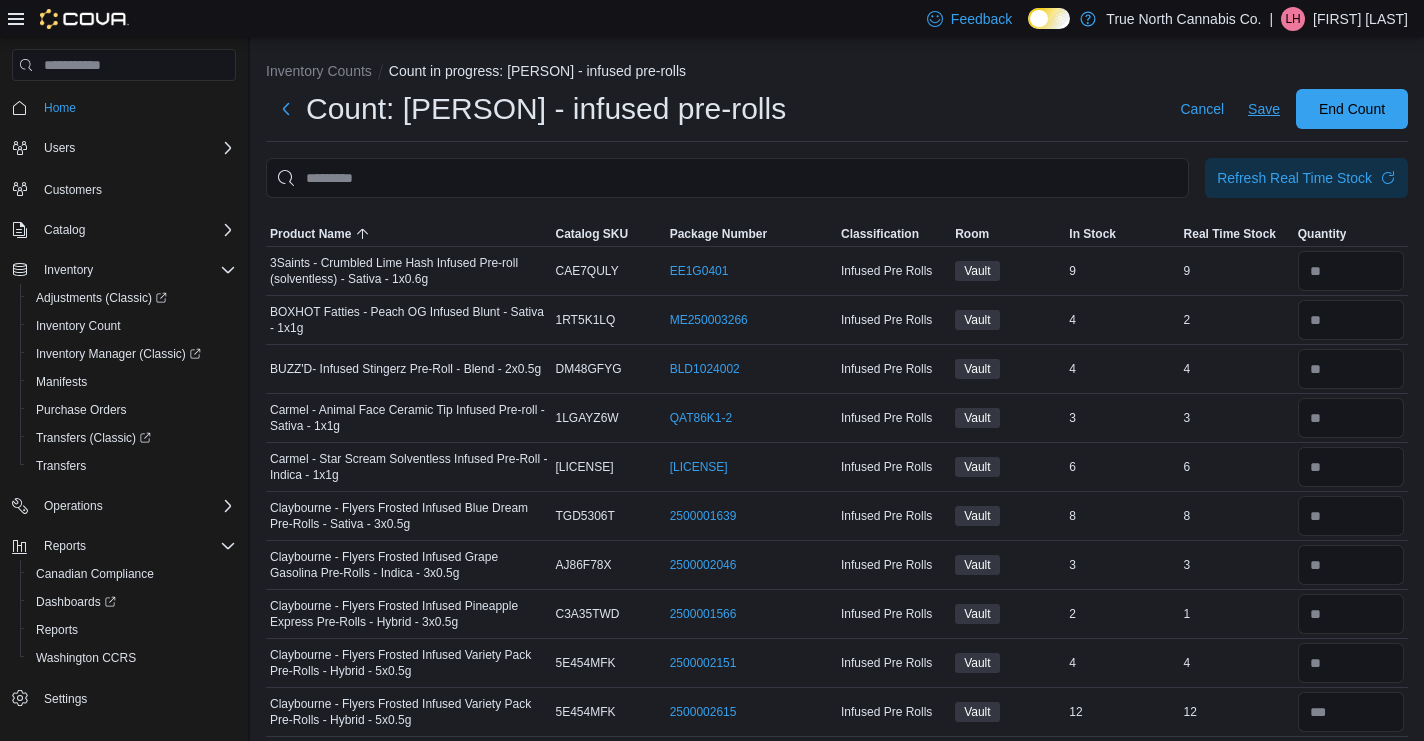type on "**" 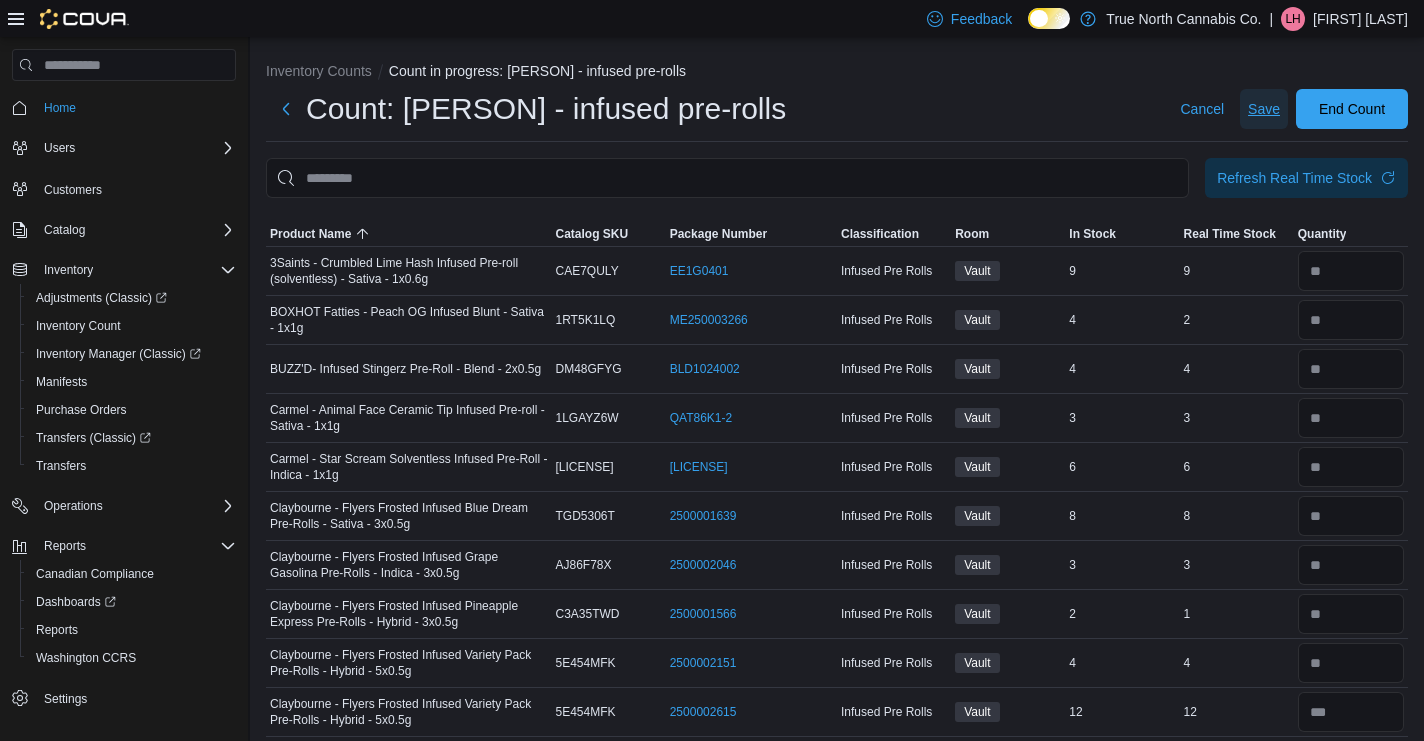 type 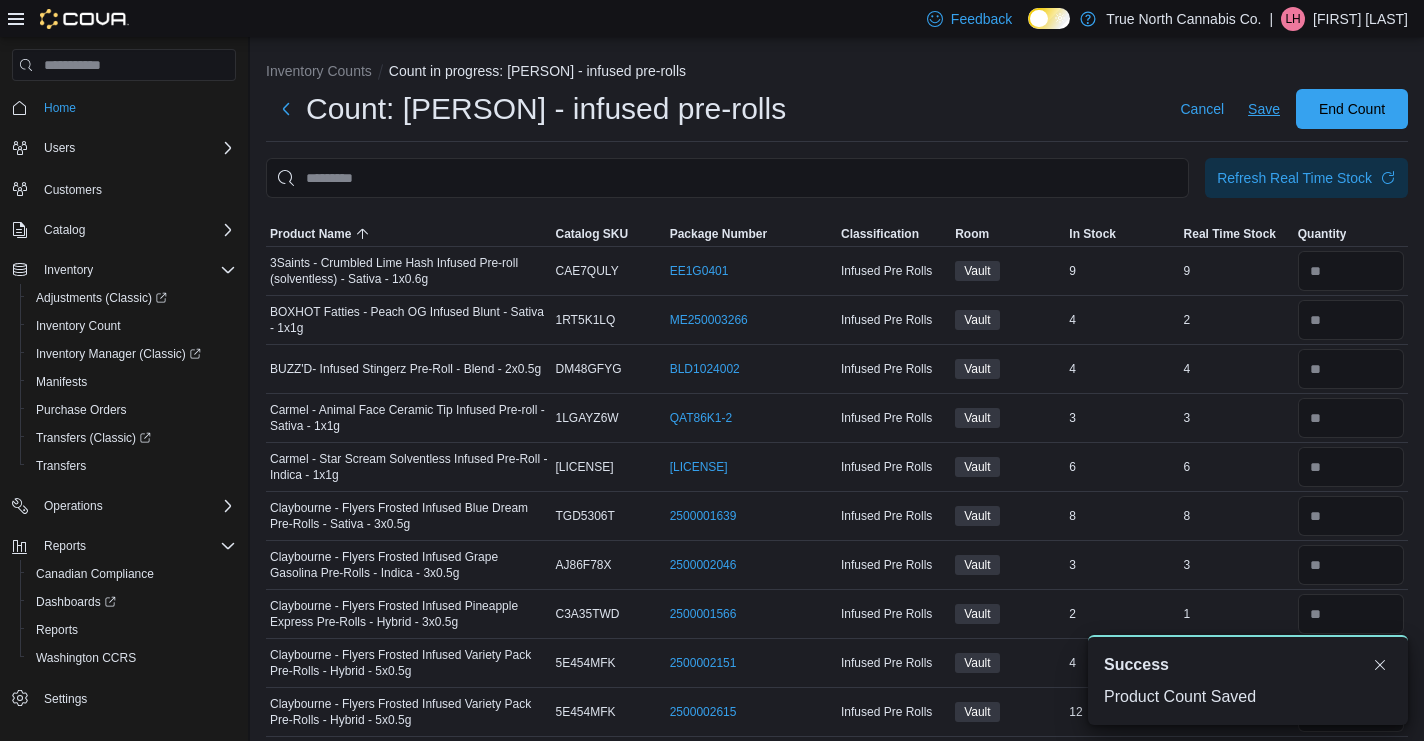 scroll, scrollTop: 0, scrollLeft: 0, axis: both 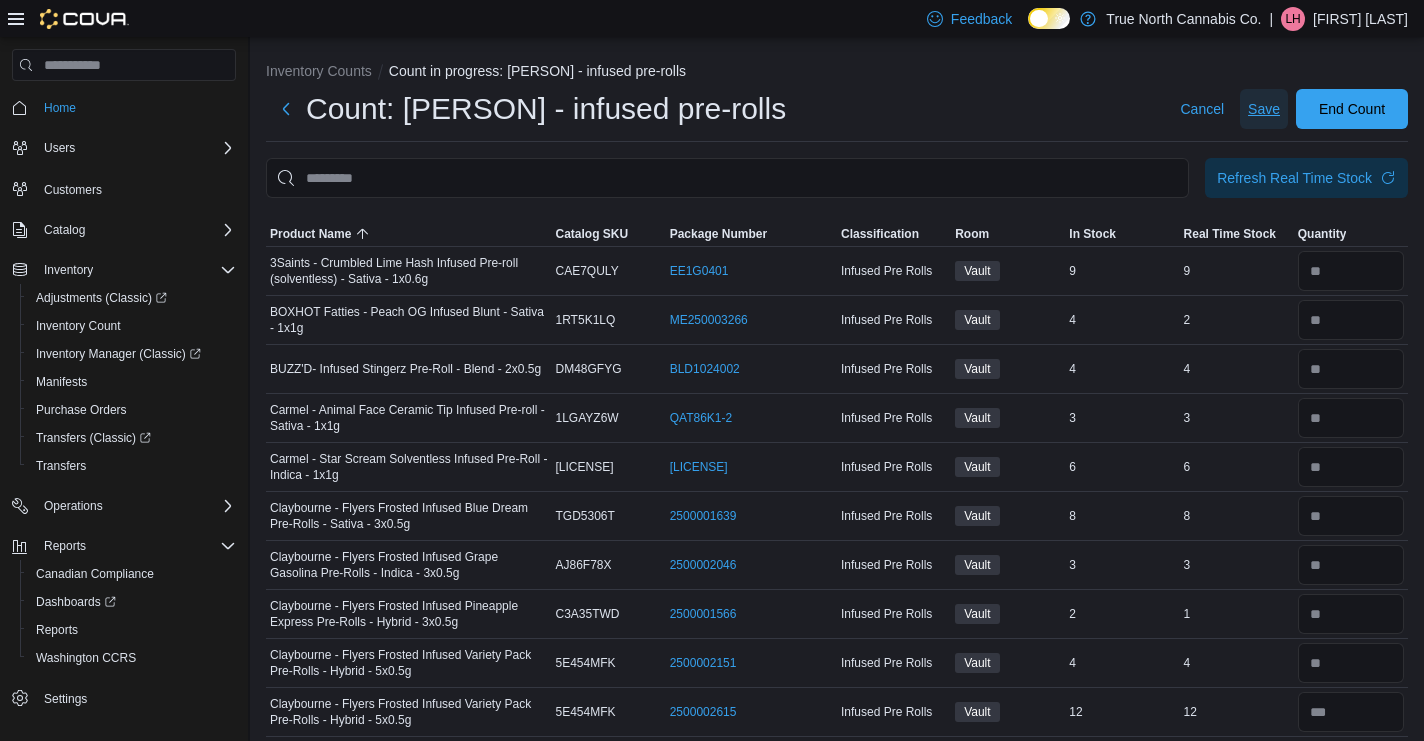 click on "Save" at bounding box center [1264, 109] 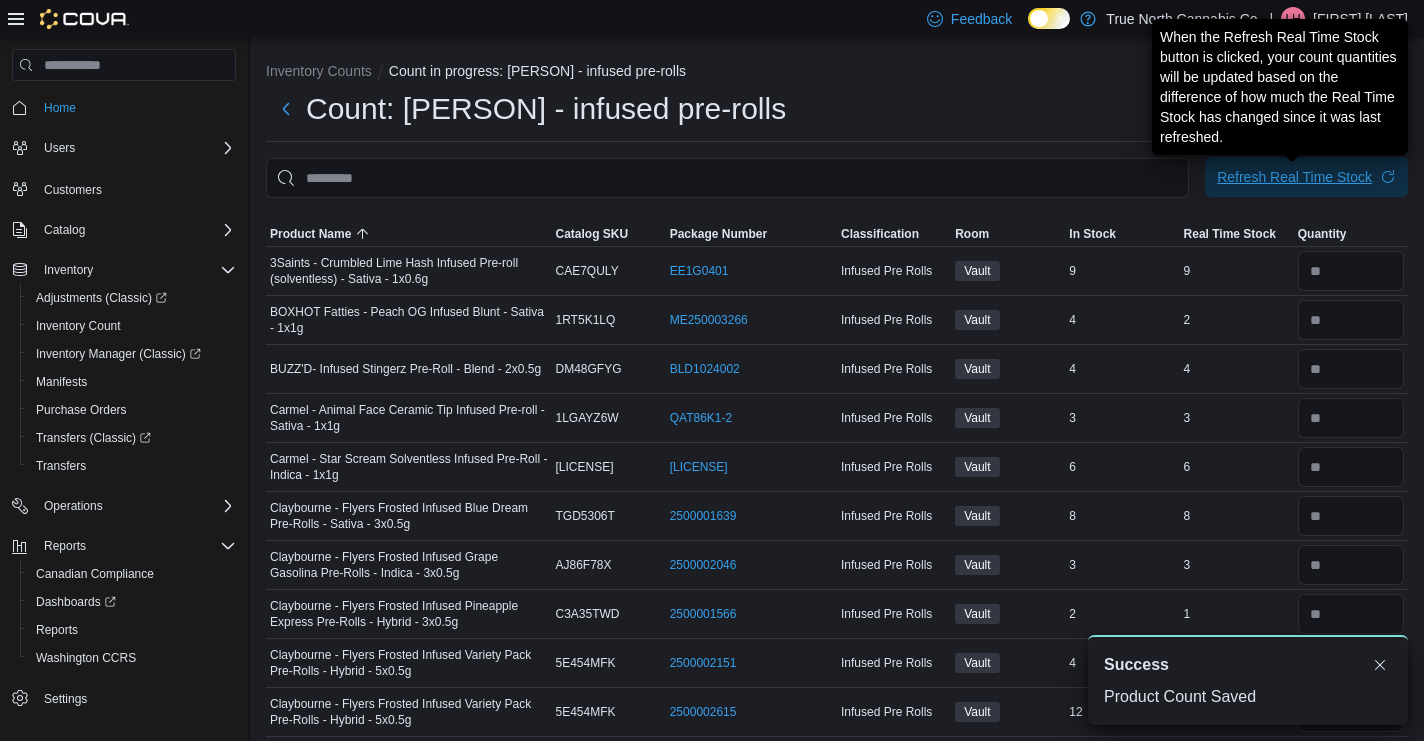 scroll, scrollTop: 0, scrollLeft: 0, axis: both 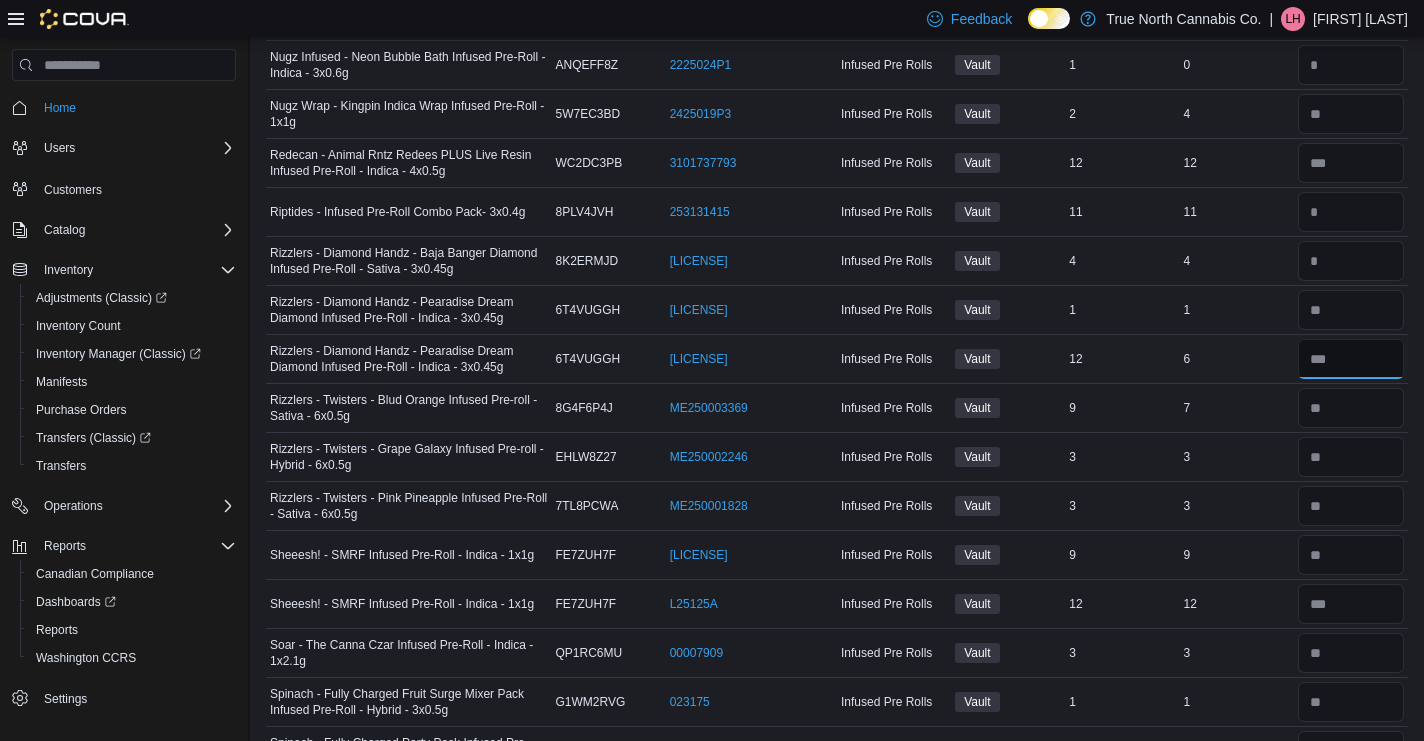 click at bounding box center (1351, 359) 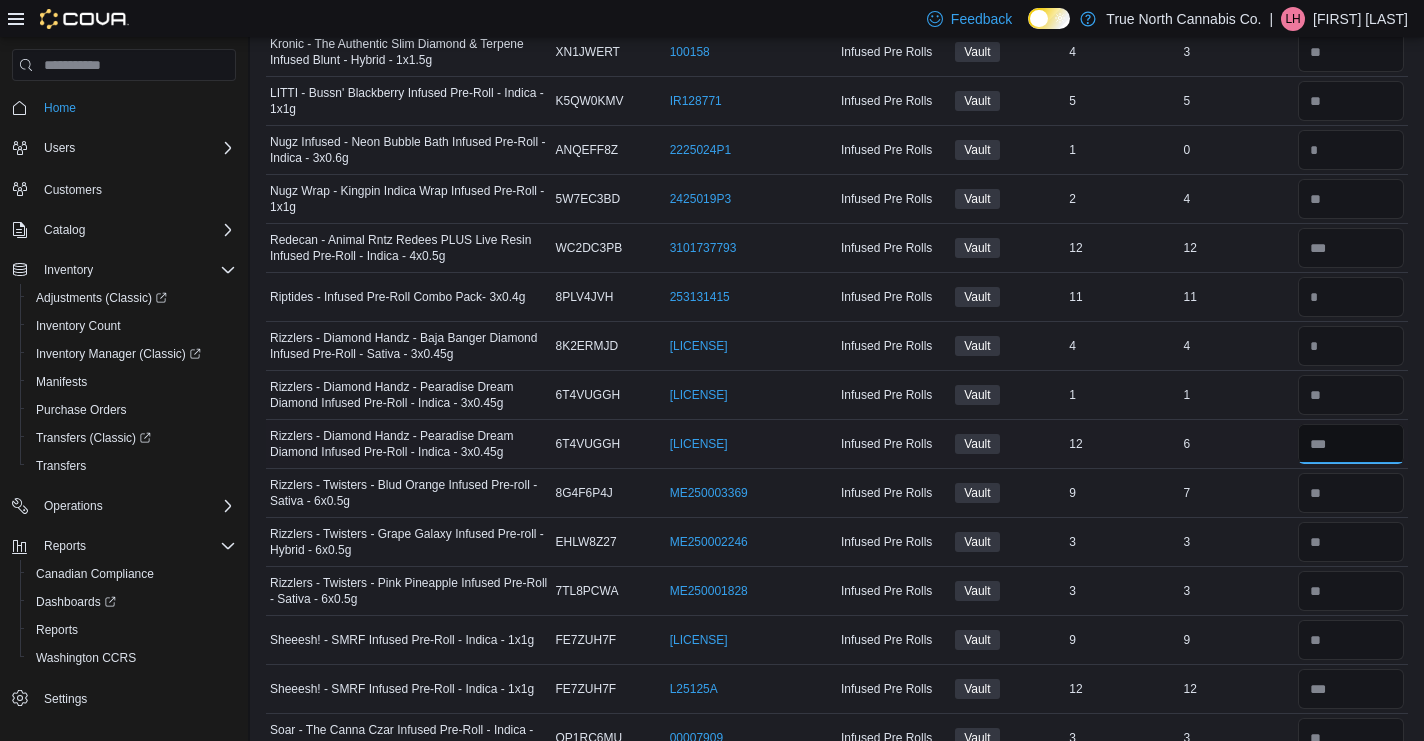 scroll, scrollTop: 2128, scrollLeft: 0, axis: vertical 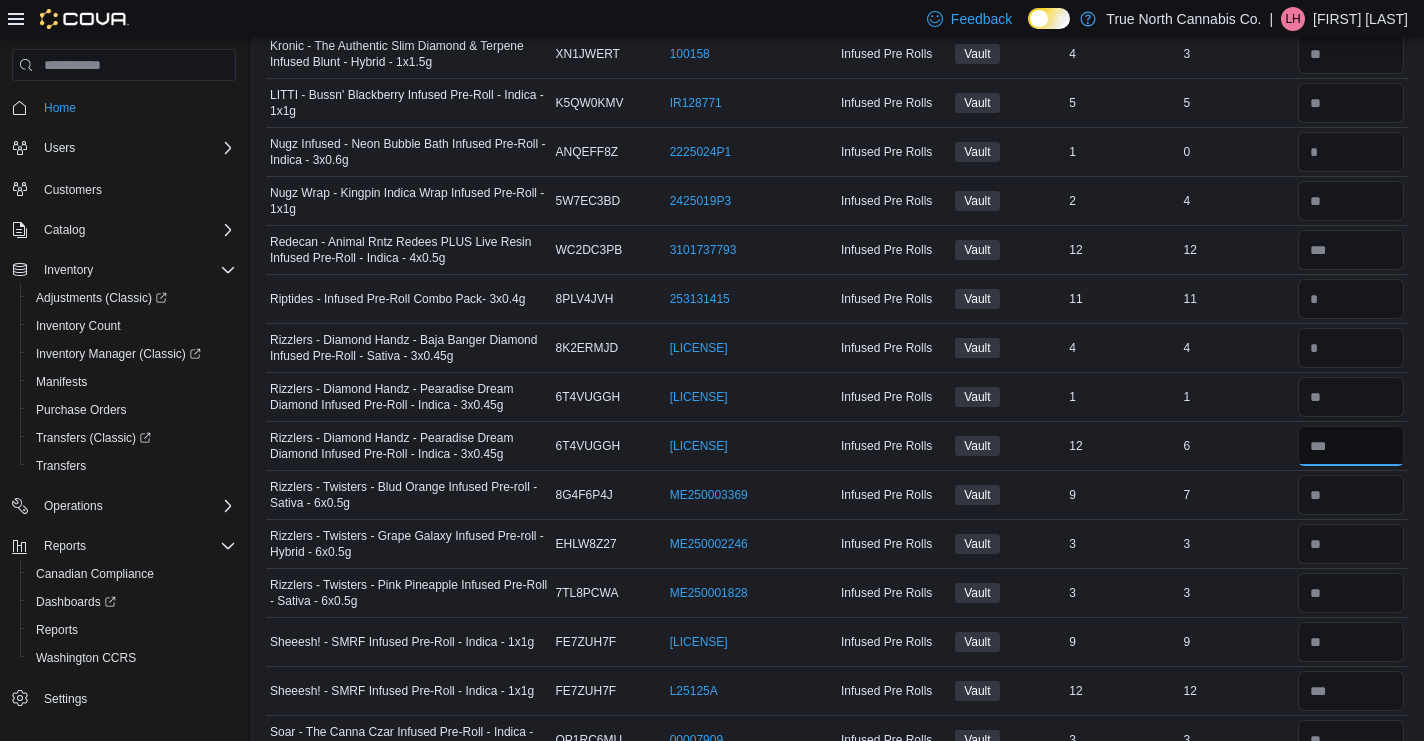 type on "*" 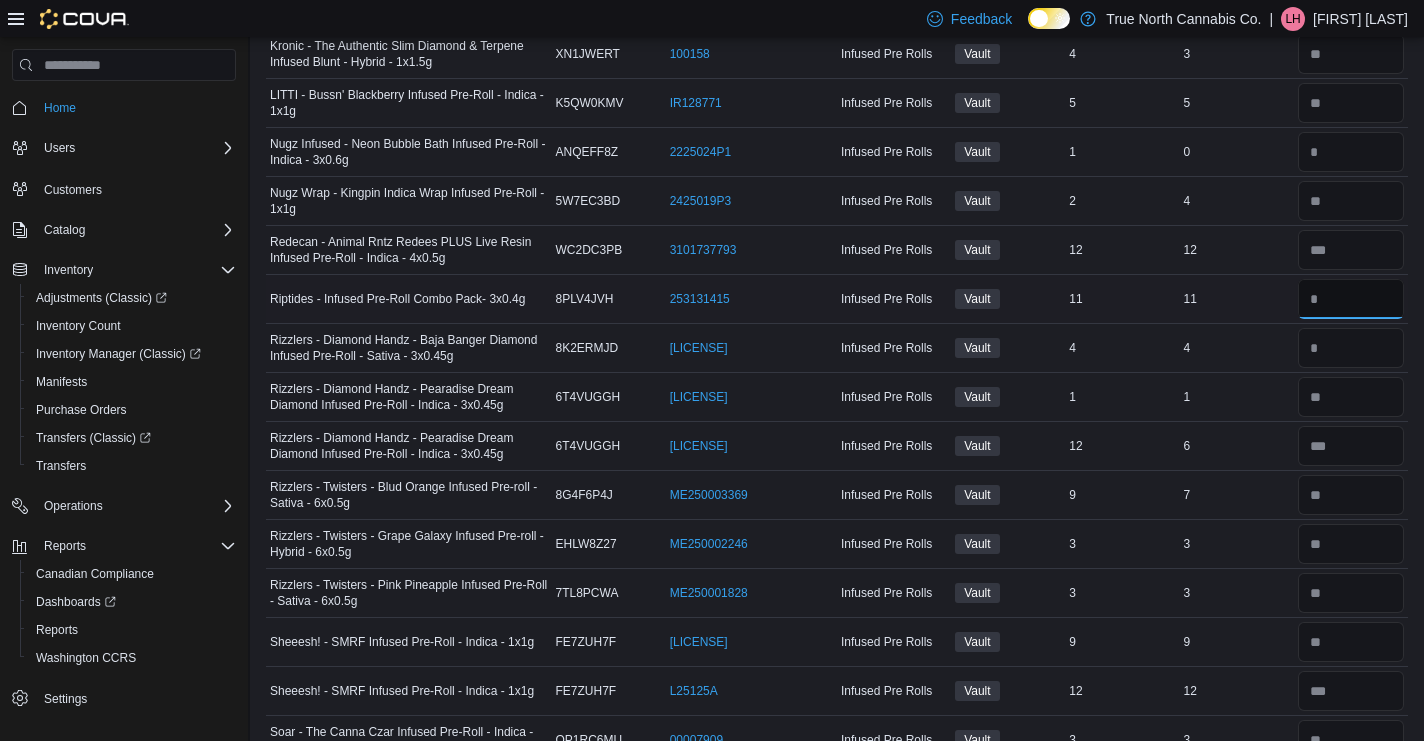 type 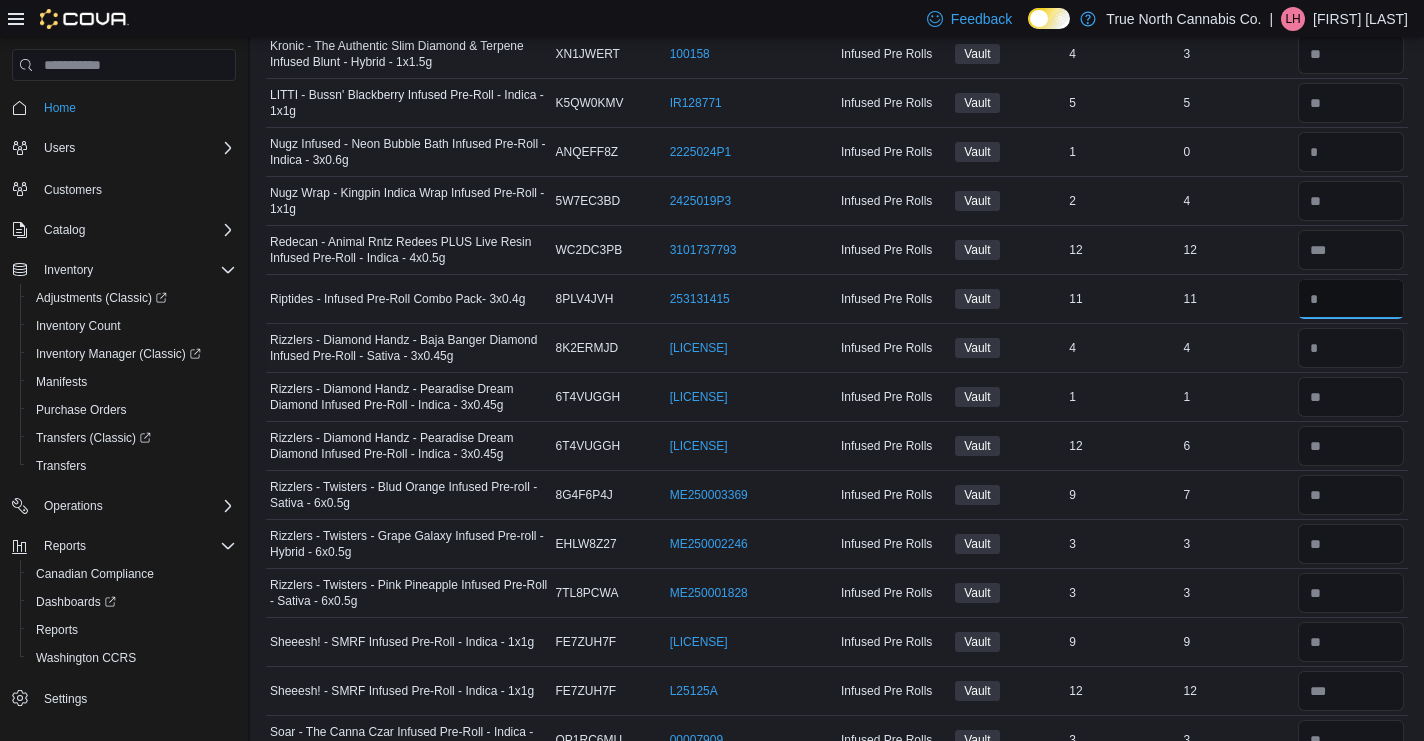 type on "**" 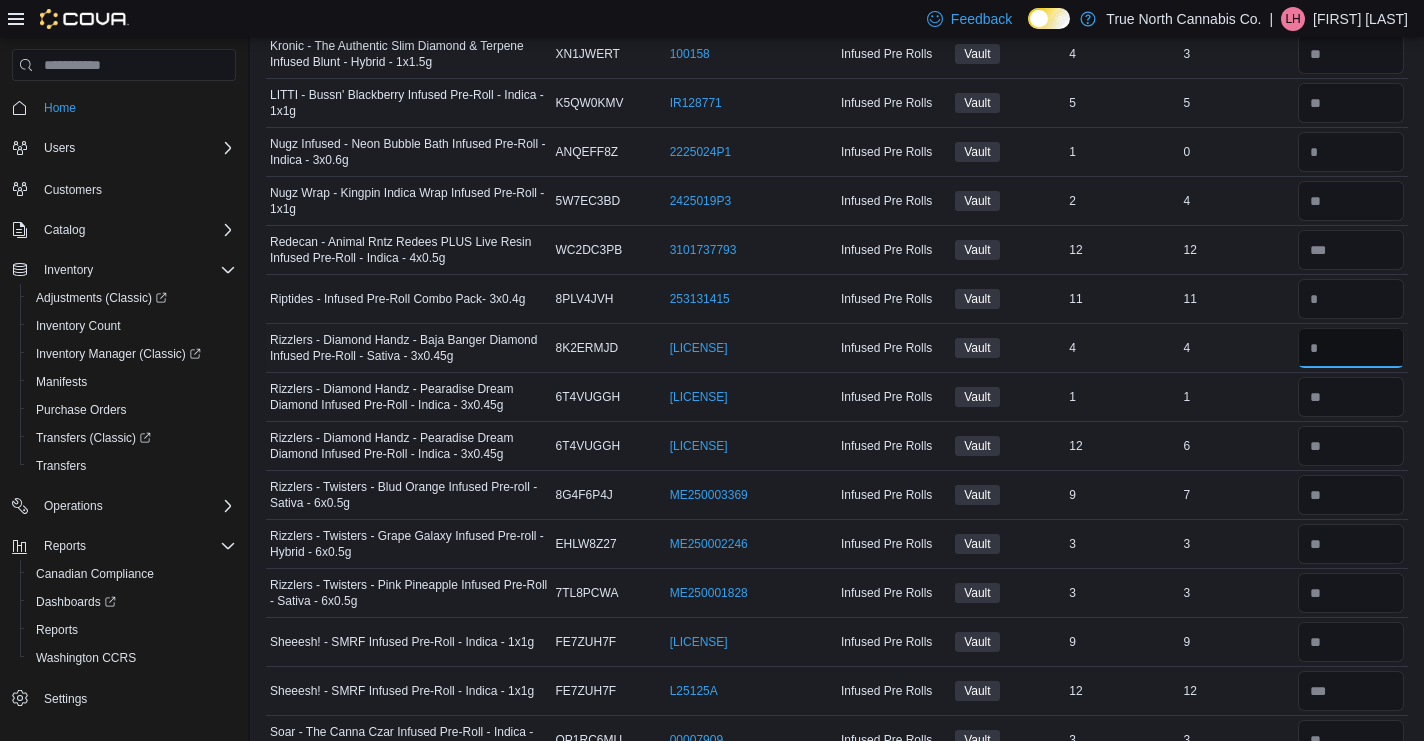 type 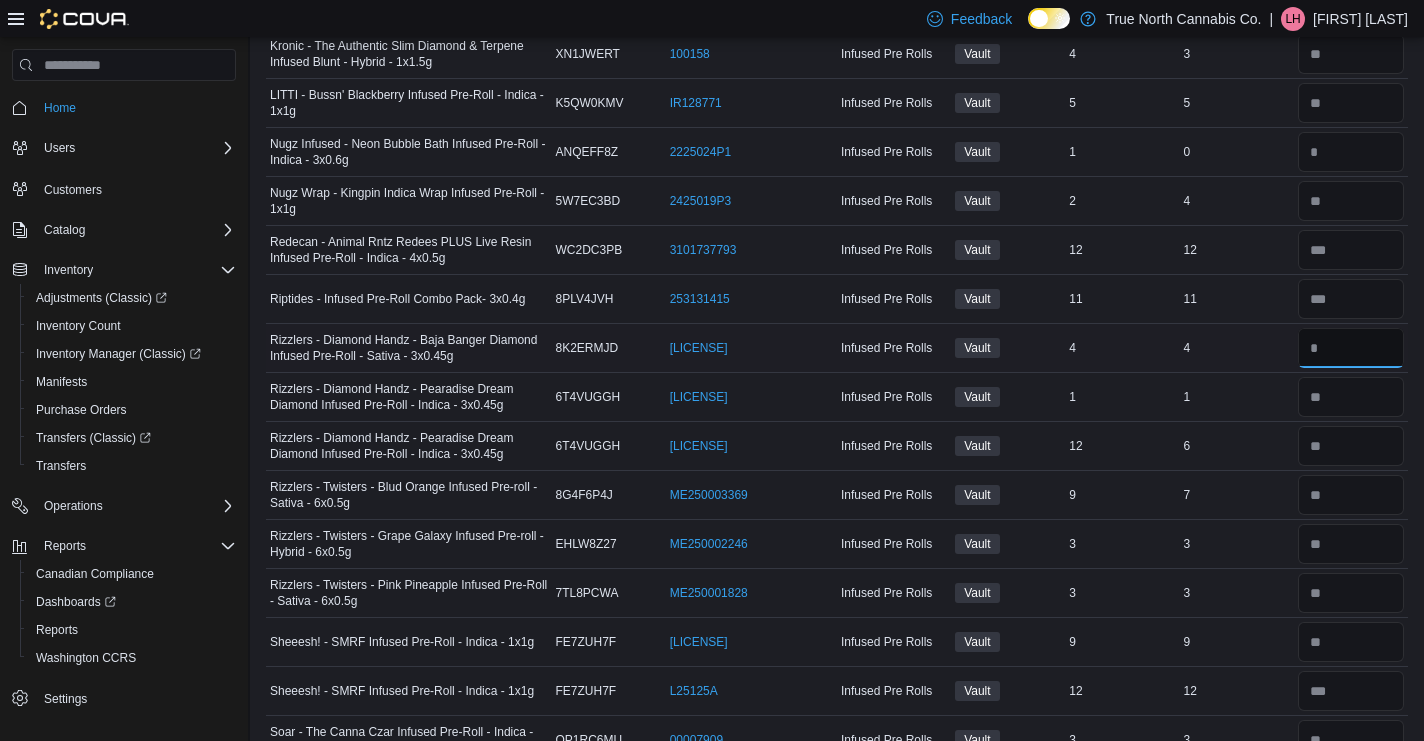 click at bounding box center (1351, 348) 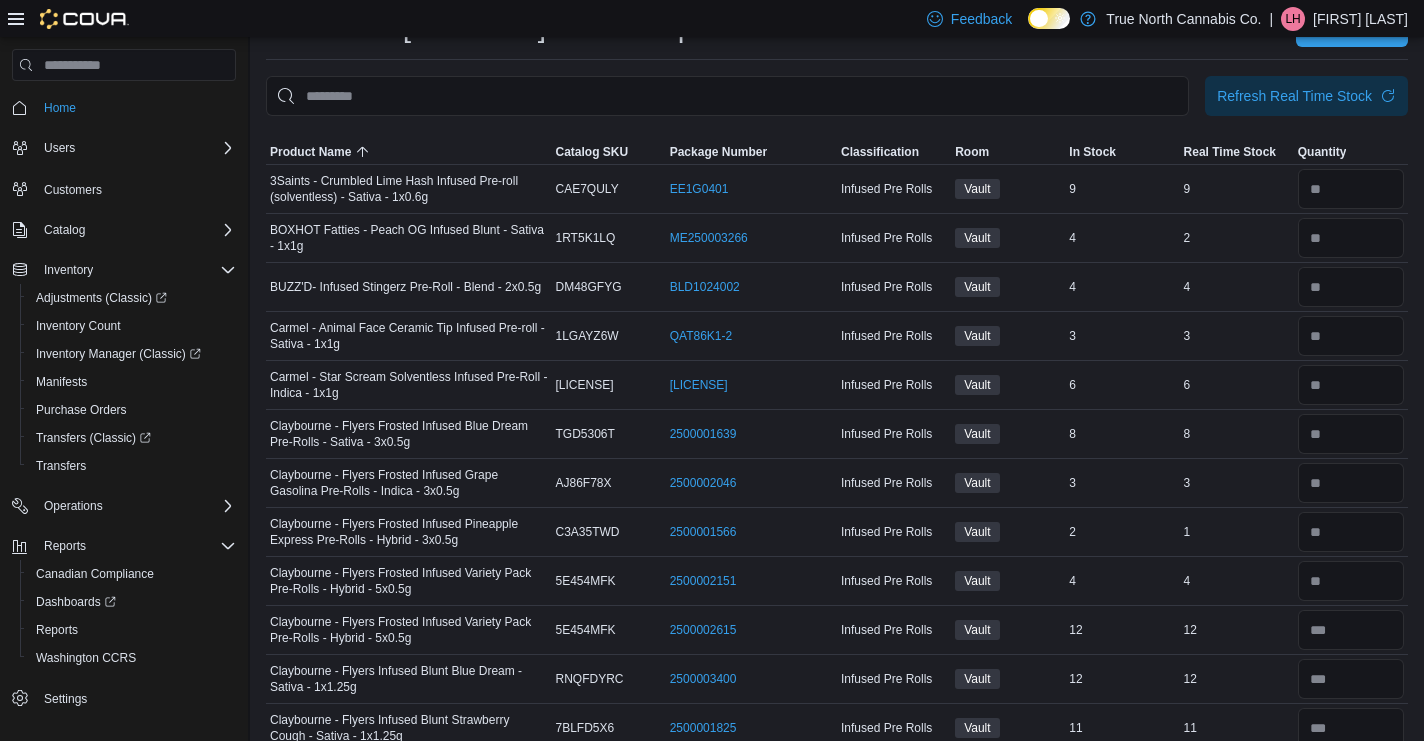 scroll, scrollTop: 73, scrollLeft: 0, axis: vertical 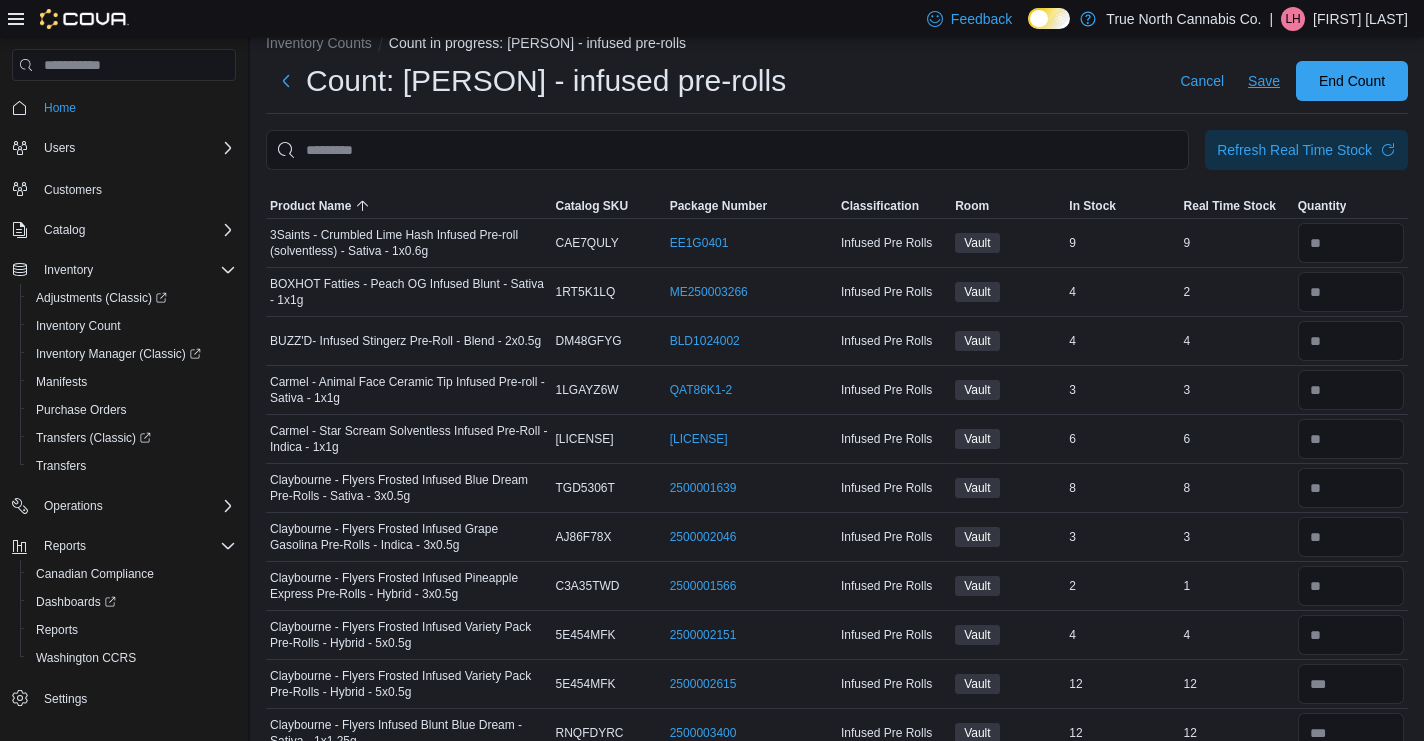 type on "*" 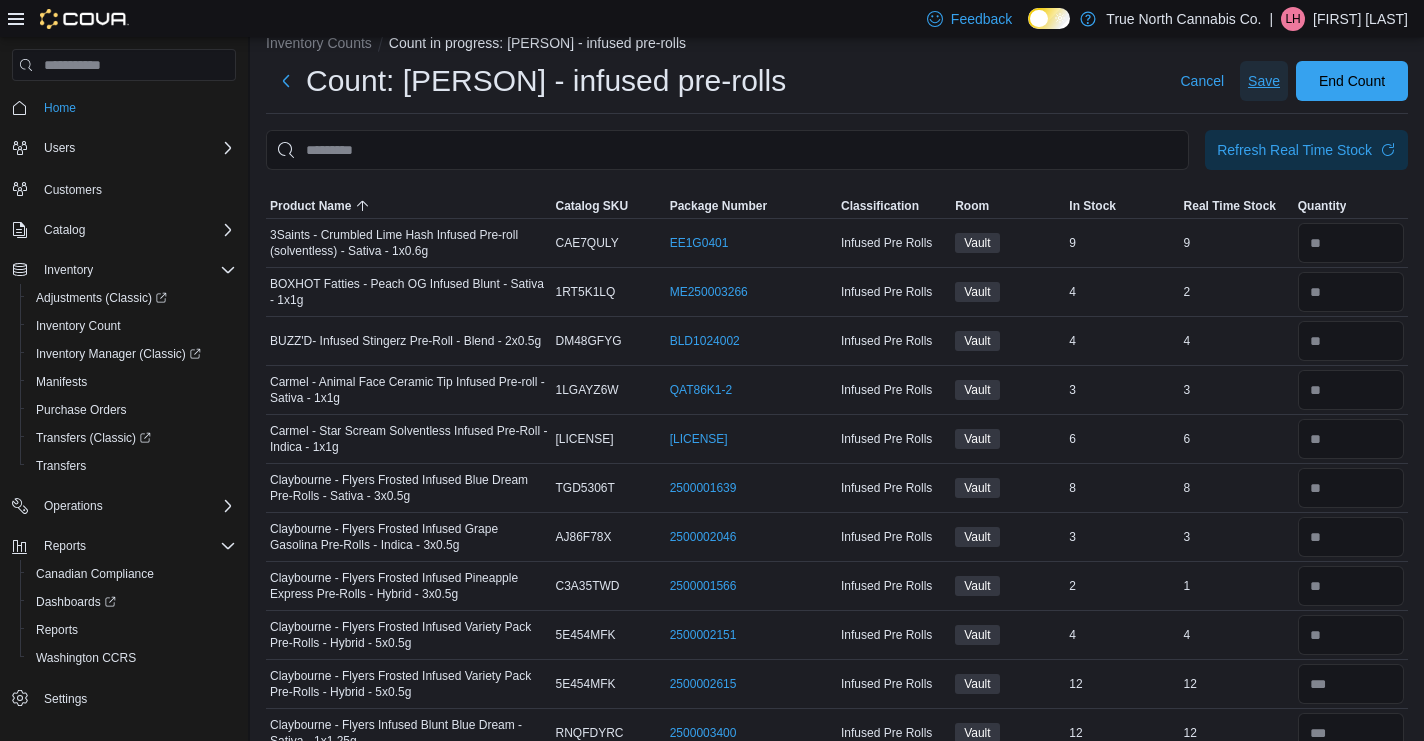type 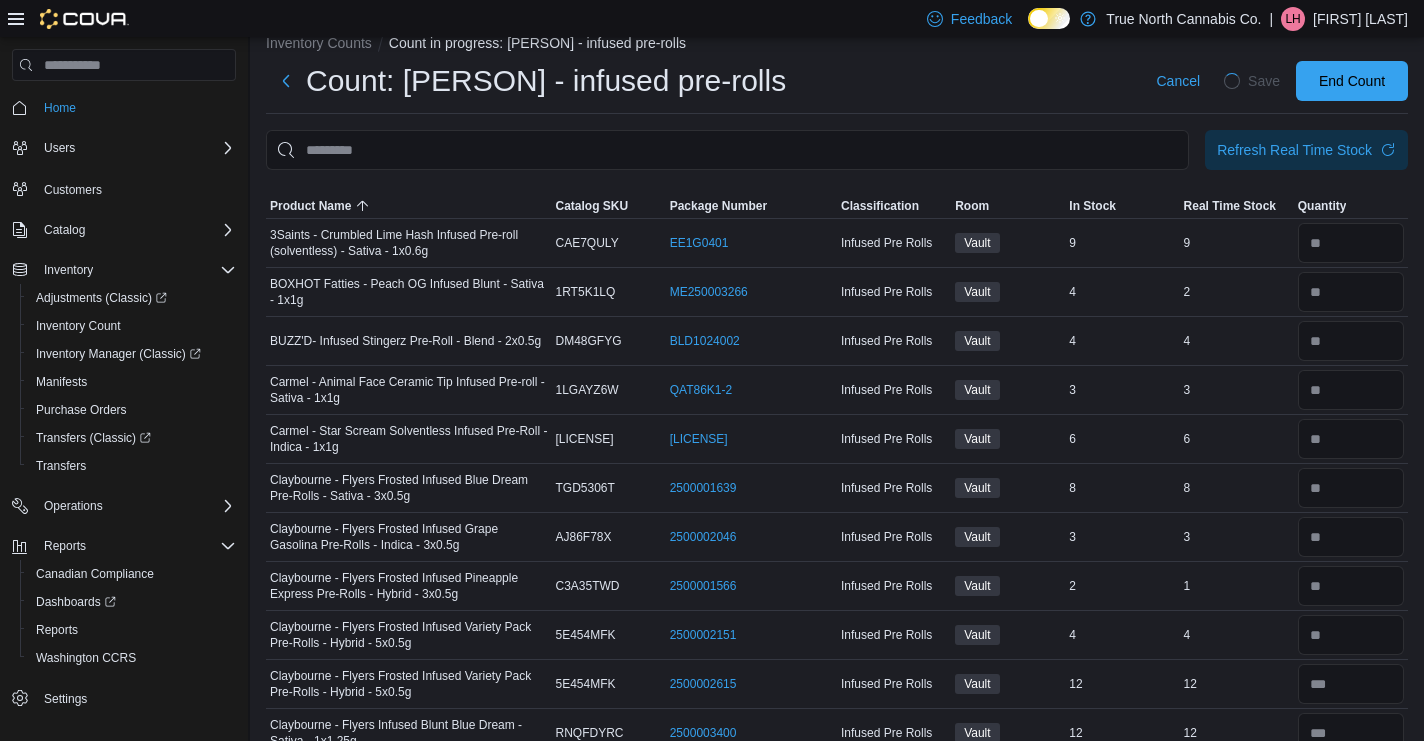 scroll, scrollTop: 28, scrollLeft: 0, axis: vertical 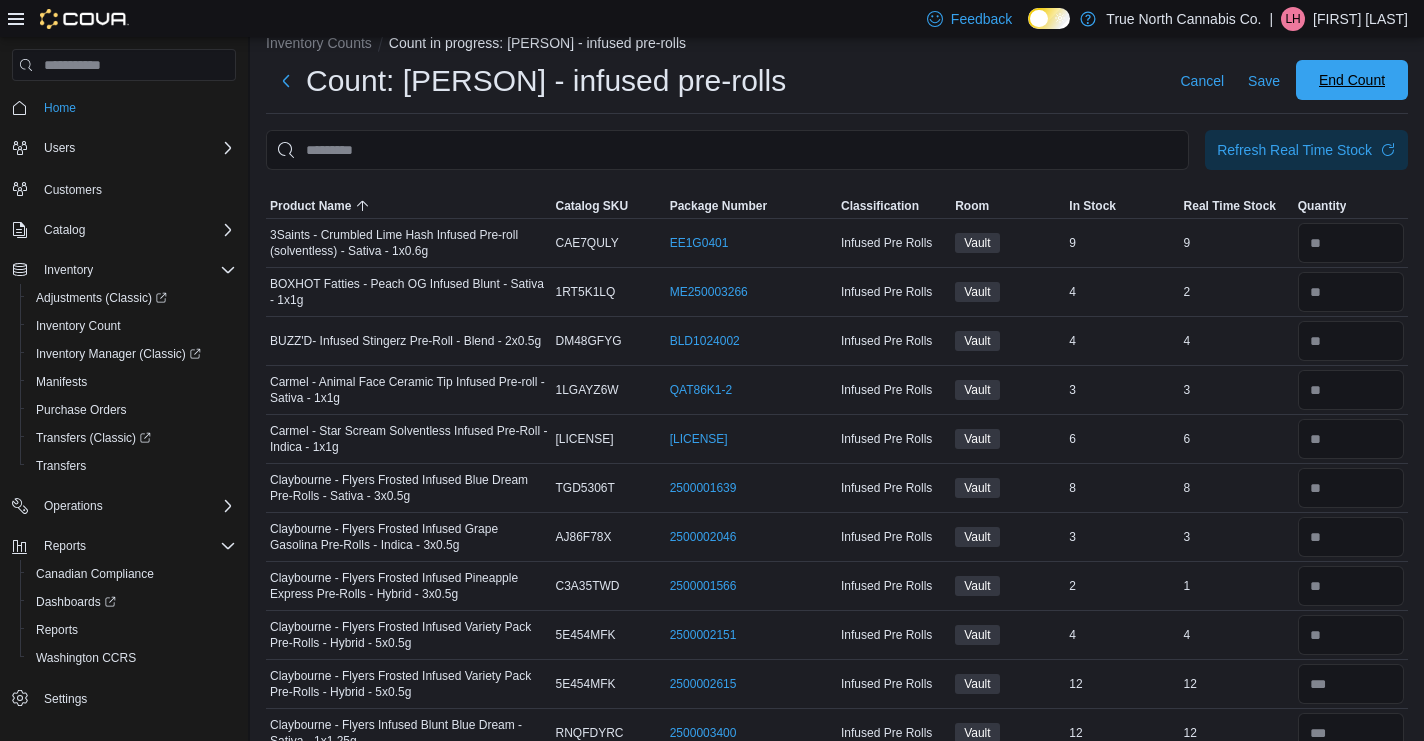 click on "End Count" at bounding box center (1352, 80) 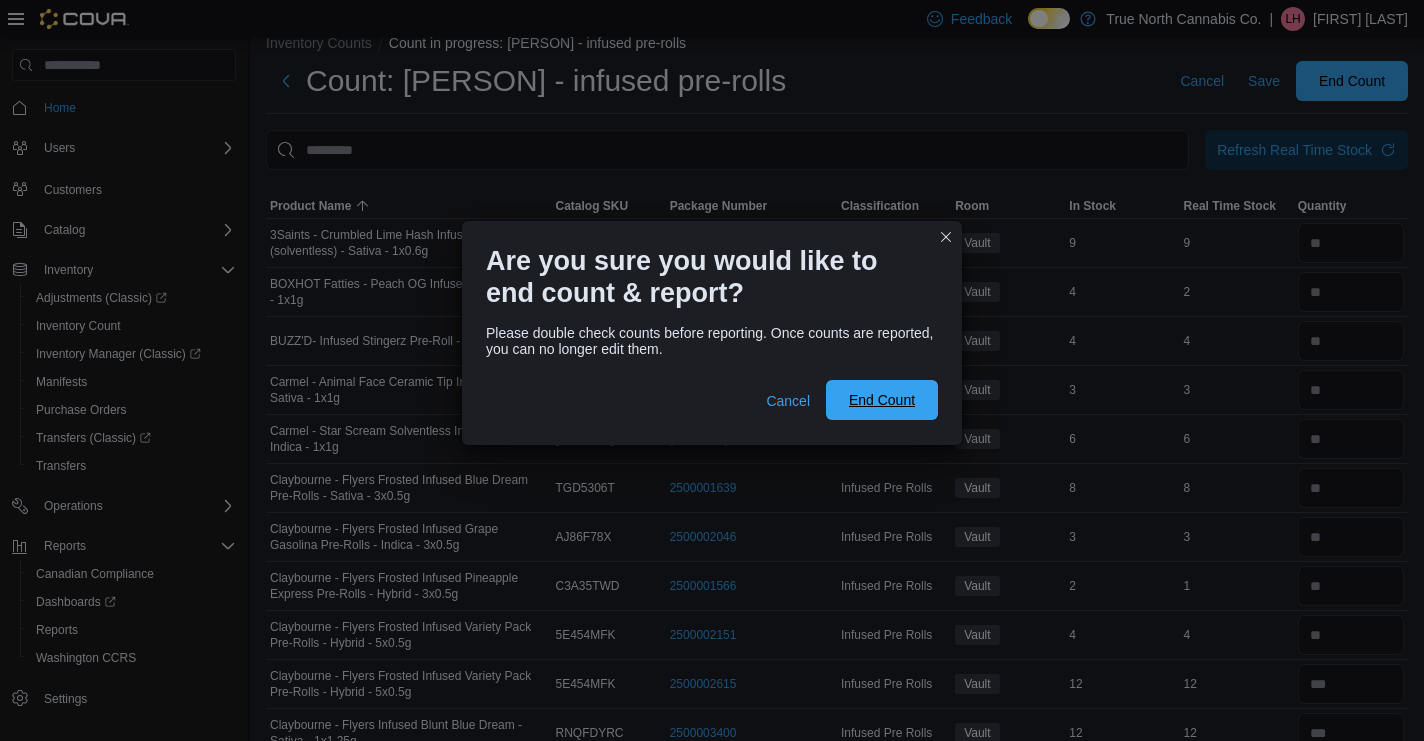 click on "End Count" at bounding box center (882, 400) 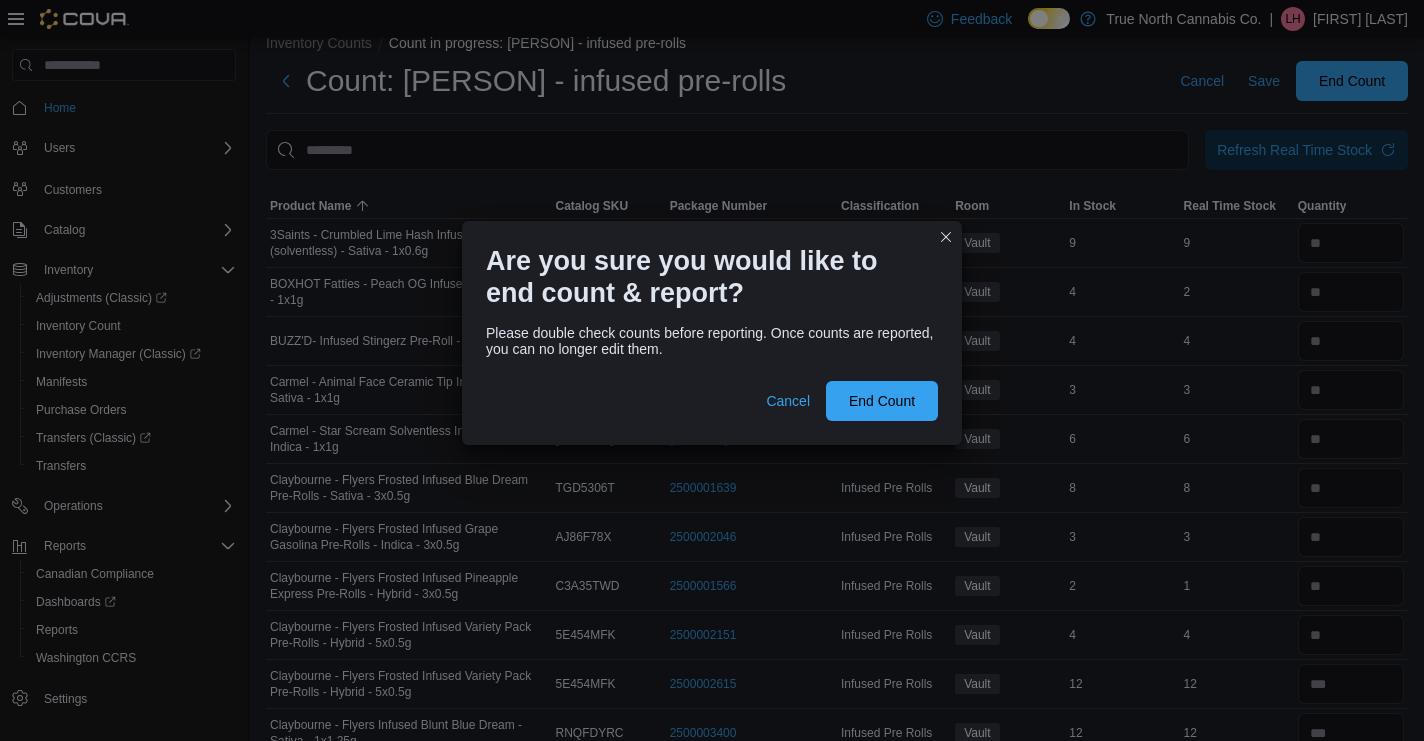 scroll, scrollTop: 0, scrollLeft: 0, axis: both 